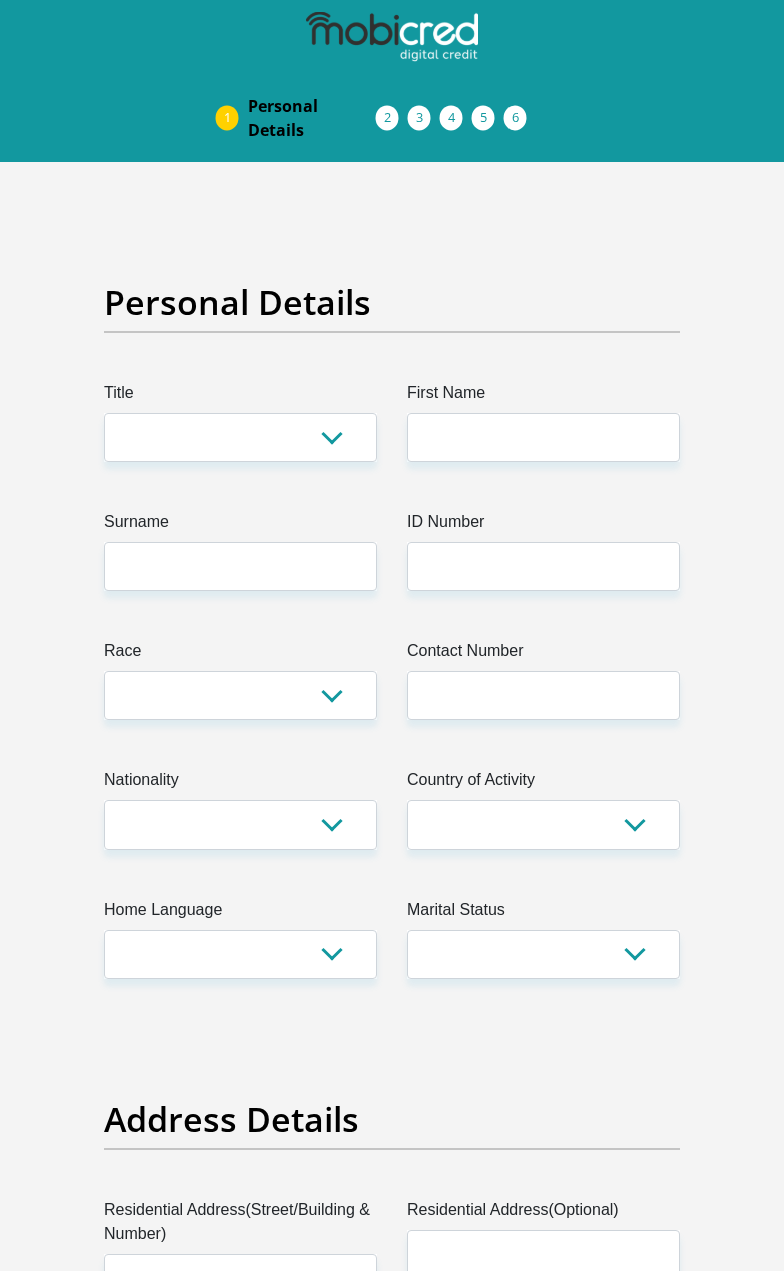 scroll, scrollTop: 0, scrollLeft: 0, axis: both 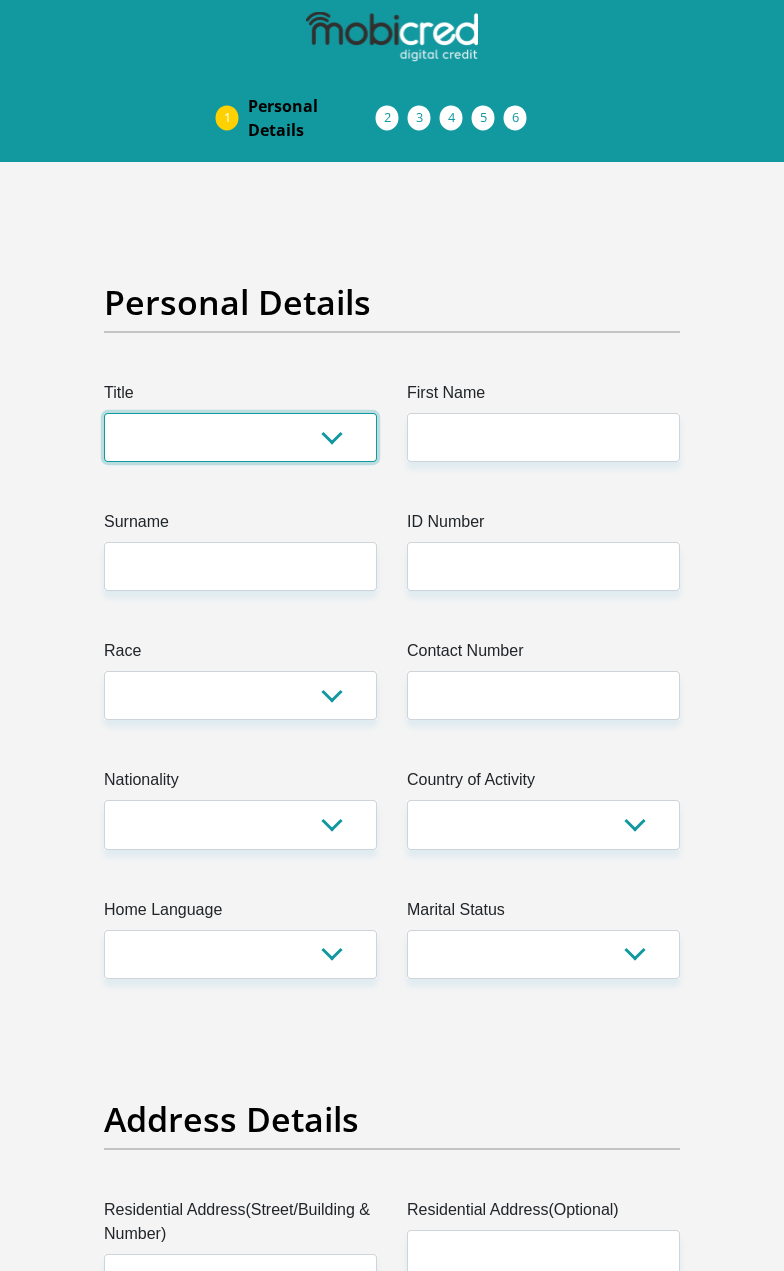 click on "Mr
Ms
Mrs
Dr
Other" at bounding box center [240, 437] 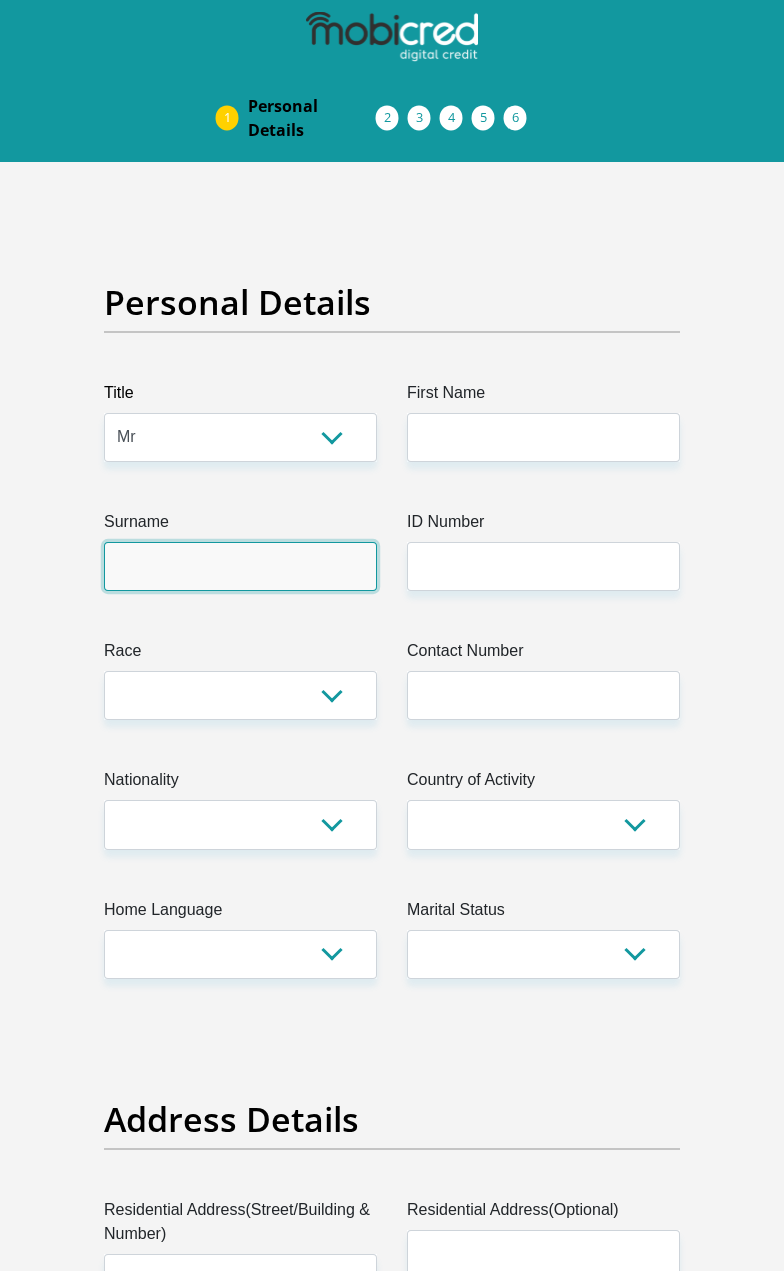 click on "Surname" at bounding box center (240, 566) 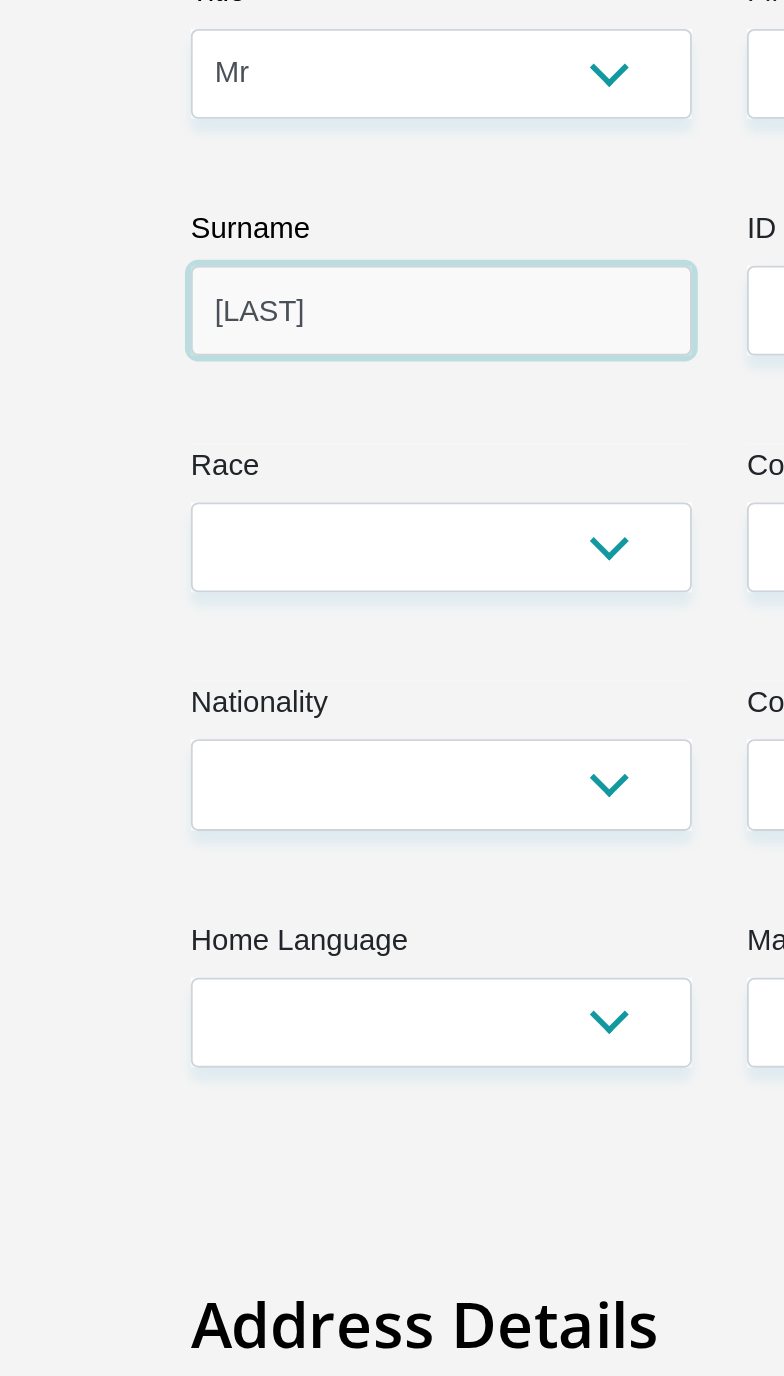 type on "[LAST]" 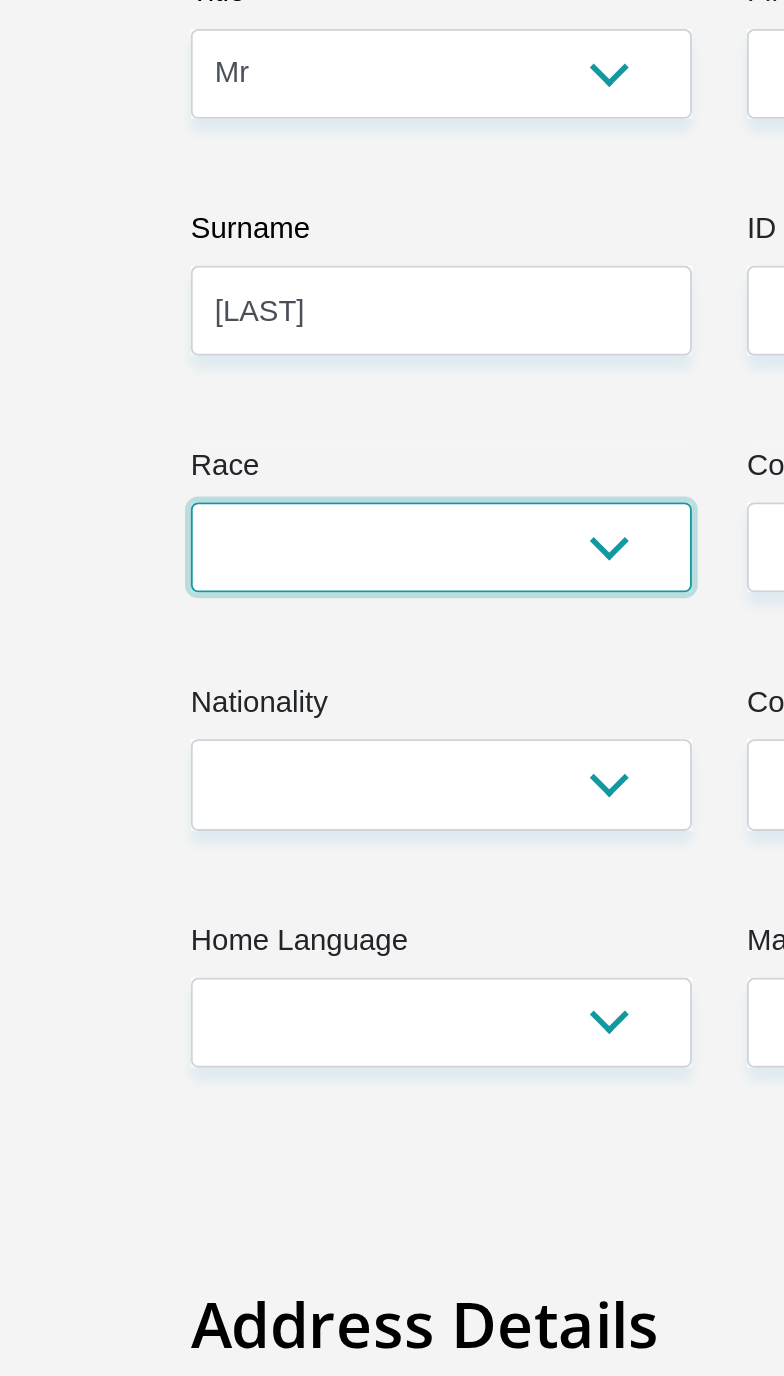 click on "Black
Coloured
Indian
White
Other" at bounding box center [240, 695] 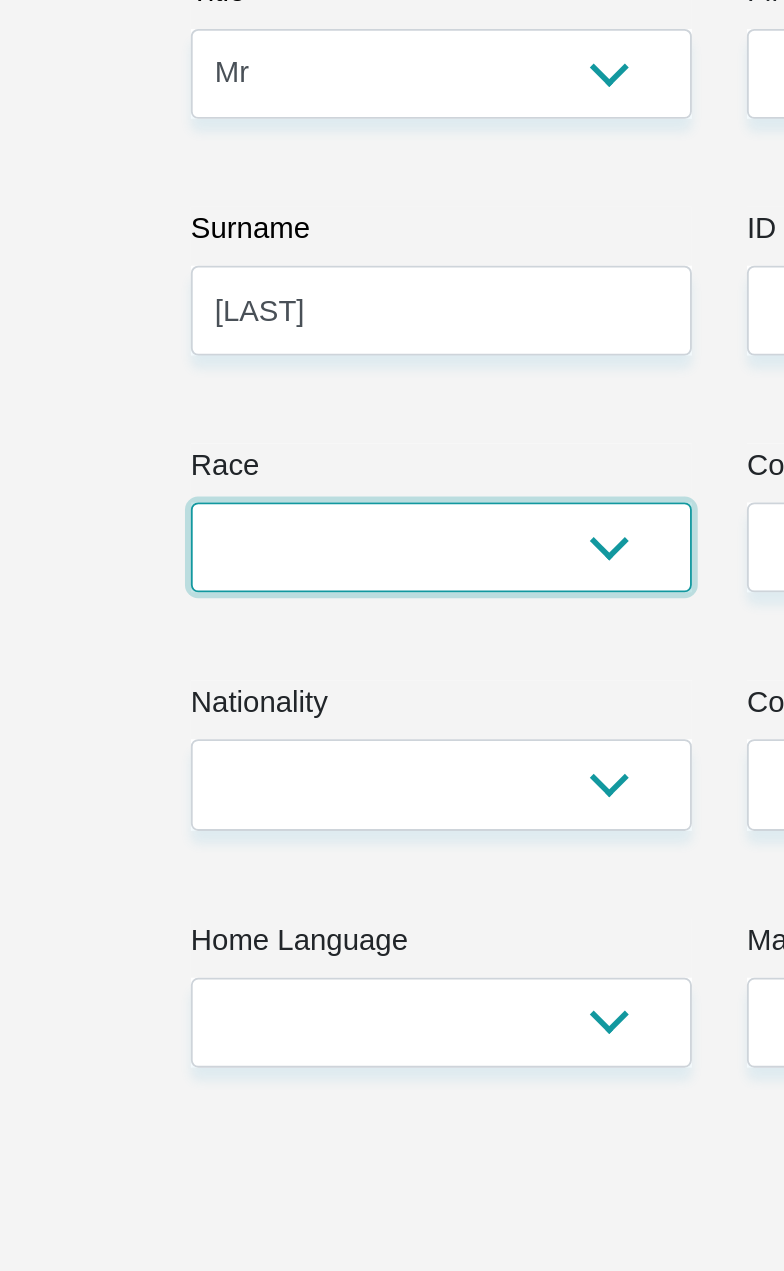 select on "1" 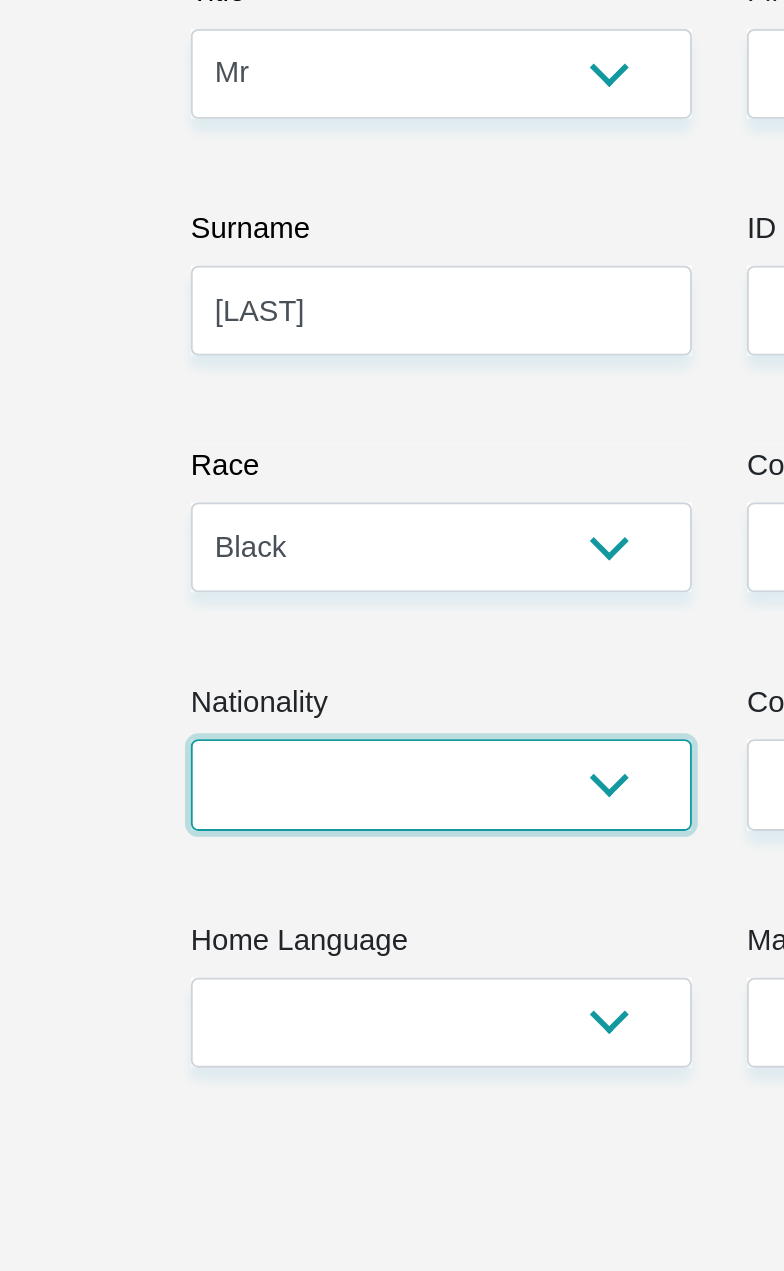 click on "South Africa
Afghanistan
Aland Islands
Albania
Algeria
America Samoa
American Virgin Islands
Andorra
Angola
Anguilla
Antarctica
Antigua and Barbuda
Argentina
Armenia
Aruba
Ascension Island
Australia
Austria
Azerbaijan
Bahamas
Bahrain
Bangladesh
Barbados
Chad" at bounding box center (240, 824) 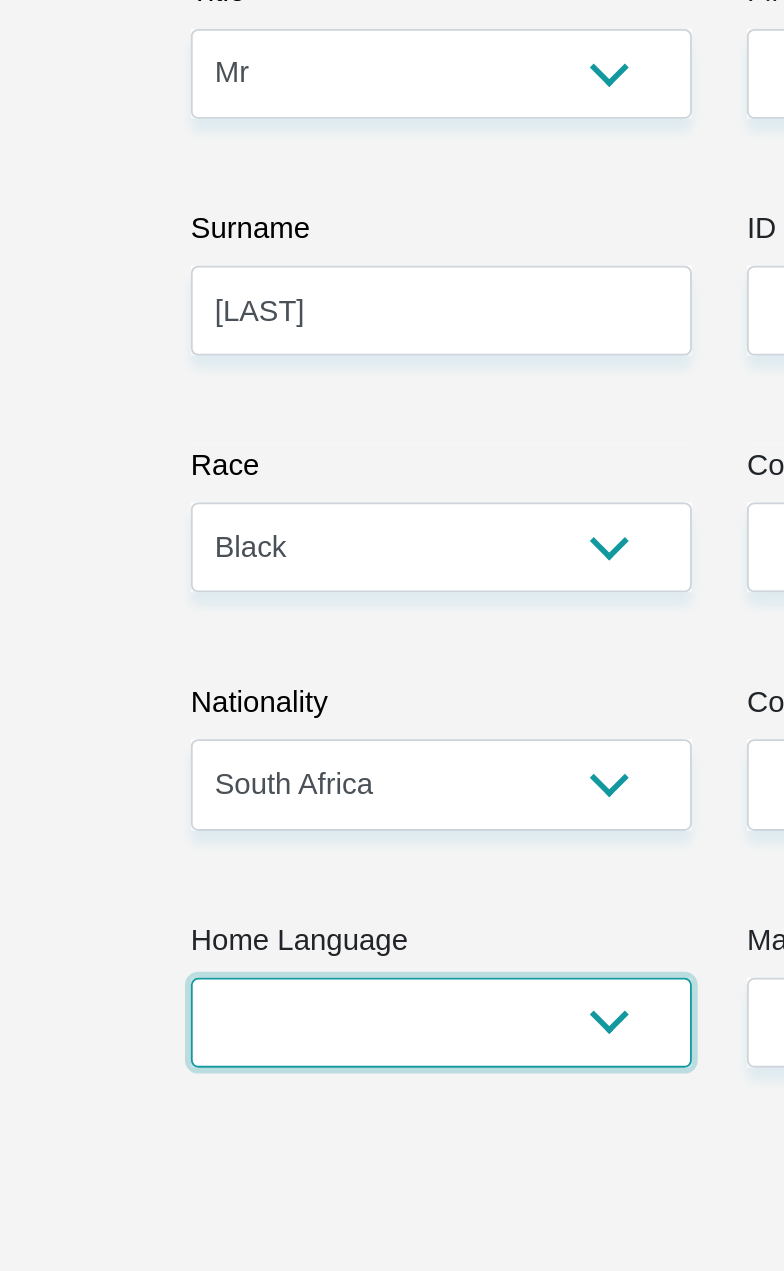 click on "Afrikaans
English
Sepedi
South Ndebele
Southern Sotho
Swati
Tsonga
Tswana
Venda
Xhosa
Zulu
Other" at bounding box center [240, 954] 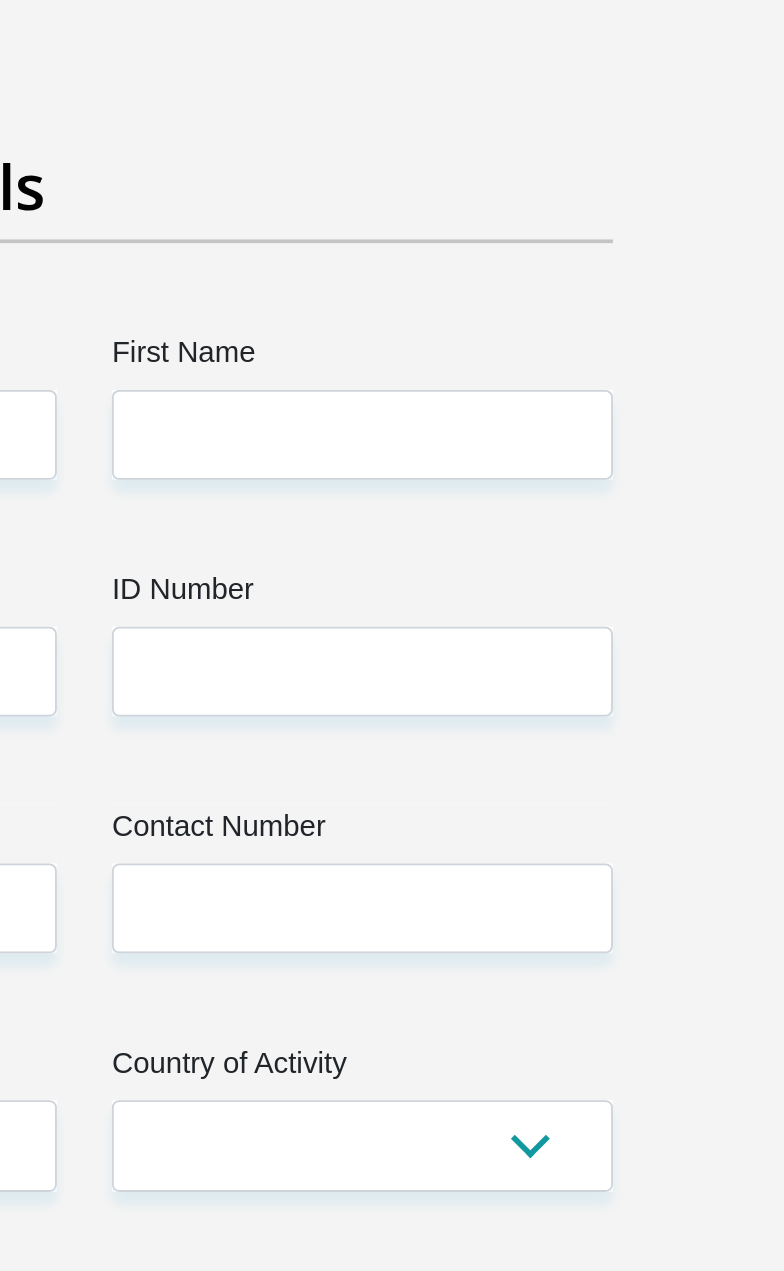 scroll, scrollTop: 0, scrollLeft: 0, axis: both 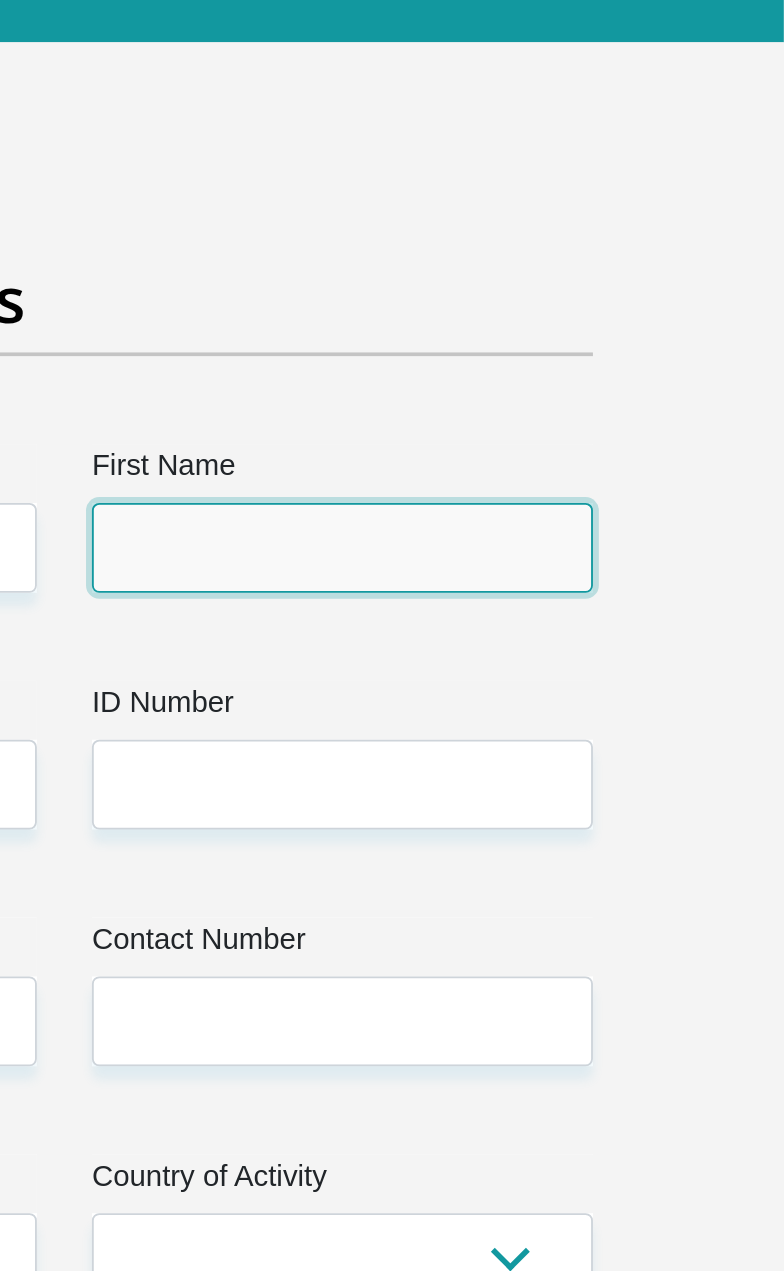 click on "First Name" at bounding box center [543, 437] 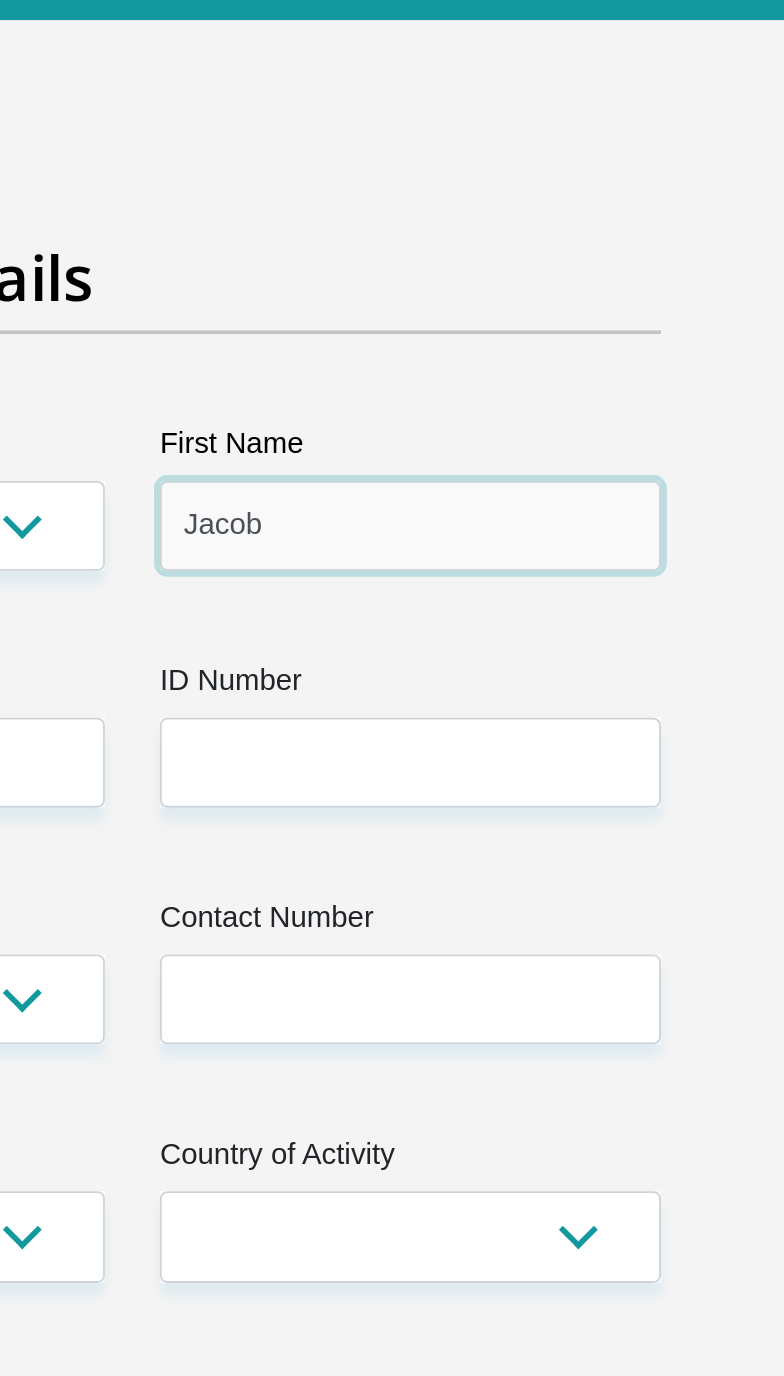 type on "Jacob" 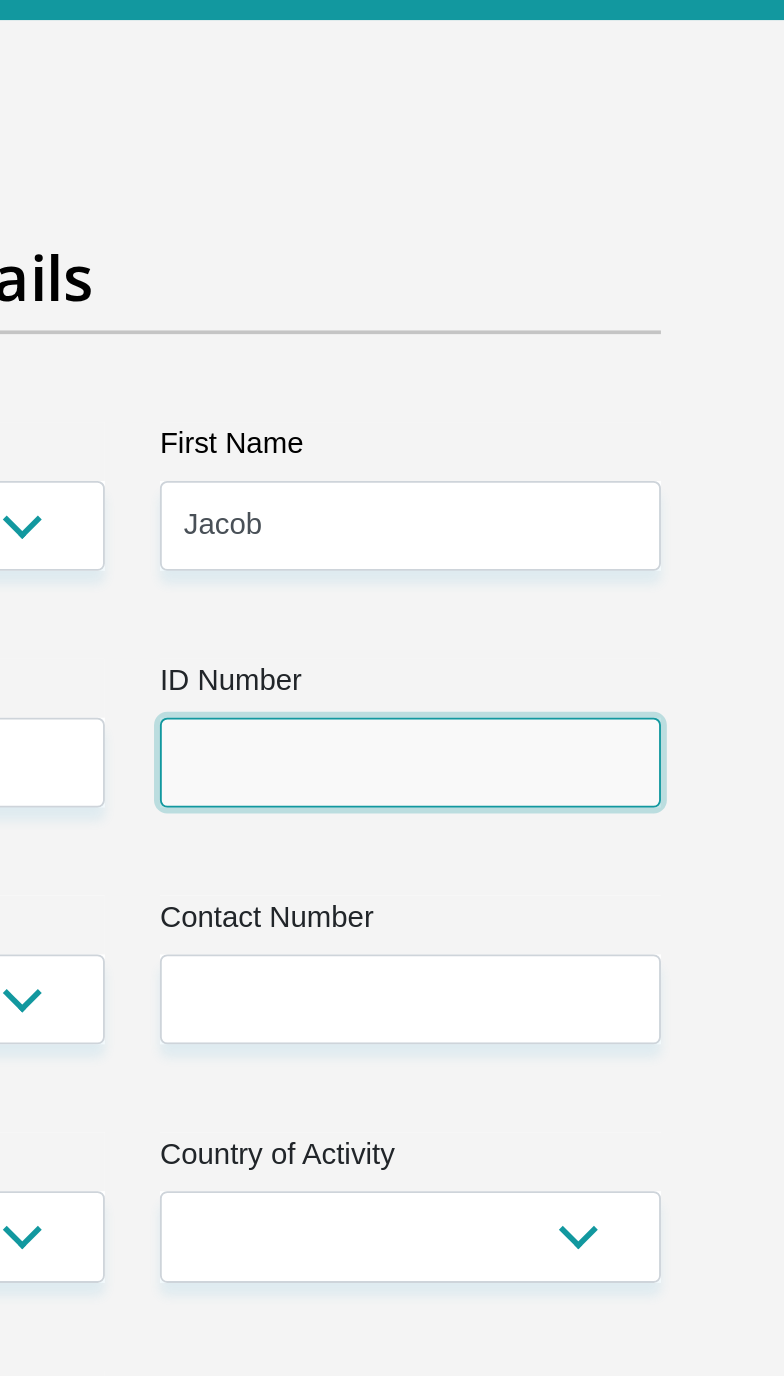 click on "ID Number" at bounding box center [543, 566] 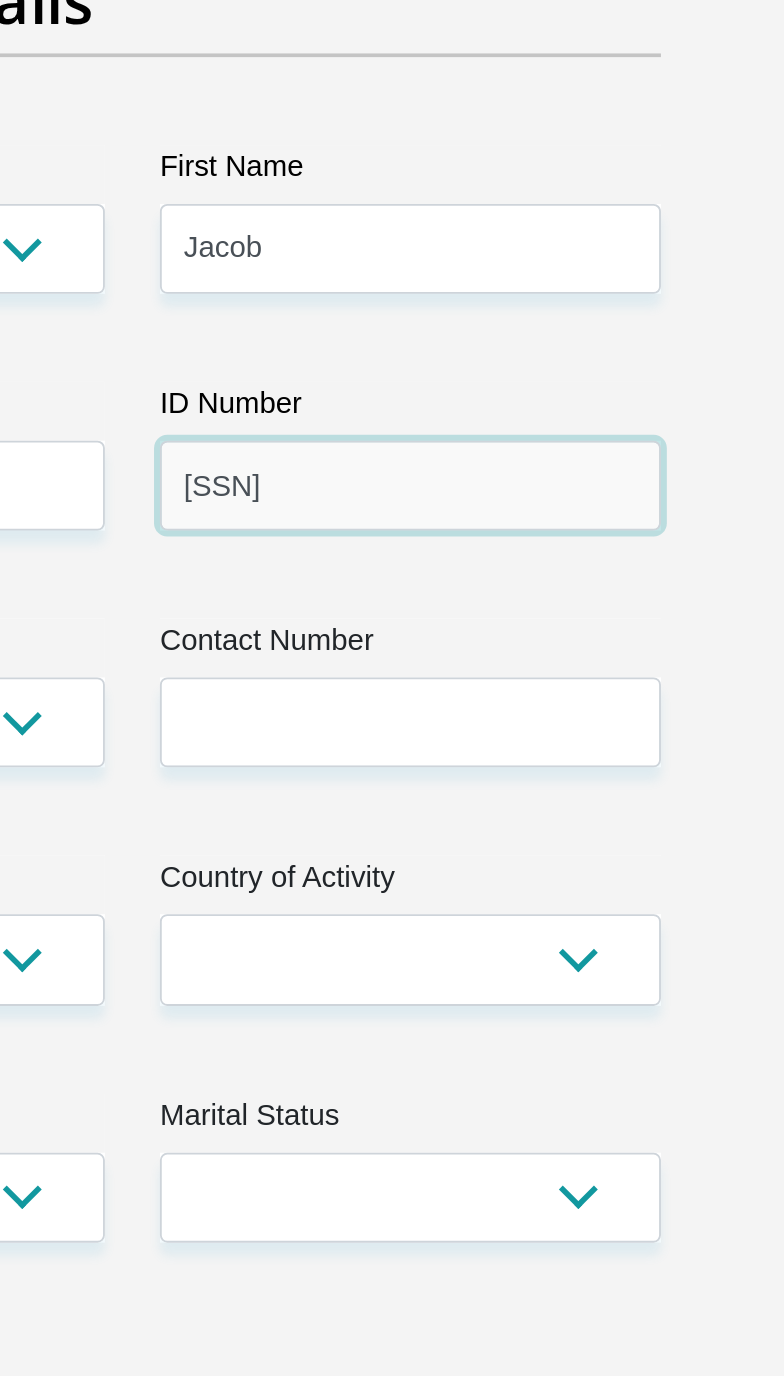 type on "[SSN]" 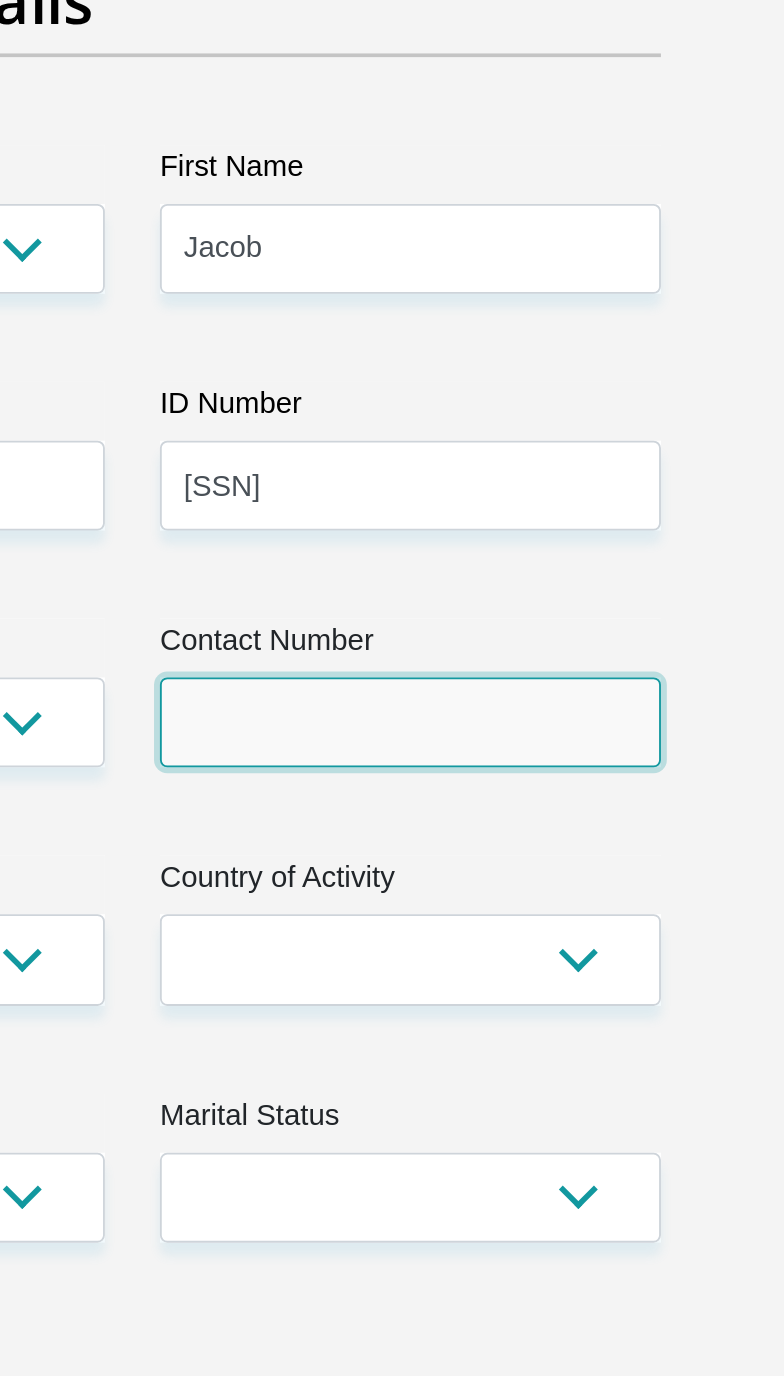 click on "Contact Number" at bounding box center [543, 695] 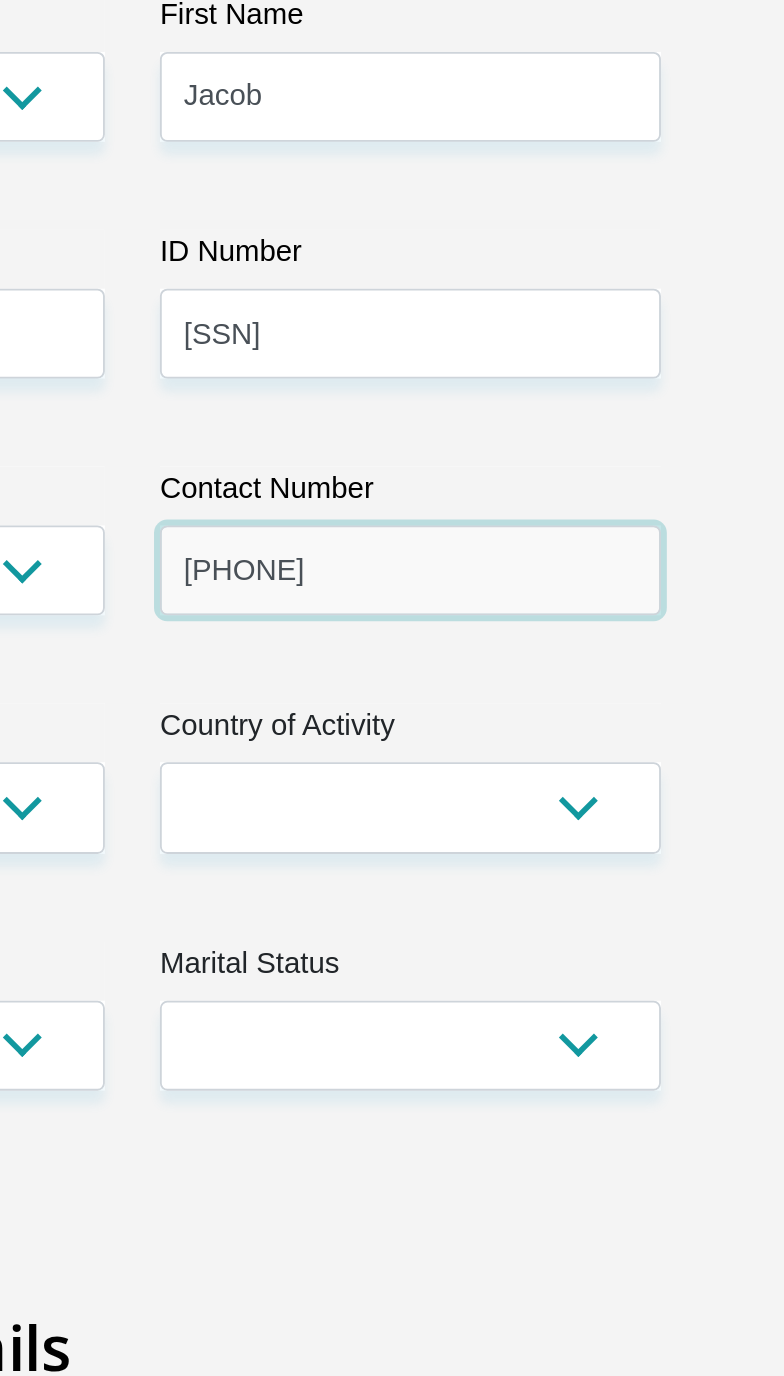 type on "[PHONE]" 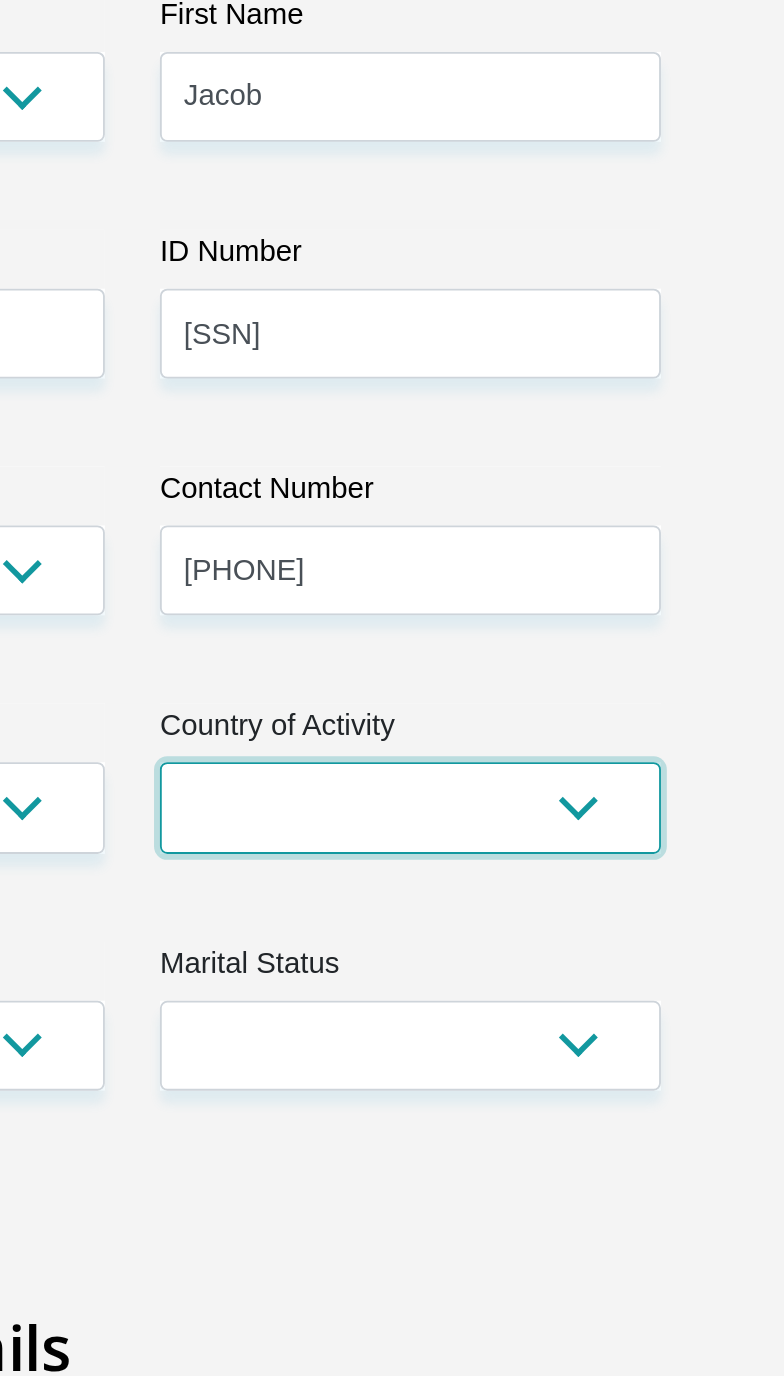 click on "South Africa
Afghanistan
Aland Islands
Albania
Algeria
America Samoa
American Virgin Islands
Andorra
Angola
Anguilla
Antarctica
Antigua and Barbuda
Argentina
Armenia
Aruba
Ascension Island
Australia
Austria
Azerbaijan
Chad" at bounding box center (543, 824) 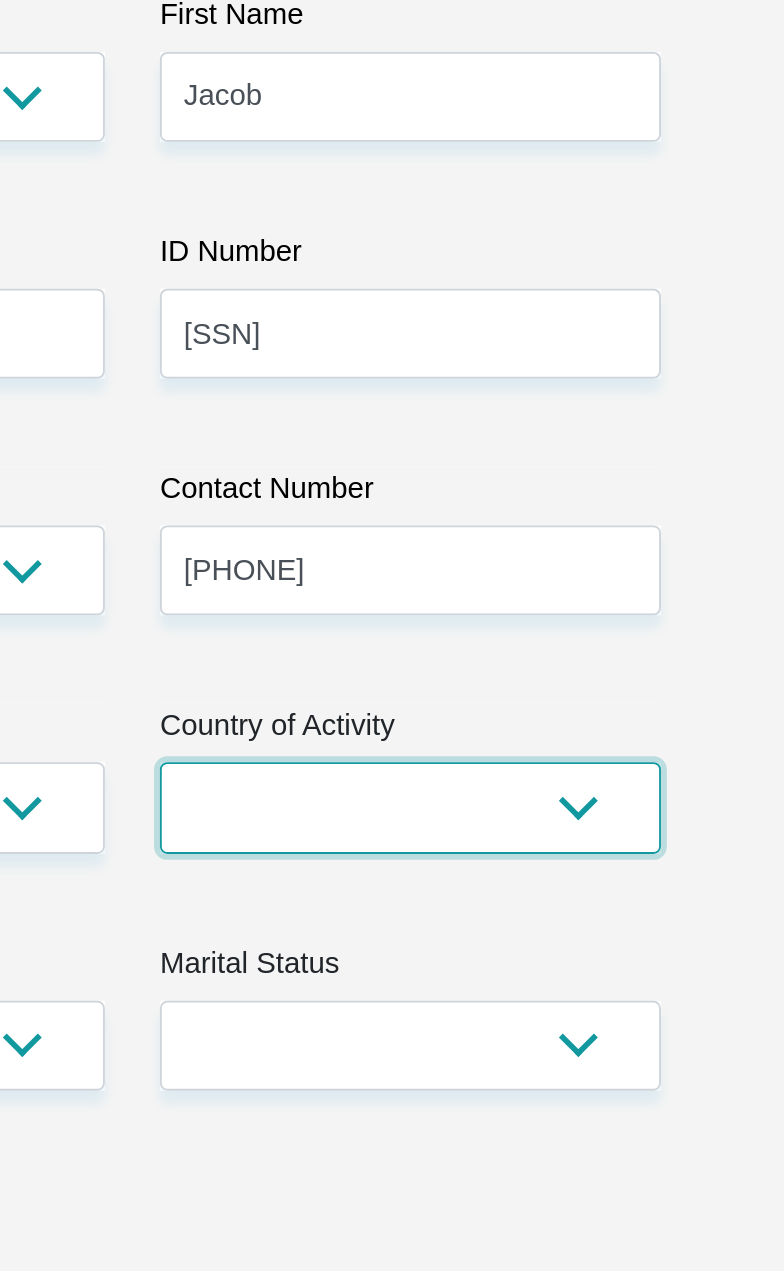 select on "ZAF" 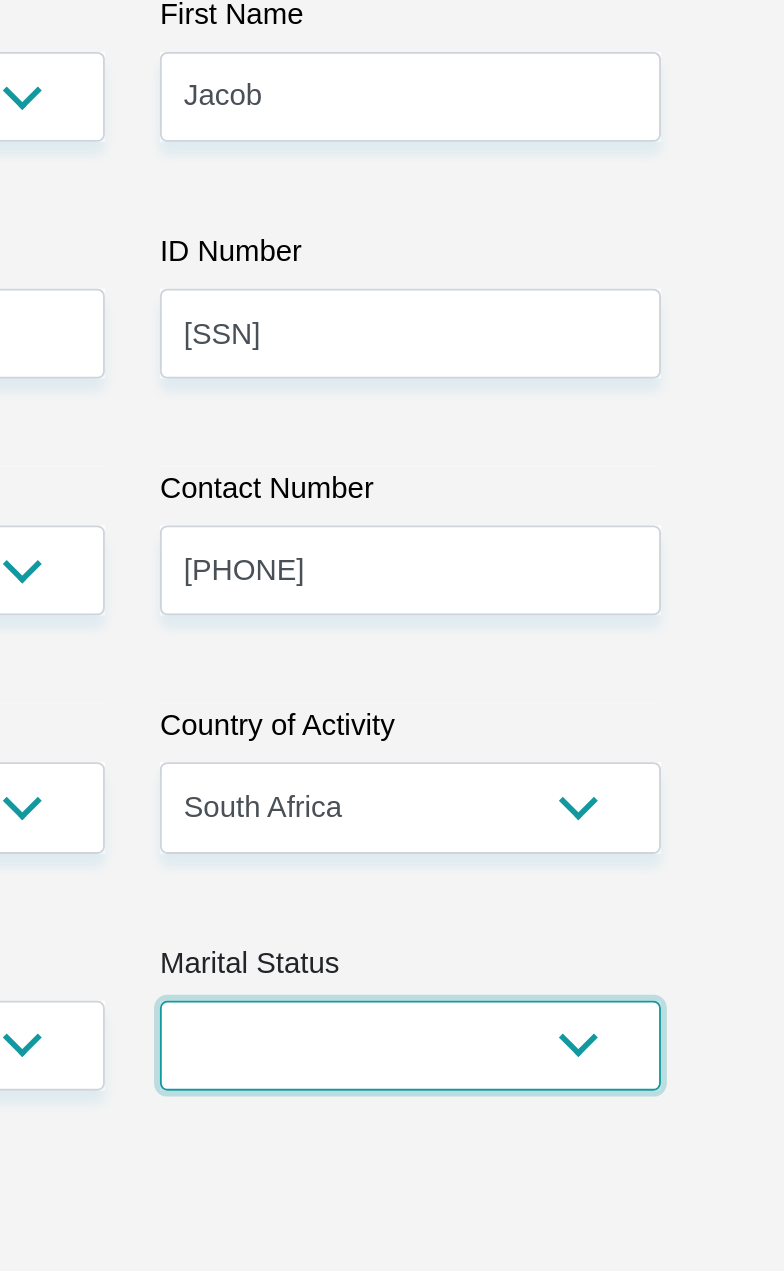 click on "Married ANC
Single
Divorced
Widowed
Married COP or Customary Law" at bounding box center [543, 954] 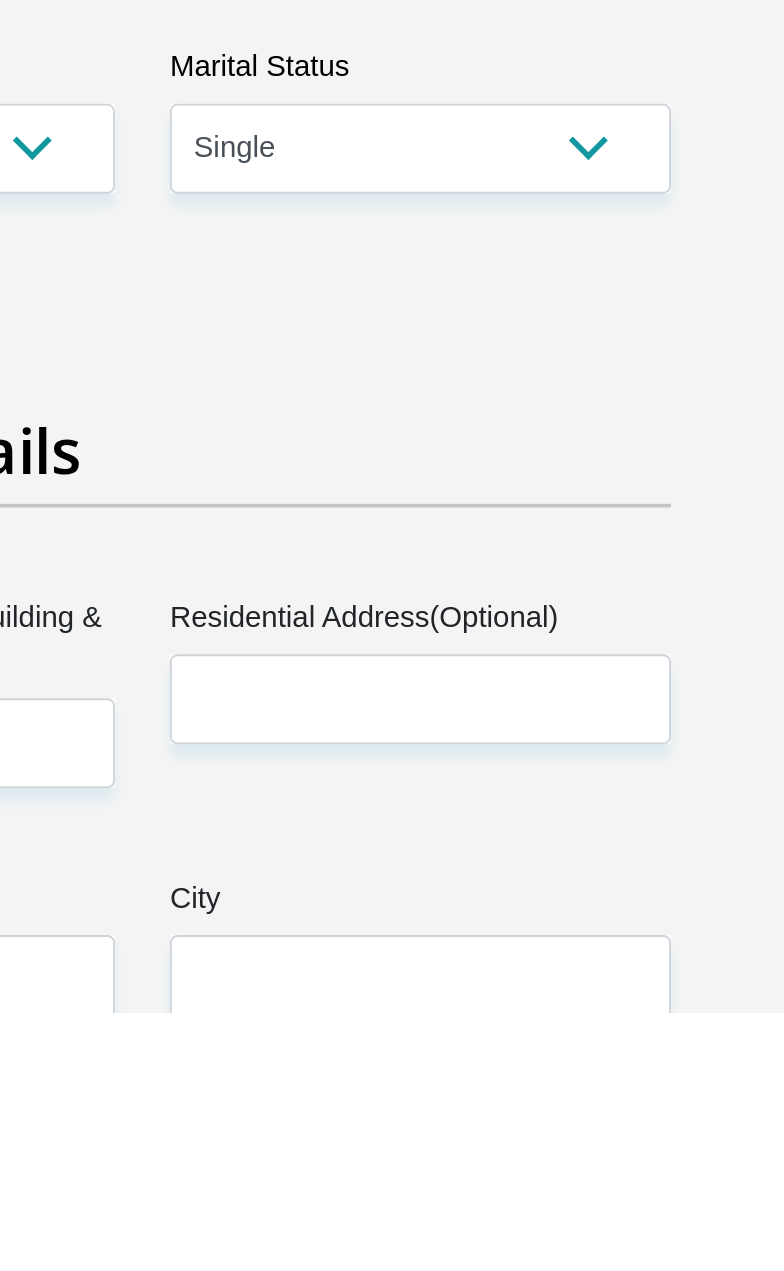 scroll, scrollTop: 157, scrollLeft: 0, axis: vertical 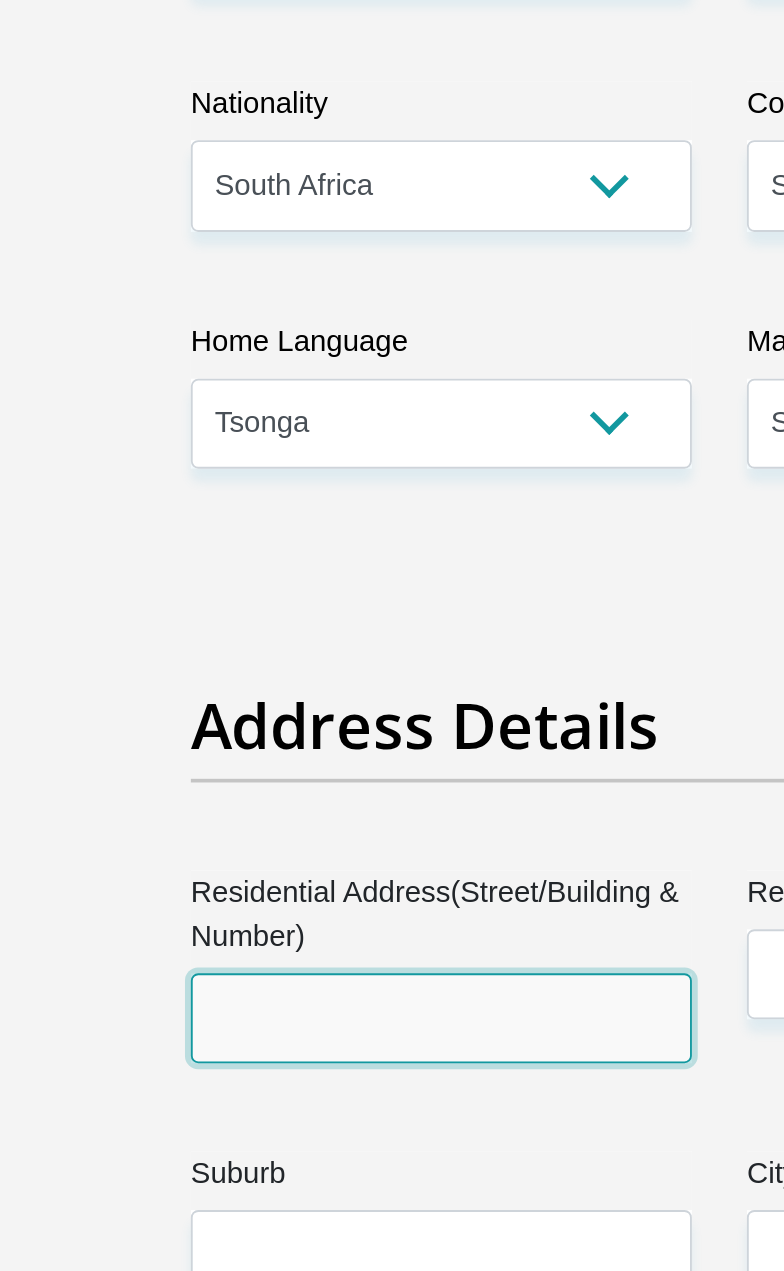 click on "Residential Address(Street/Building & Number)" at bounding box center (240, 1121) 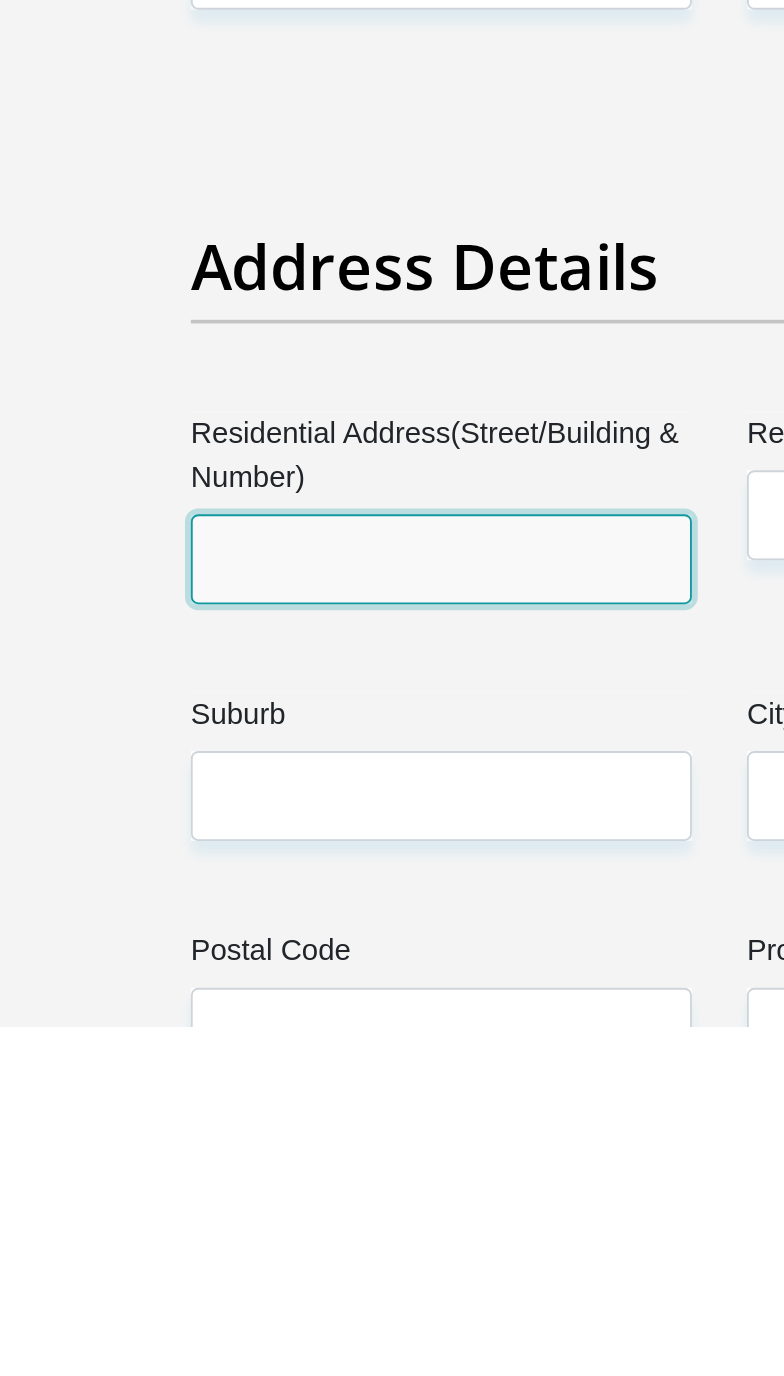 scroll, scrollTop: 157, scrollLeft: 0, axis: vertical 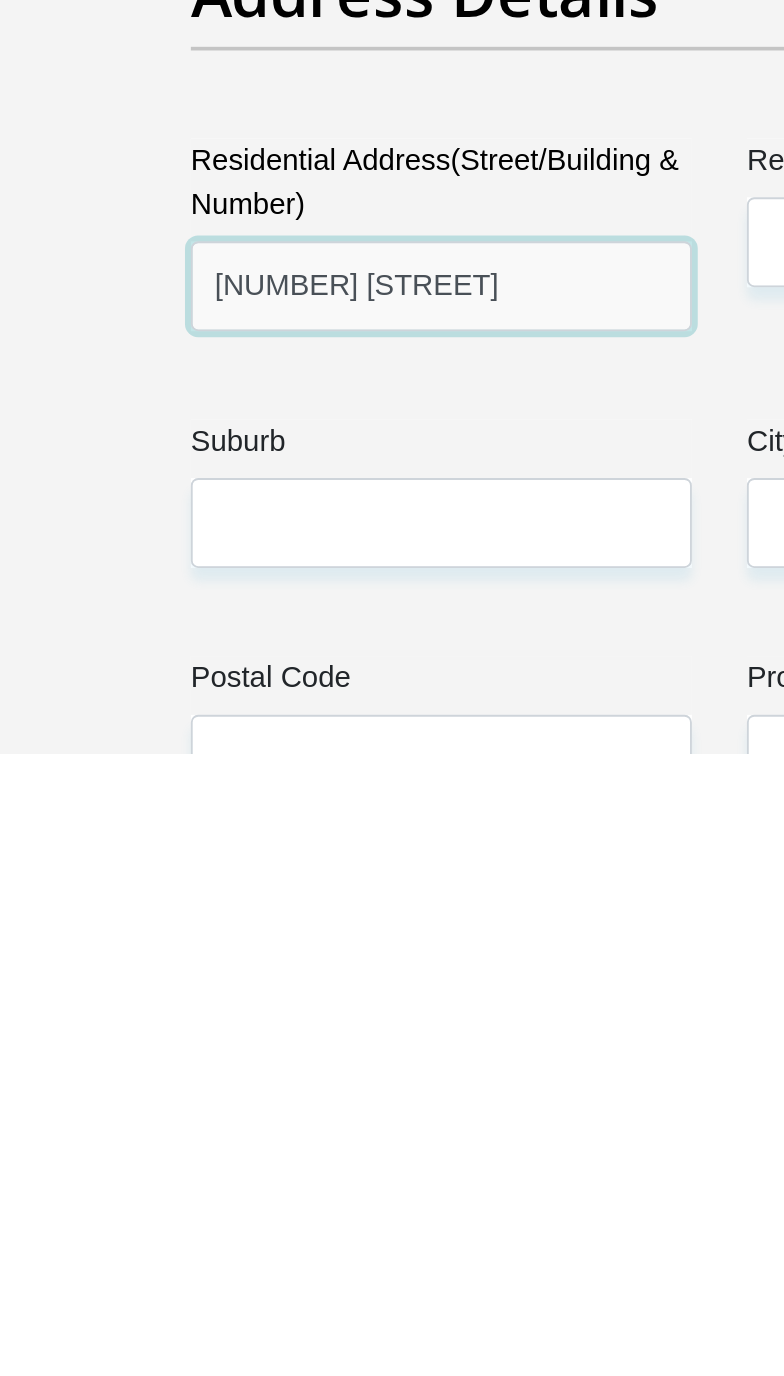 type on "[NUMBER] [STREET]" 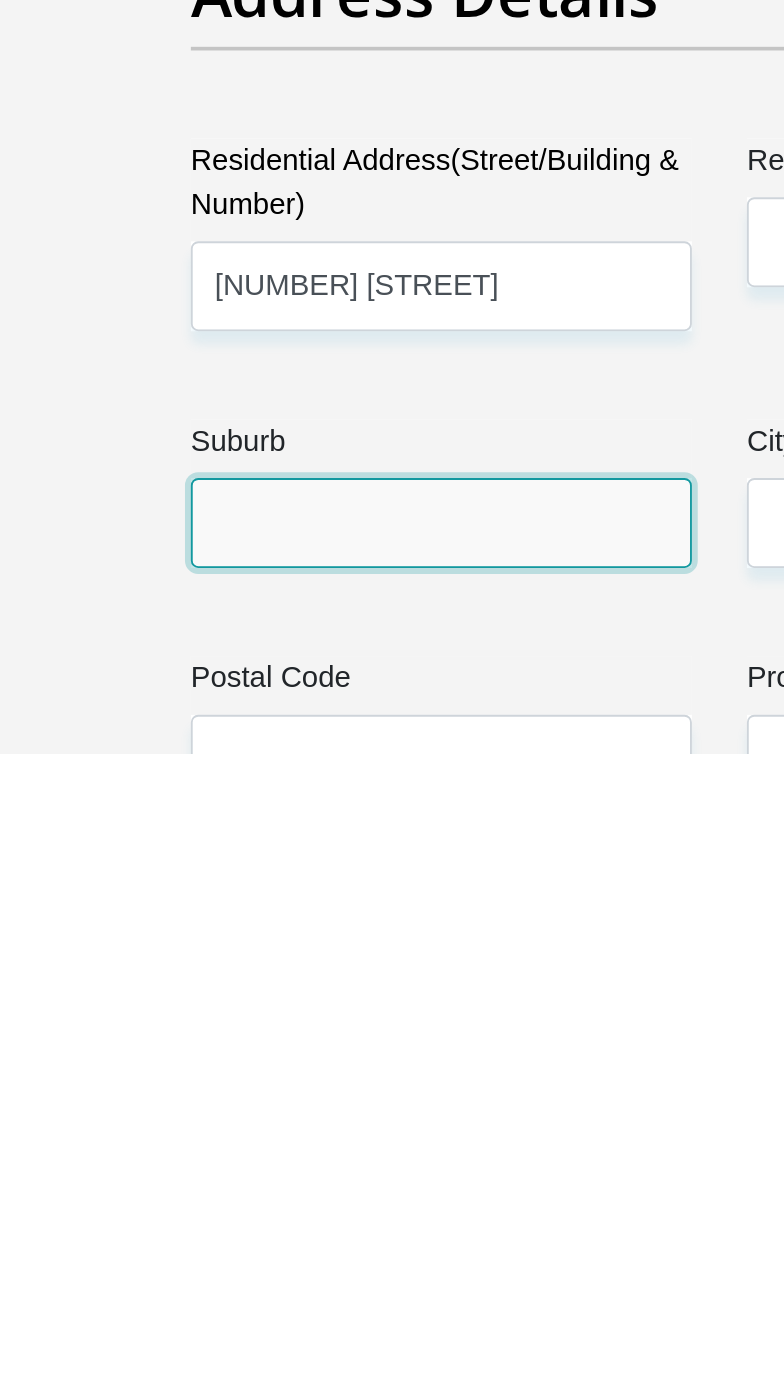 click on "Suburb" at bounding box center [240, 1250] 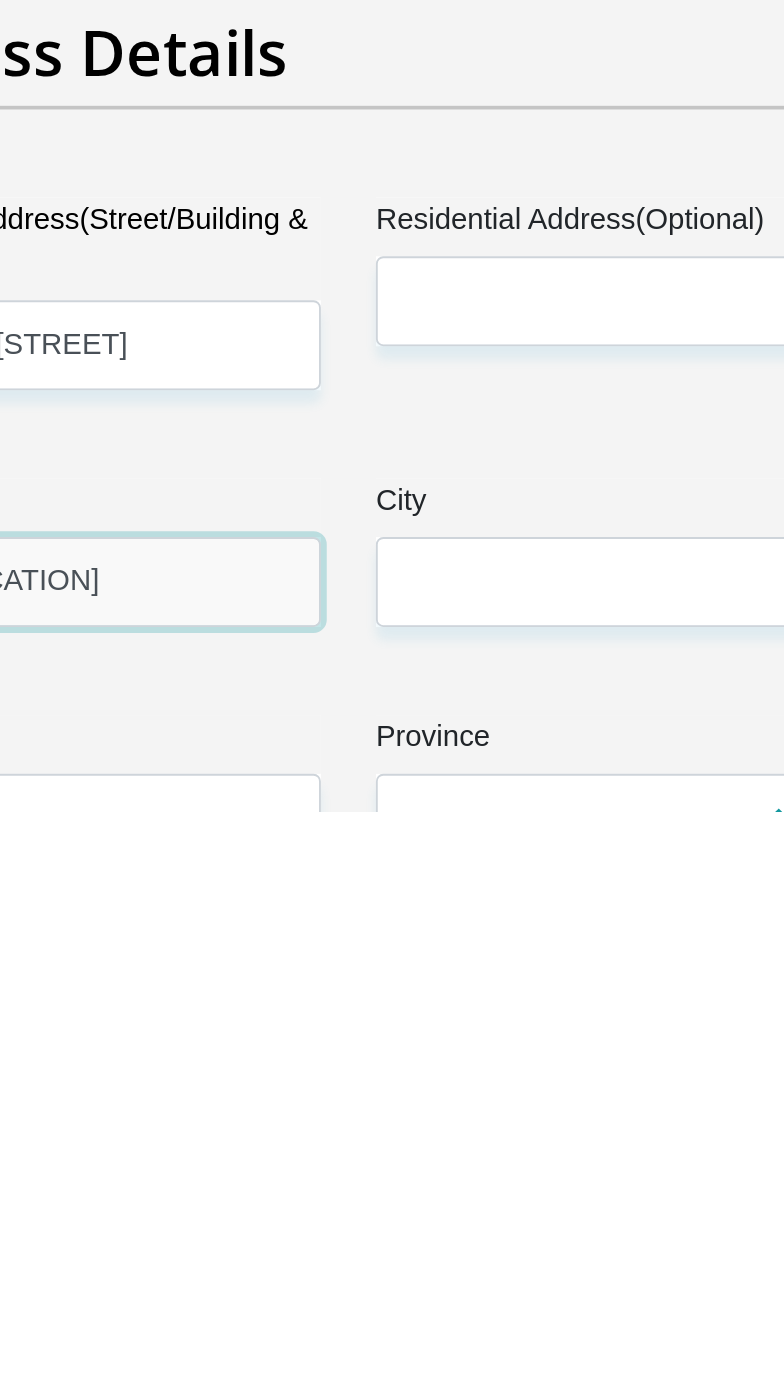 scroll, scrollTop: 157, scrollLeft: 0, axis: vertical 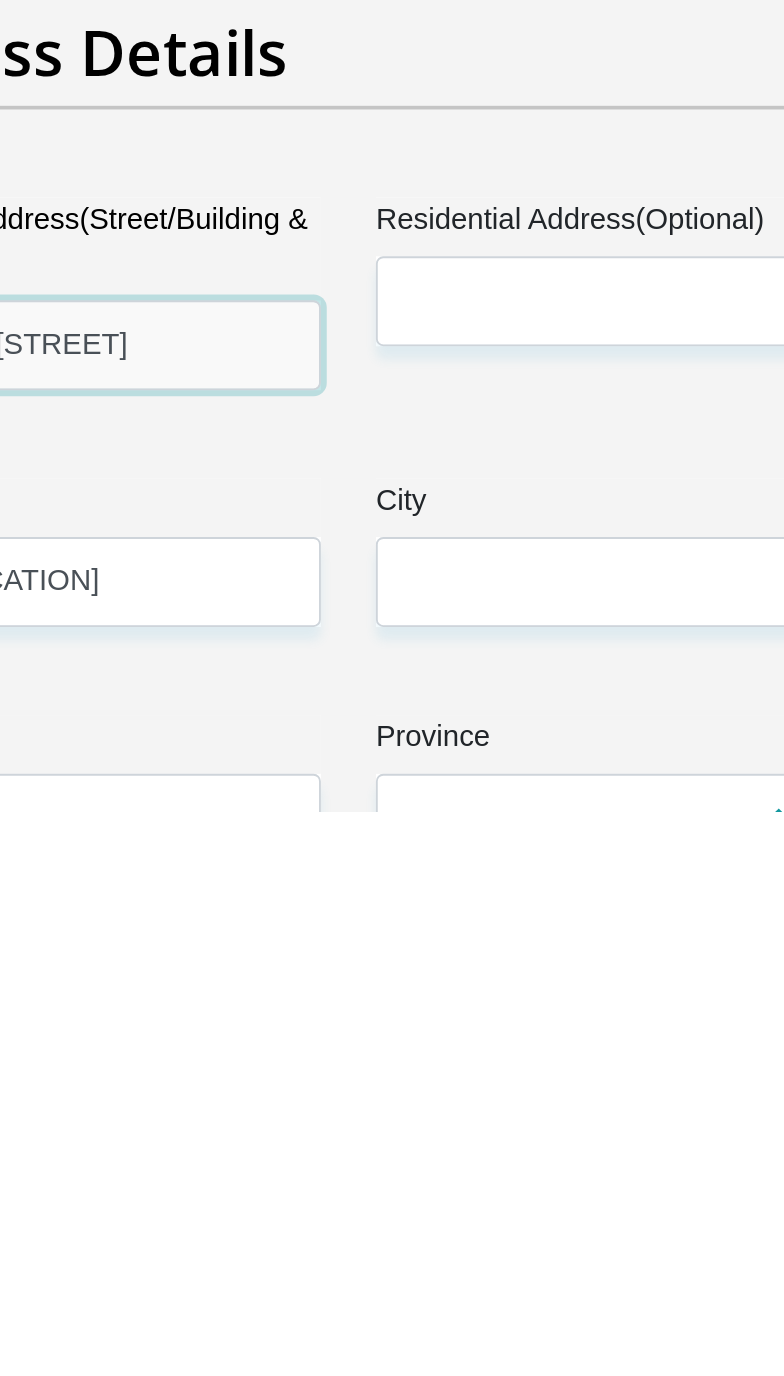 click on "[NUMBER] [STREET]" at bounding box center (240, 1121) 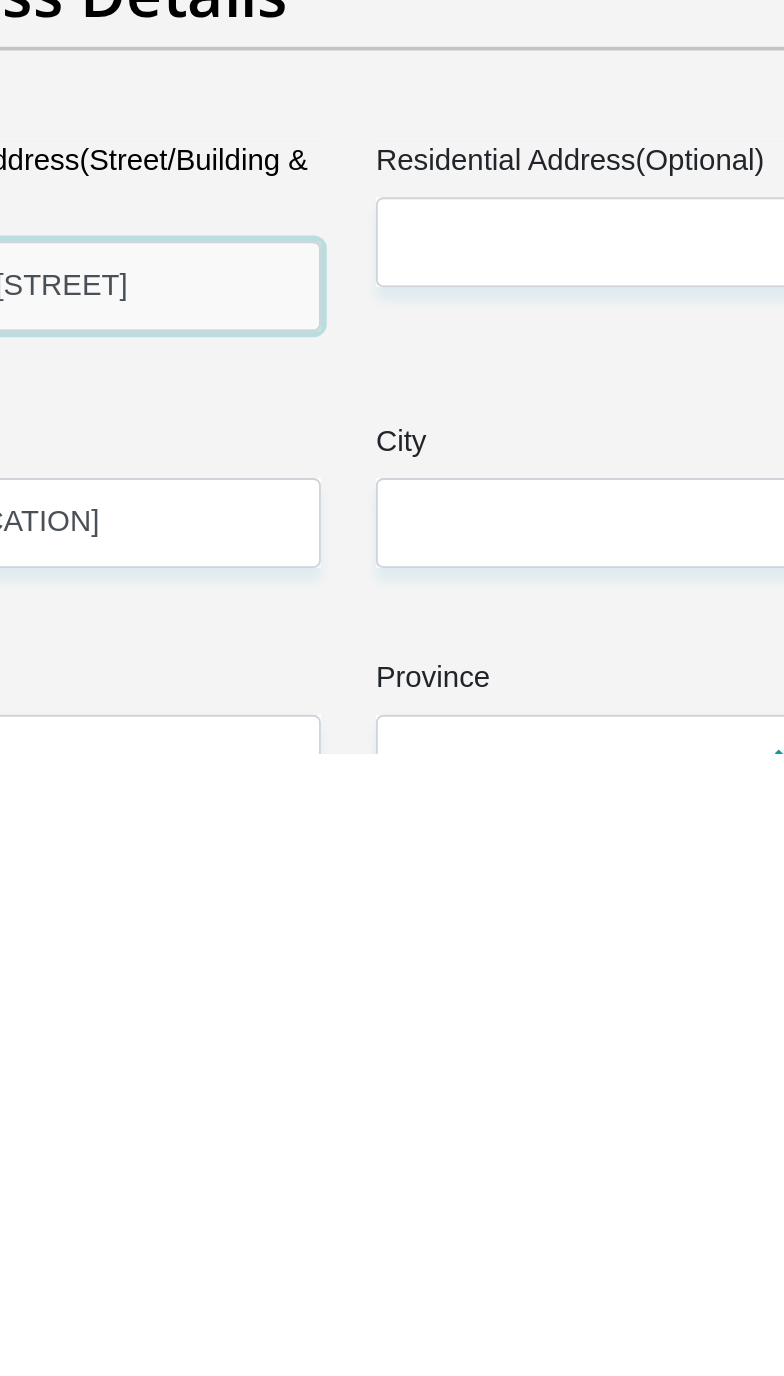 scroll, scrollTop: 207, scrollLeft: 0, axis: vertical 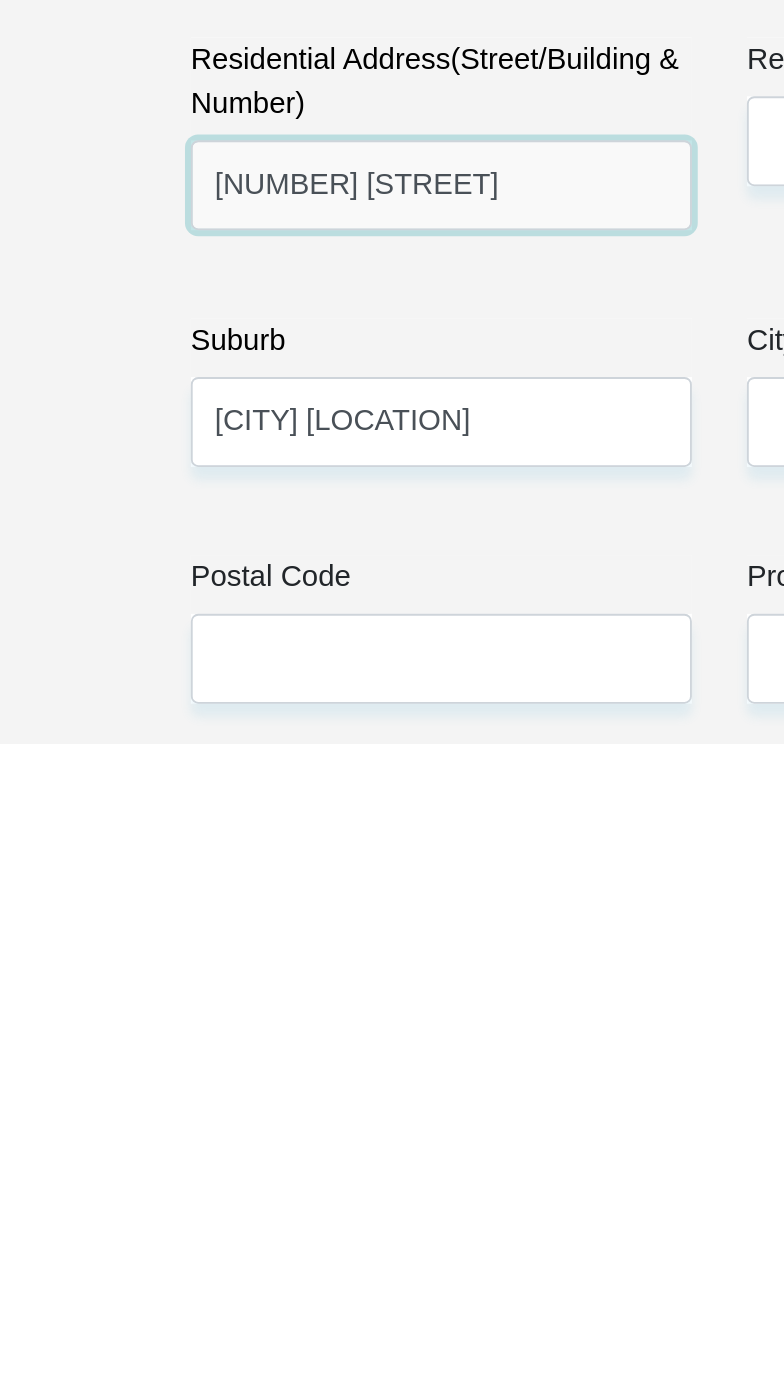 type on "[NUMBER] [STREET]" 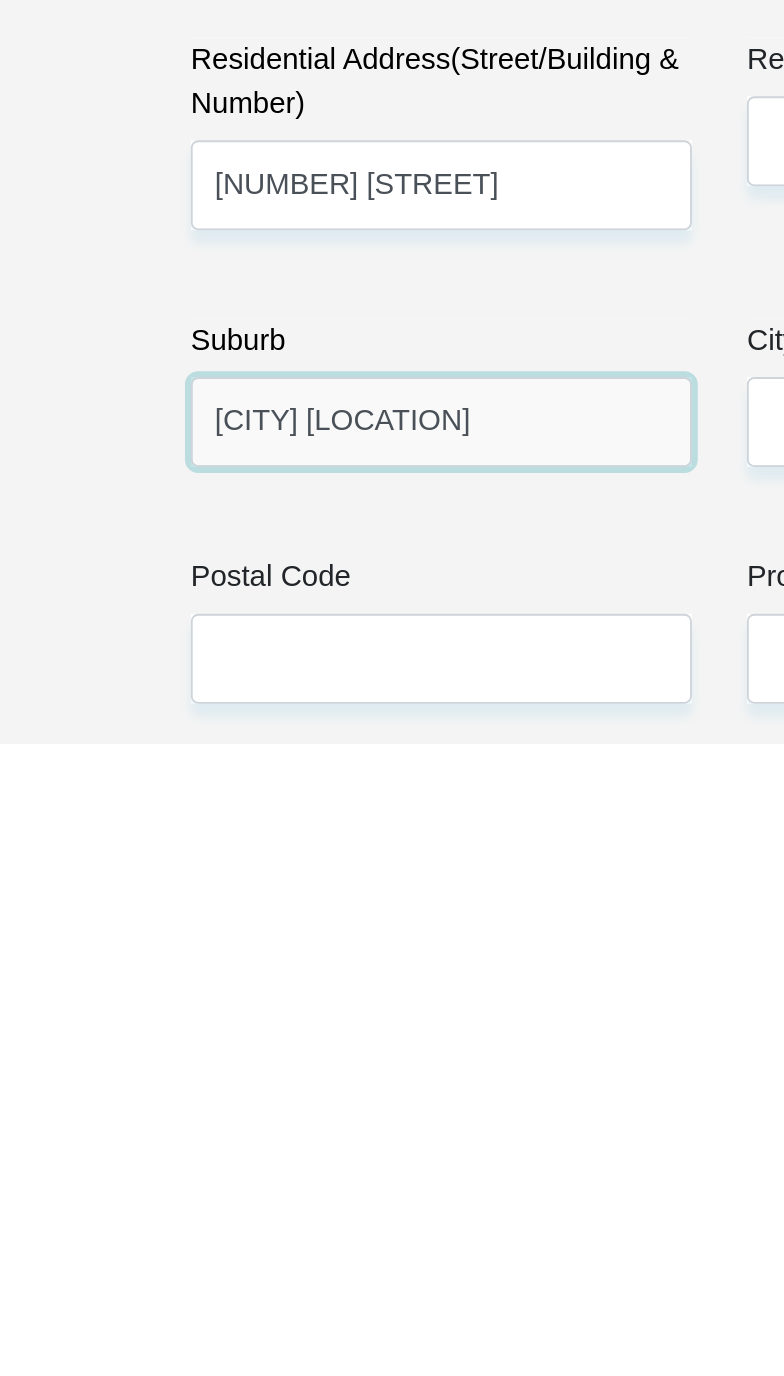 click on "[CITY] [LOCATION]" at bounding box center (240, 1200) 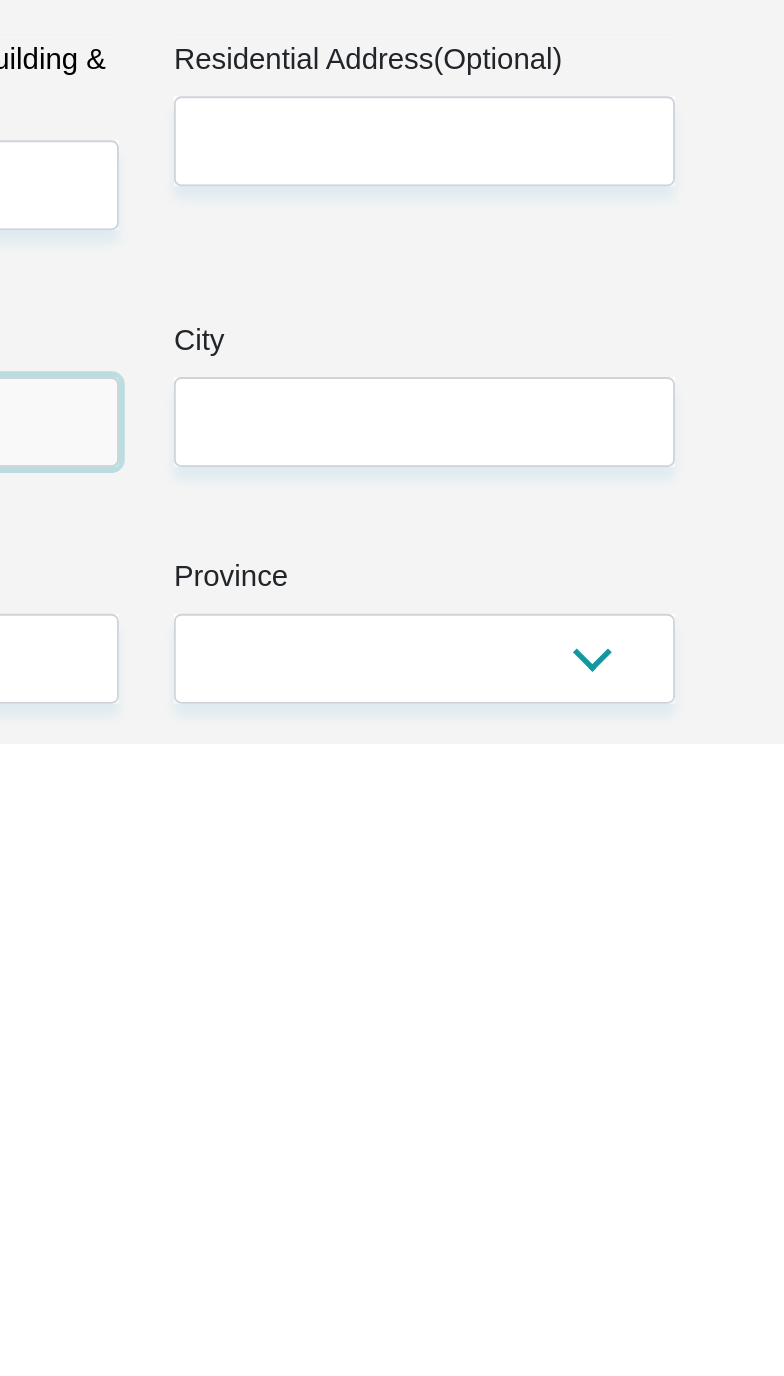 scroll, scrollTop: 207, scrollLeft: 0, axis: vertical 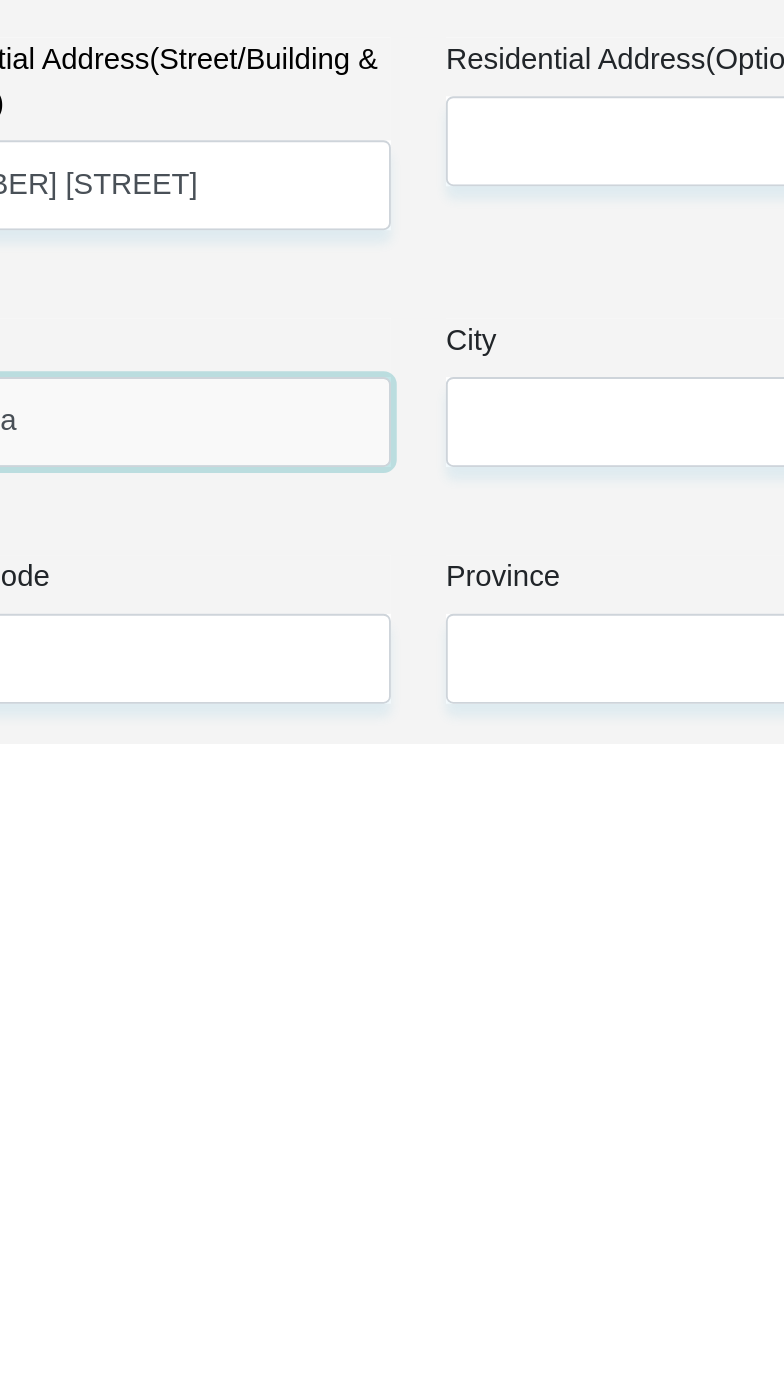type on "Pretoria" 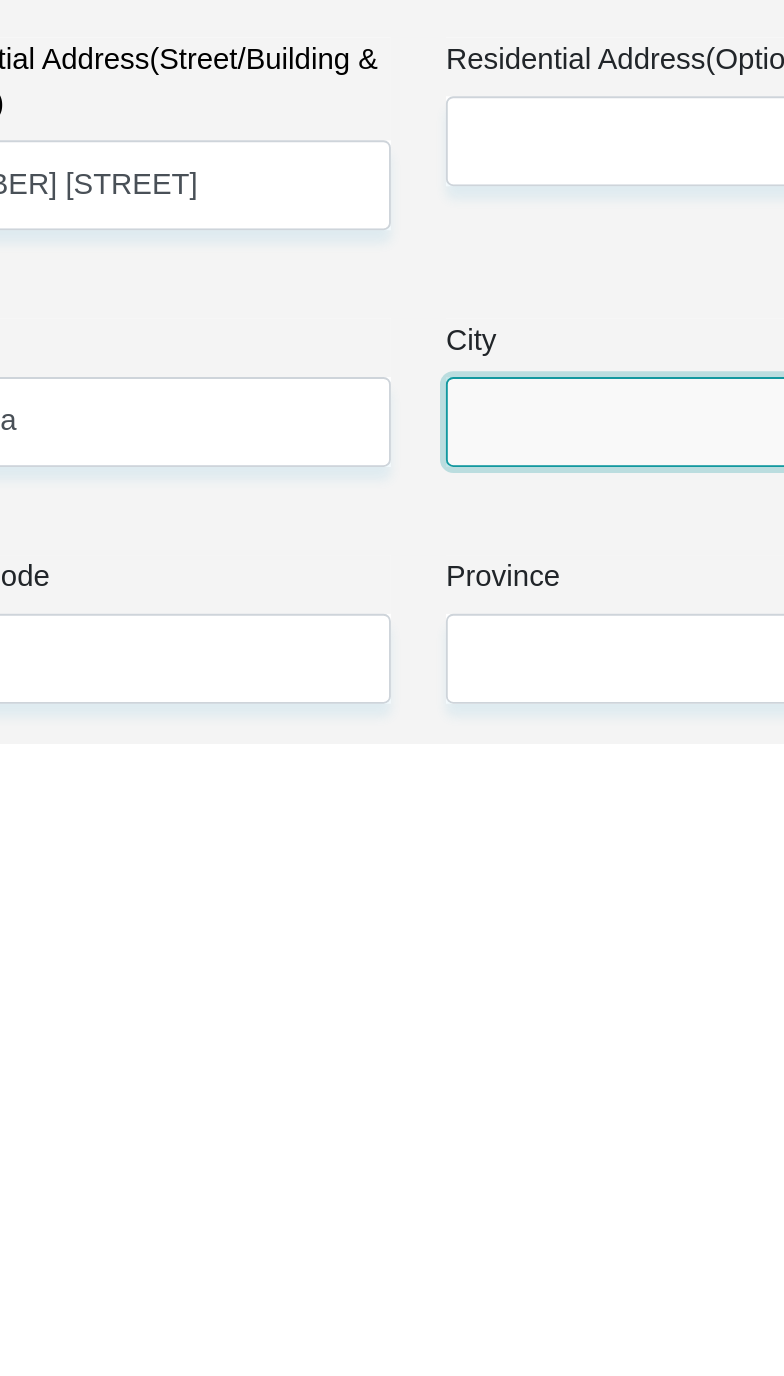 click on "City" at bounding box center [543, 1200] 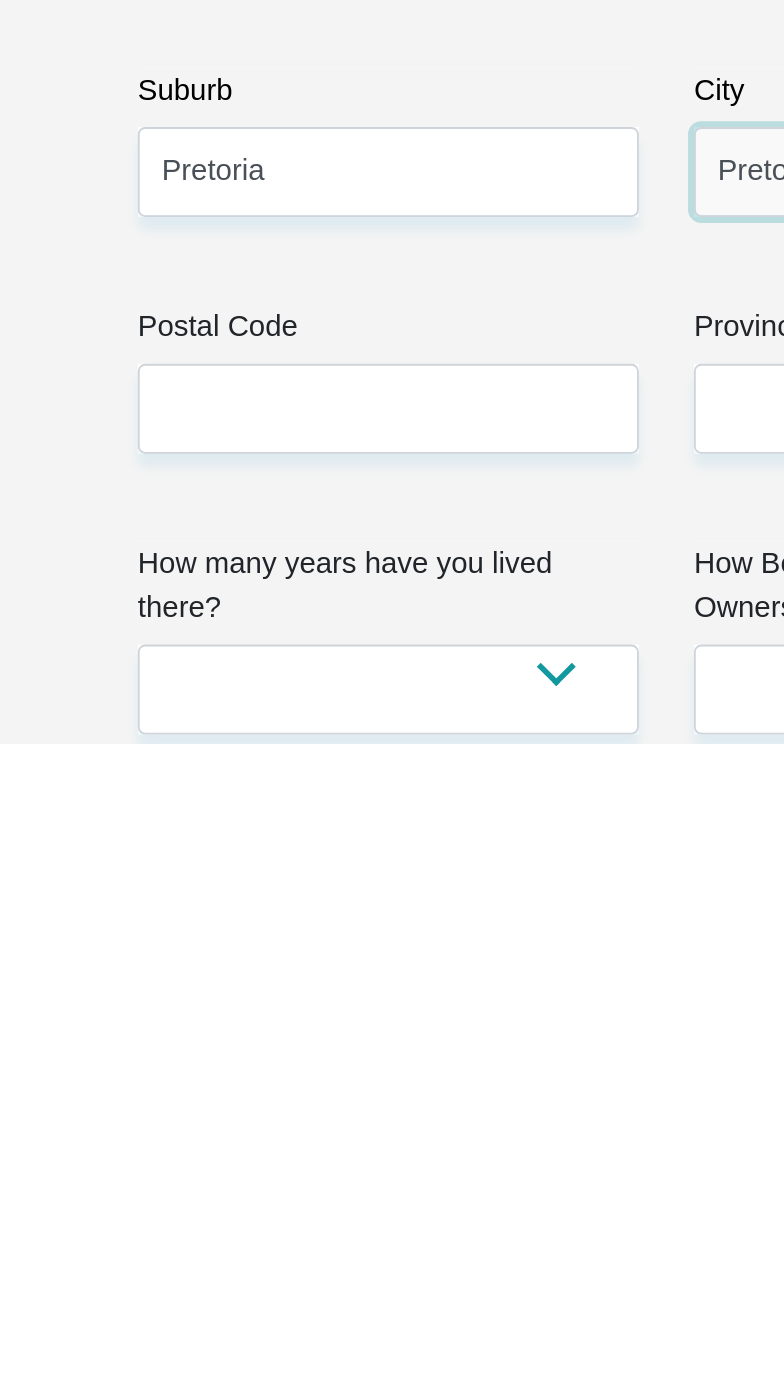 scroll, scrollTop: 343, scrollLeft: 0, axis: vertical 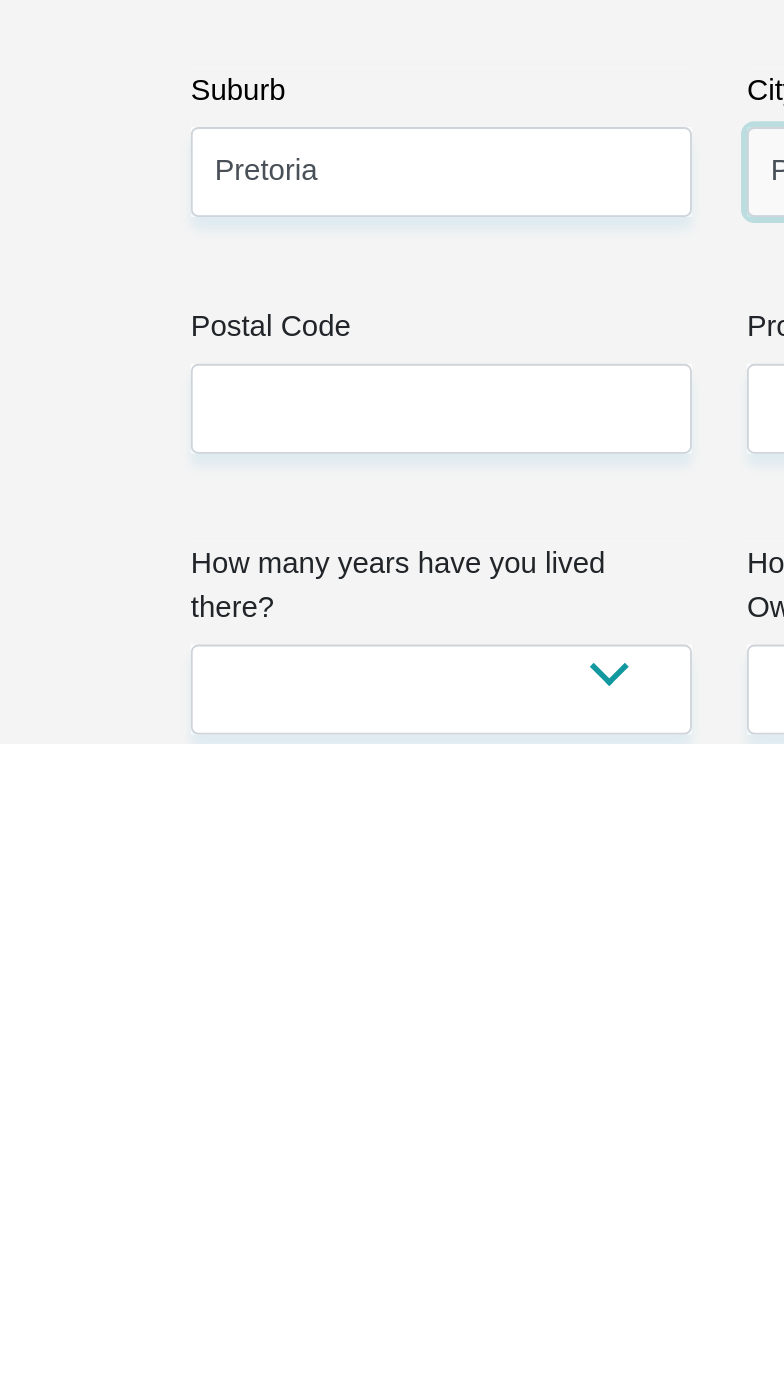 type on "Pretoria" 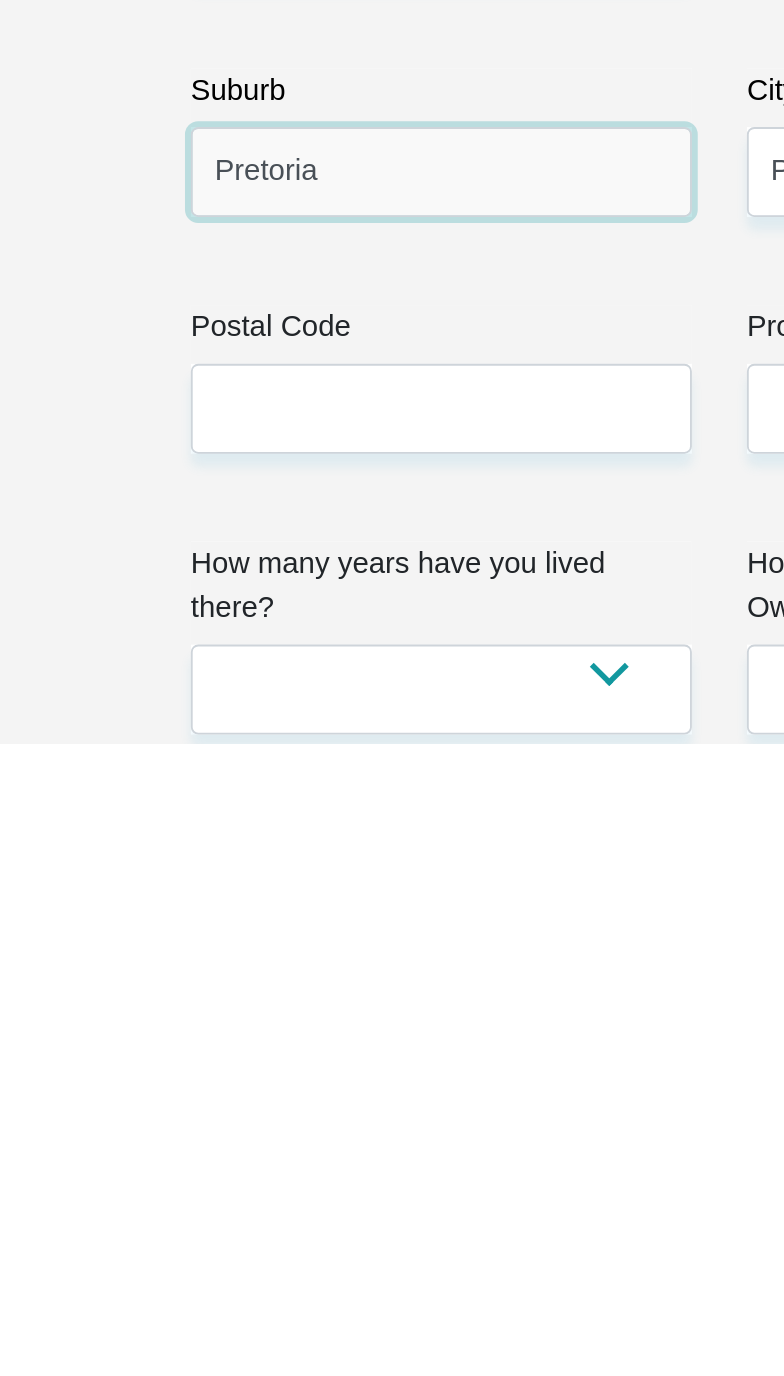 click on "Pretoria" at bounding box center (240, 1064) 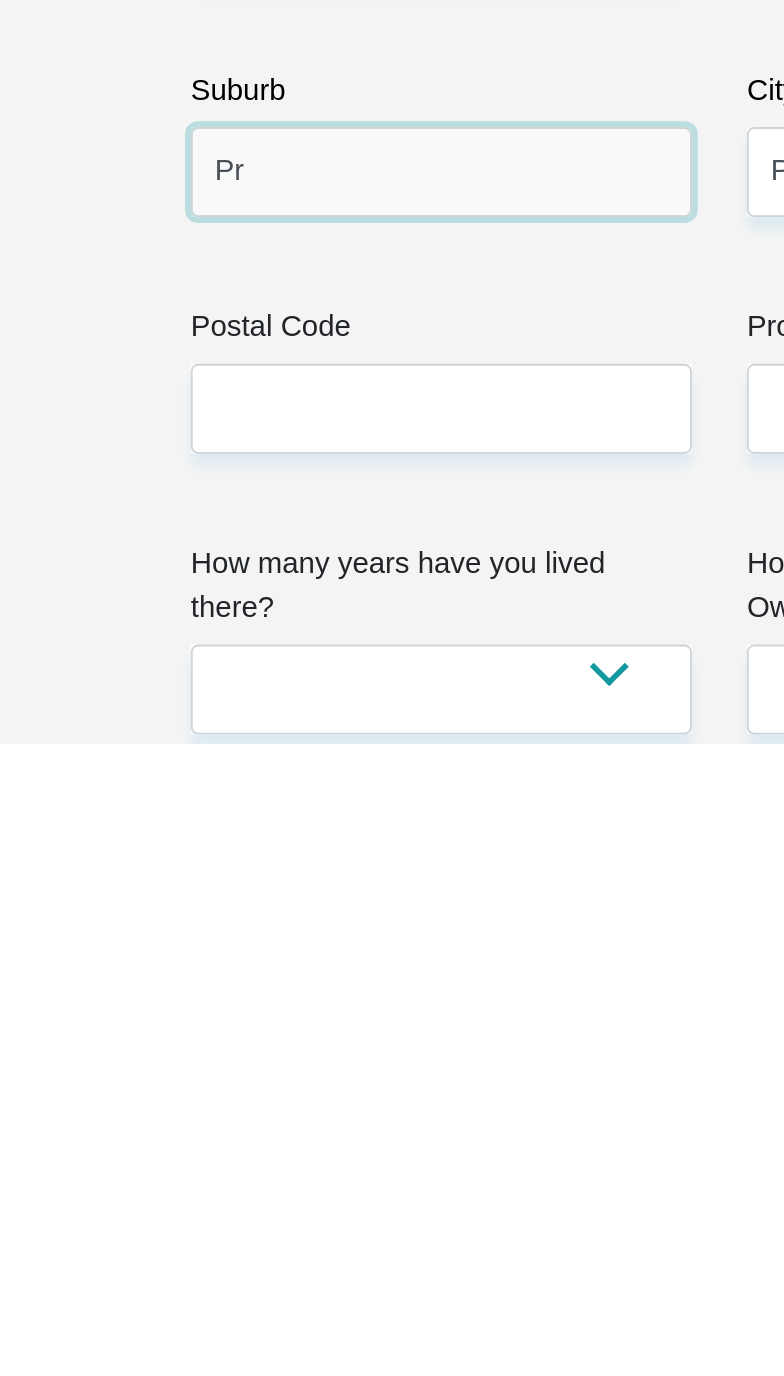 type on "P" 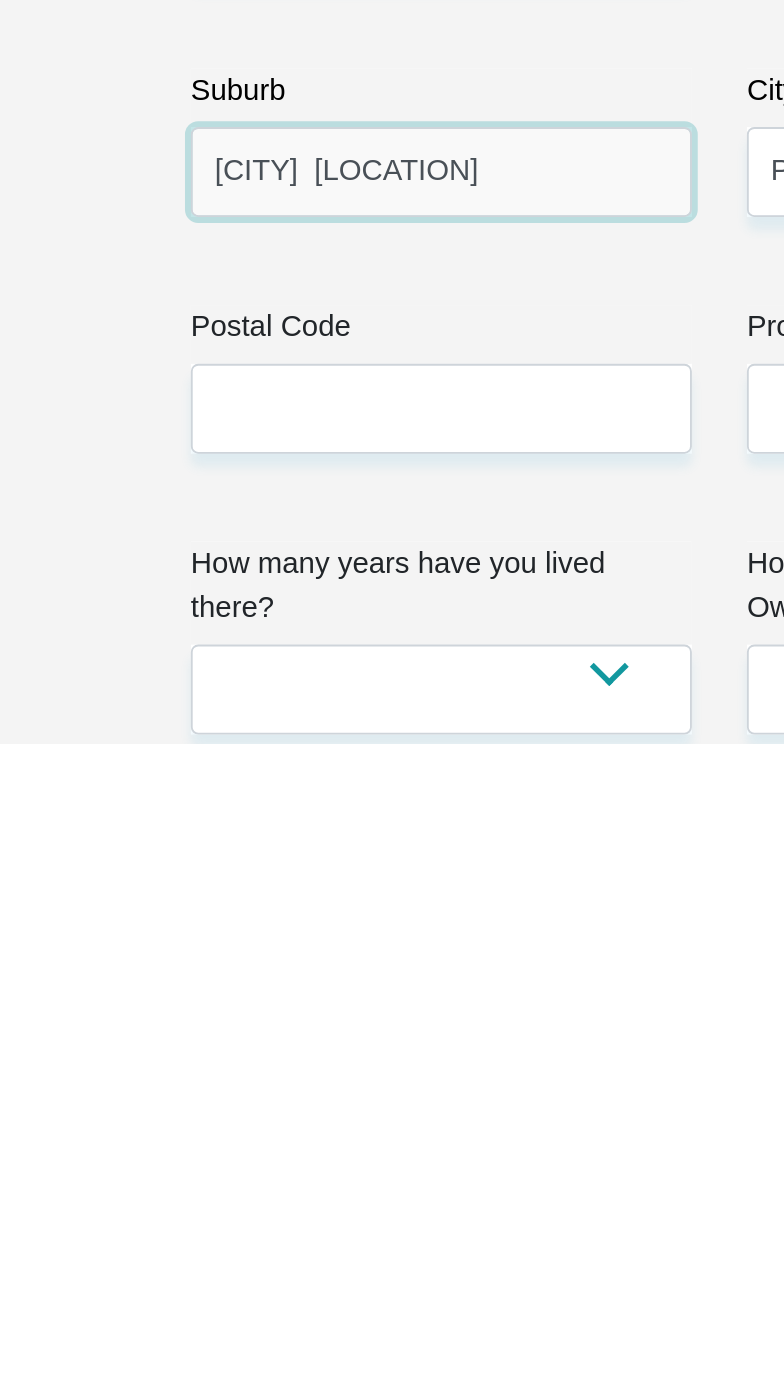 type on "[CITY]  [LOCATION]" 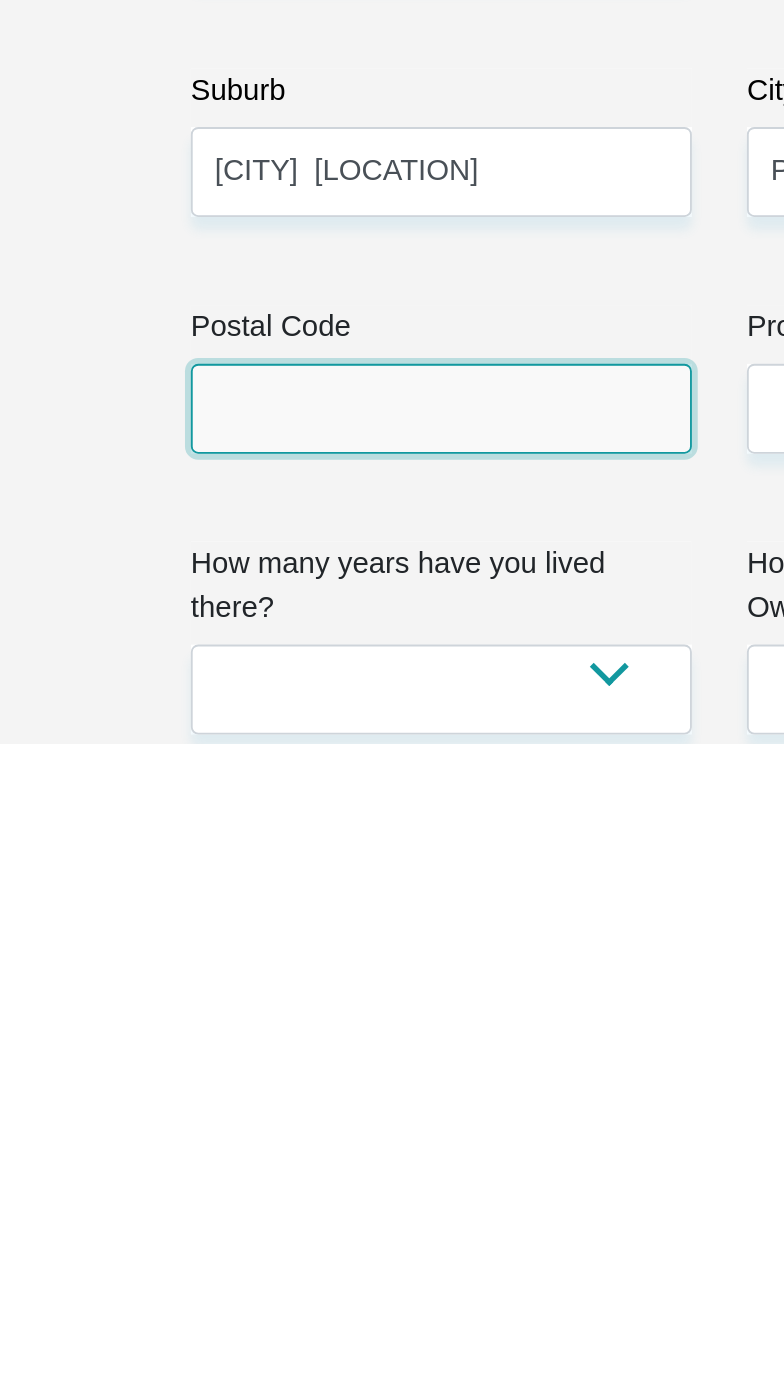 click on "Postal Code" at bounding box center [240, 1193] 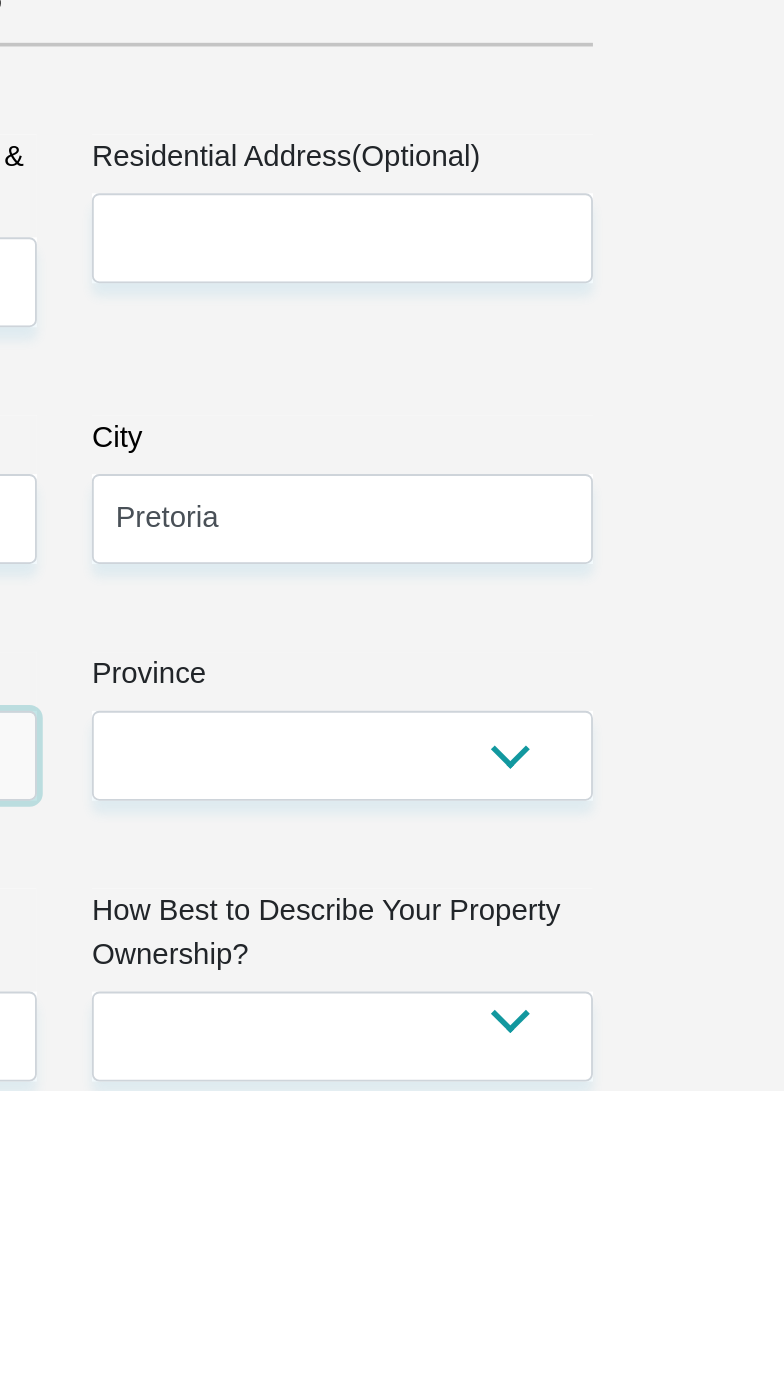 scroll, scrollTop: 343, scrollLeft: 0, axis: vertical 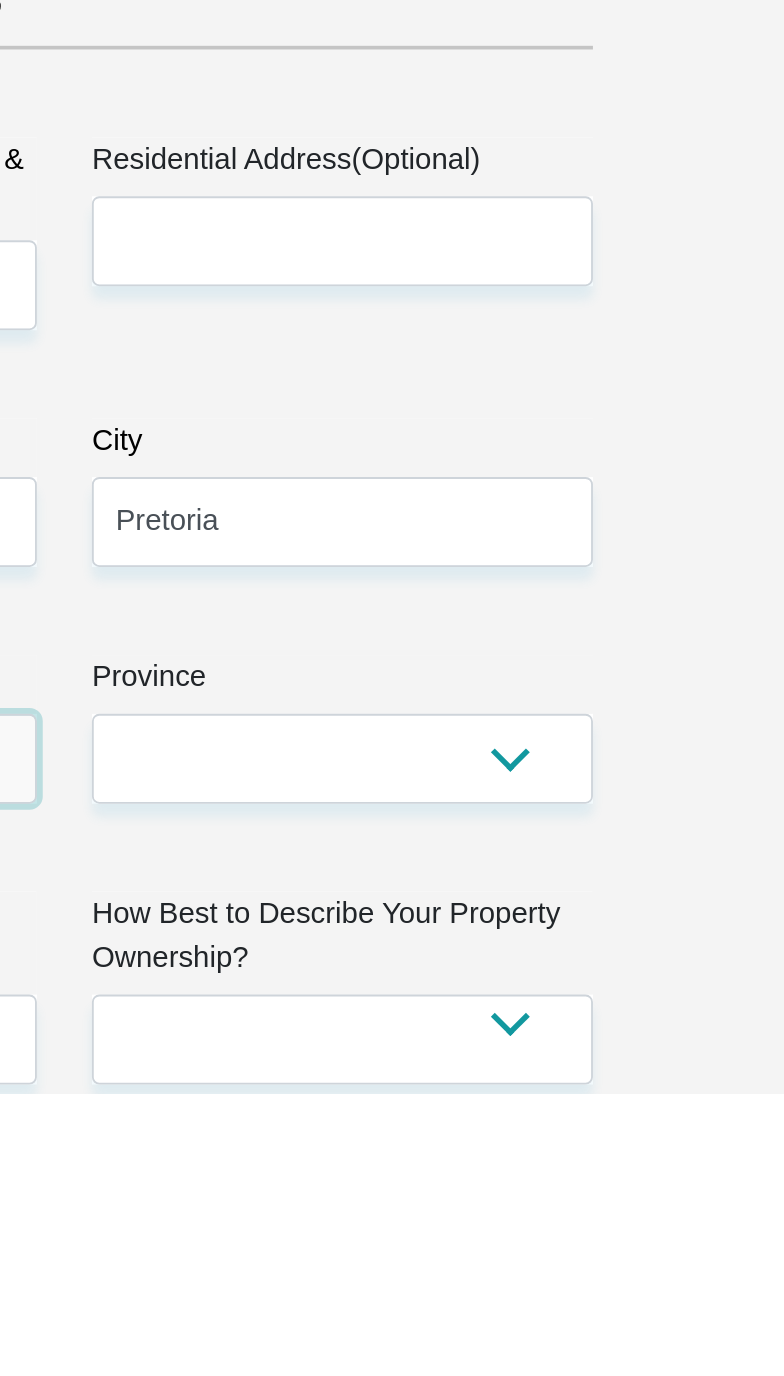 type on "0122" 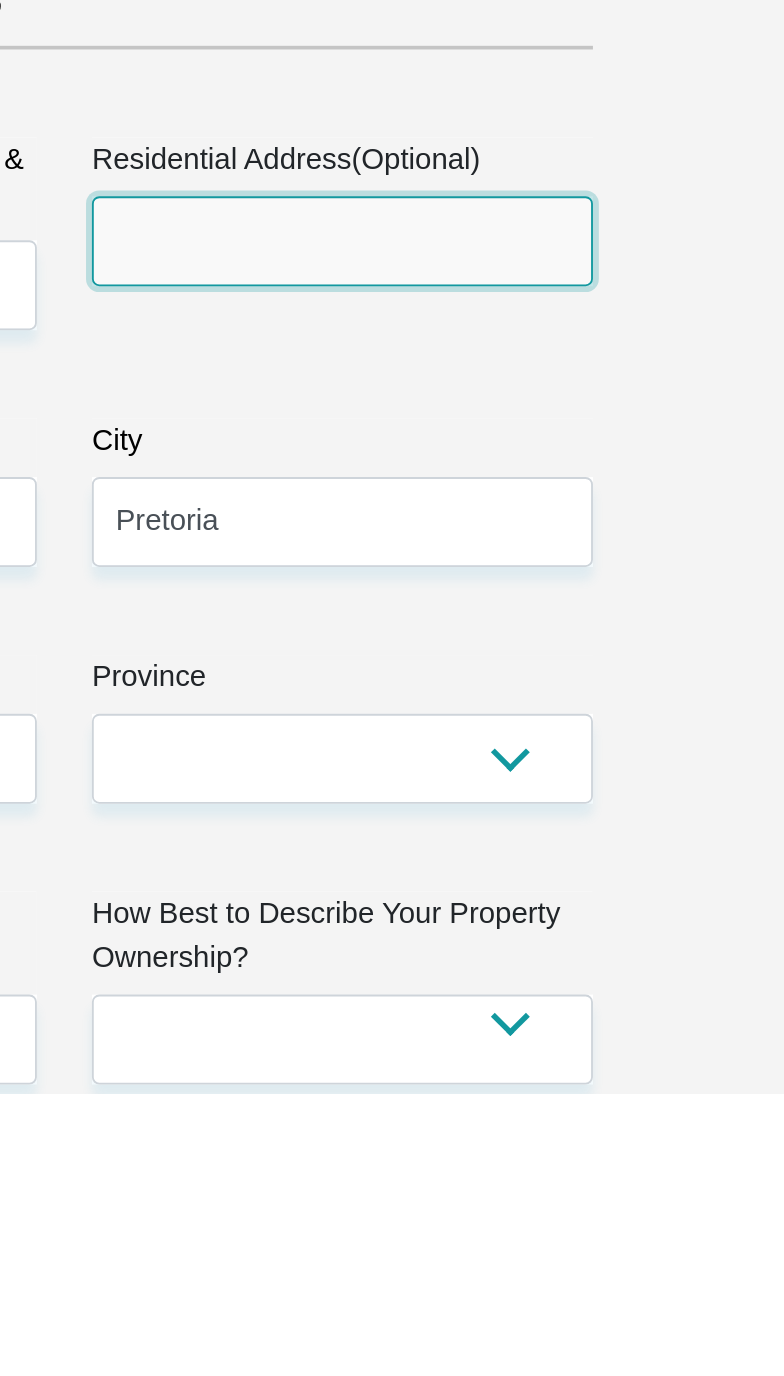 click on "Residential Address(Optional)" at bounding box center (543, 911) 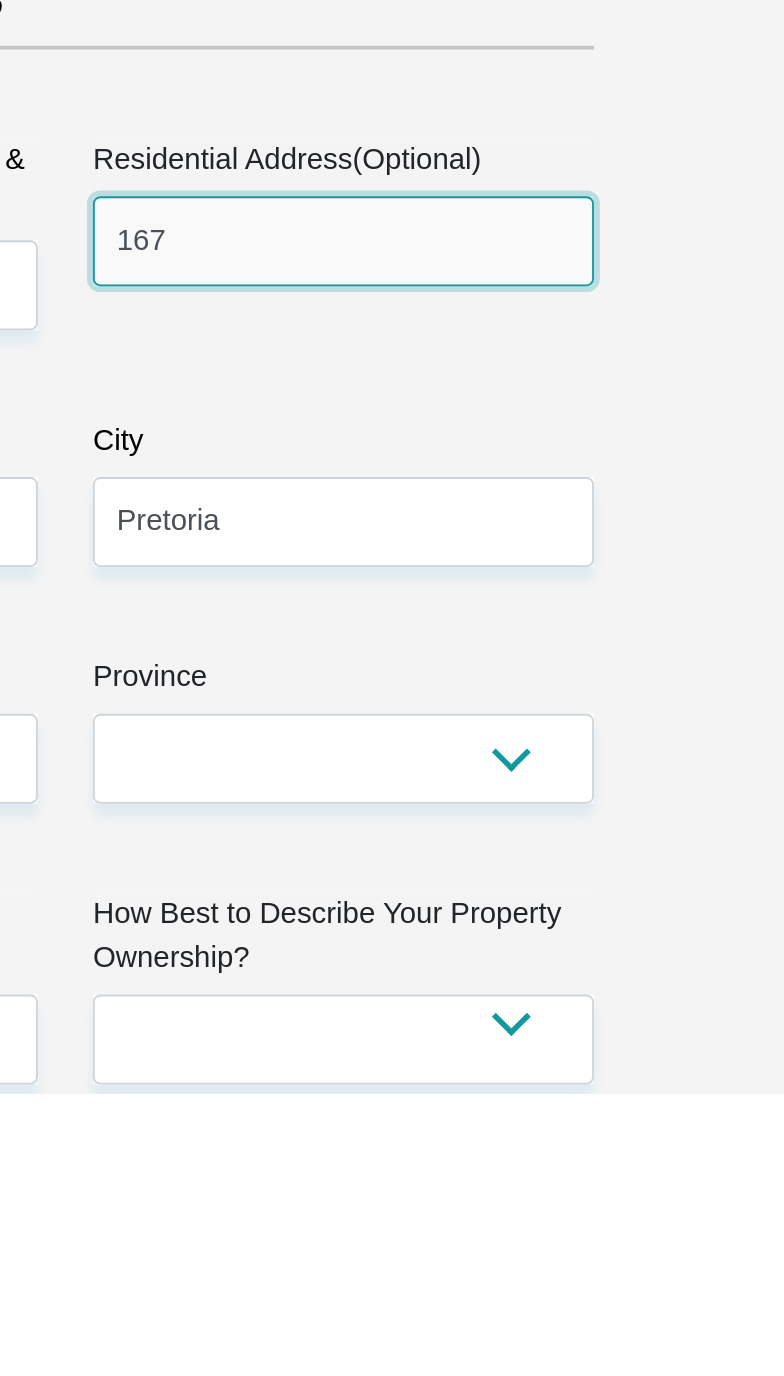 type on "[NUMBER]" 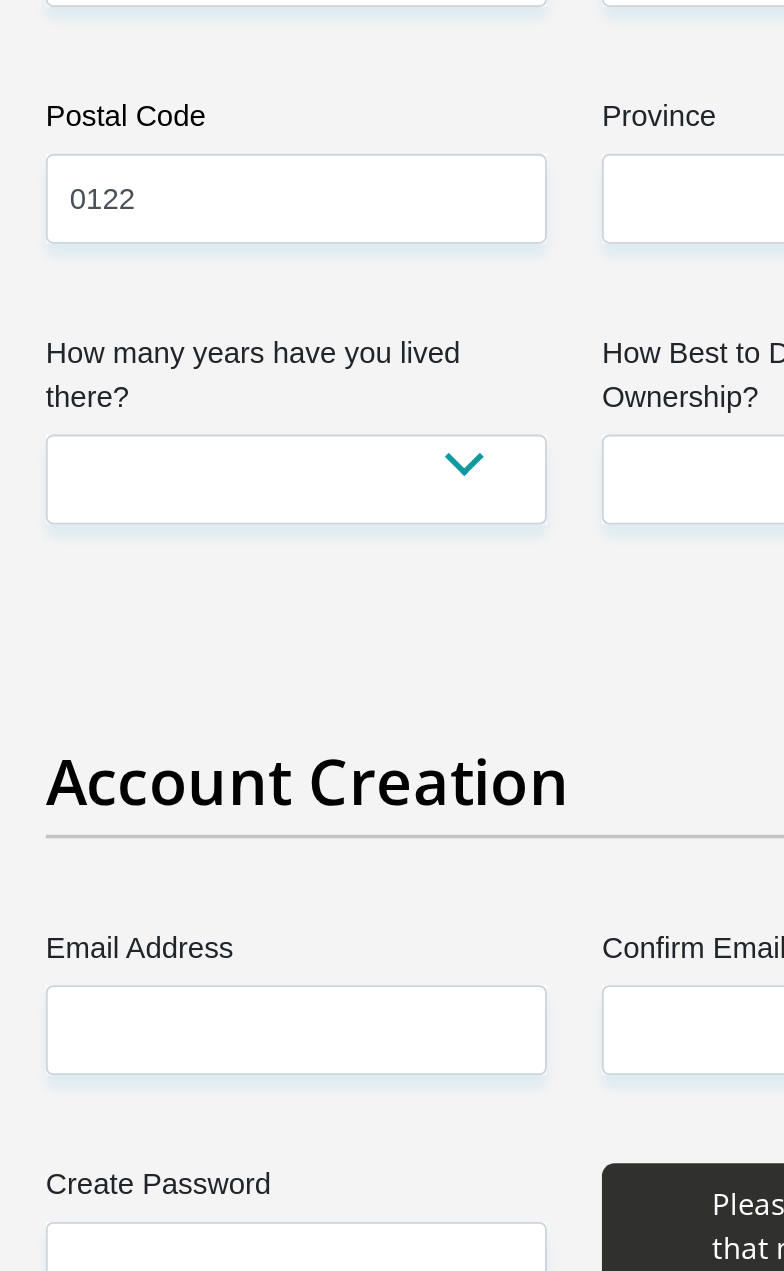 scroll, scrollTop: 1179, scrollLeft: 0, axis: vertical 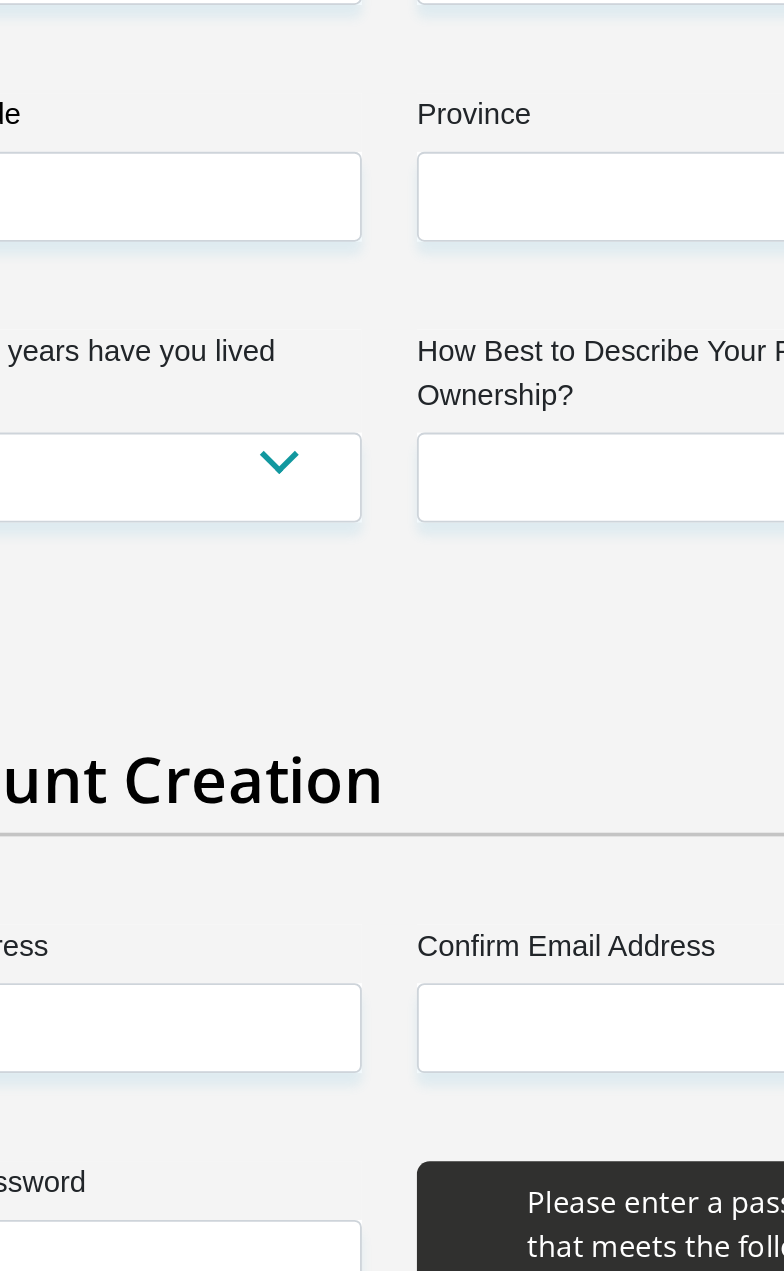 type on "[NUMBER] [STREET]" 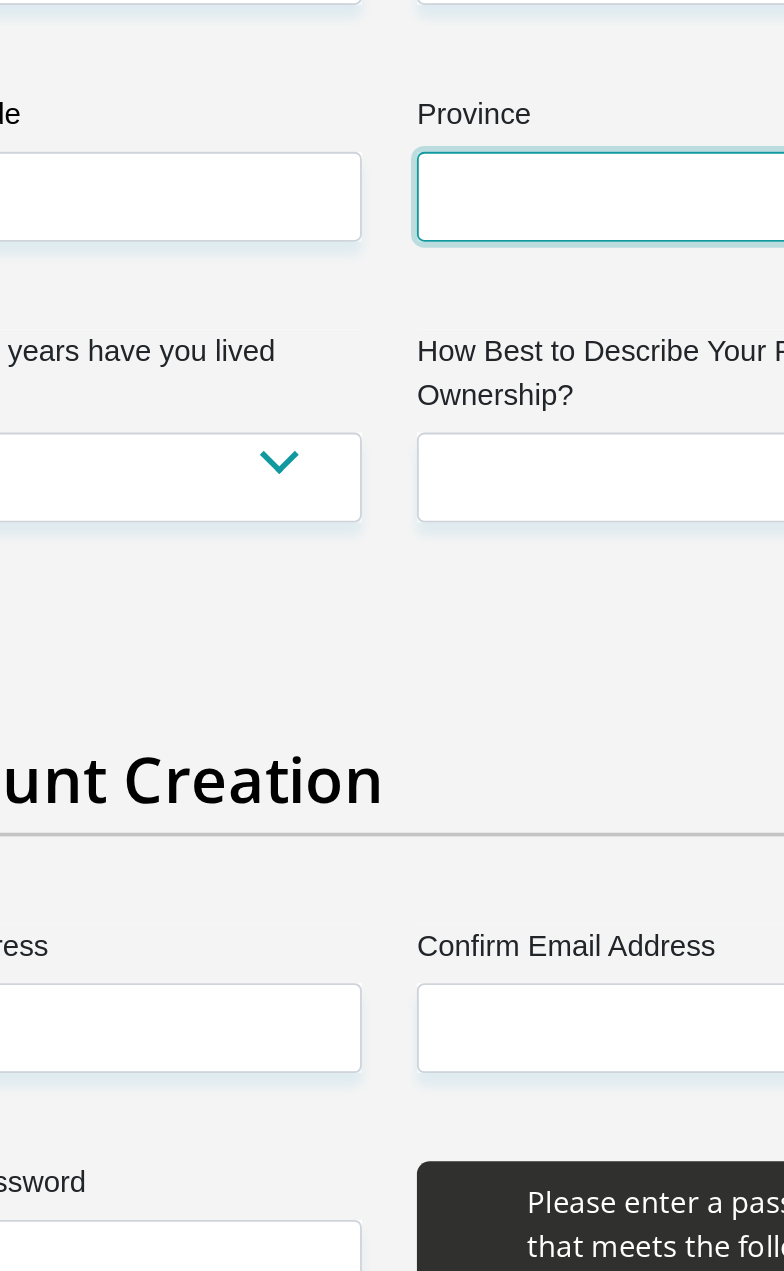 click on "Eastern Cape
Free State
Gauteng
KwaZulu-Natal
Limpopo
Mpumalanga
Northern Cape
North West
Western Cape" at bounding box center [543, 357] 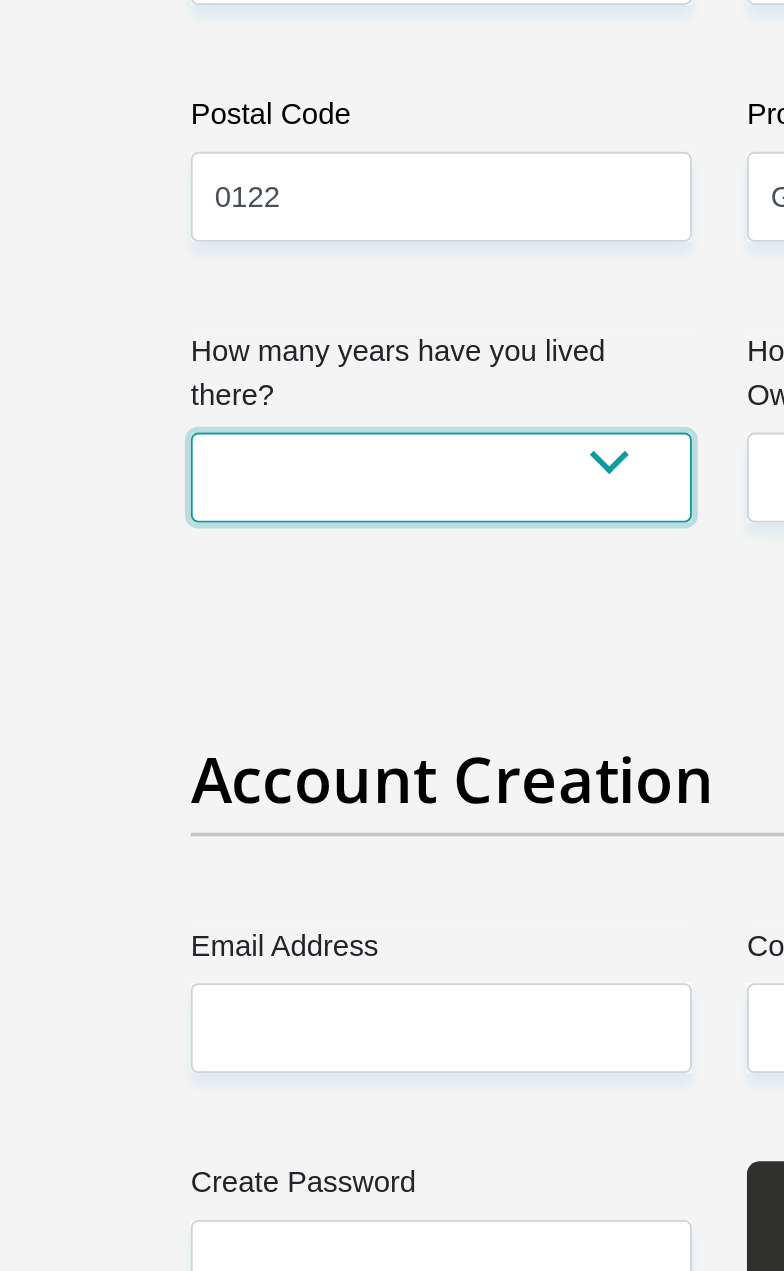 click on "less than 1 year
1-3 years
3-5 years
5+ years" at bounding box center (240, 510) 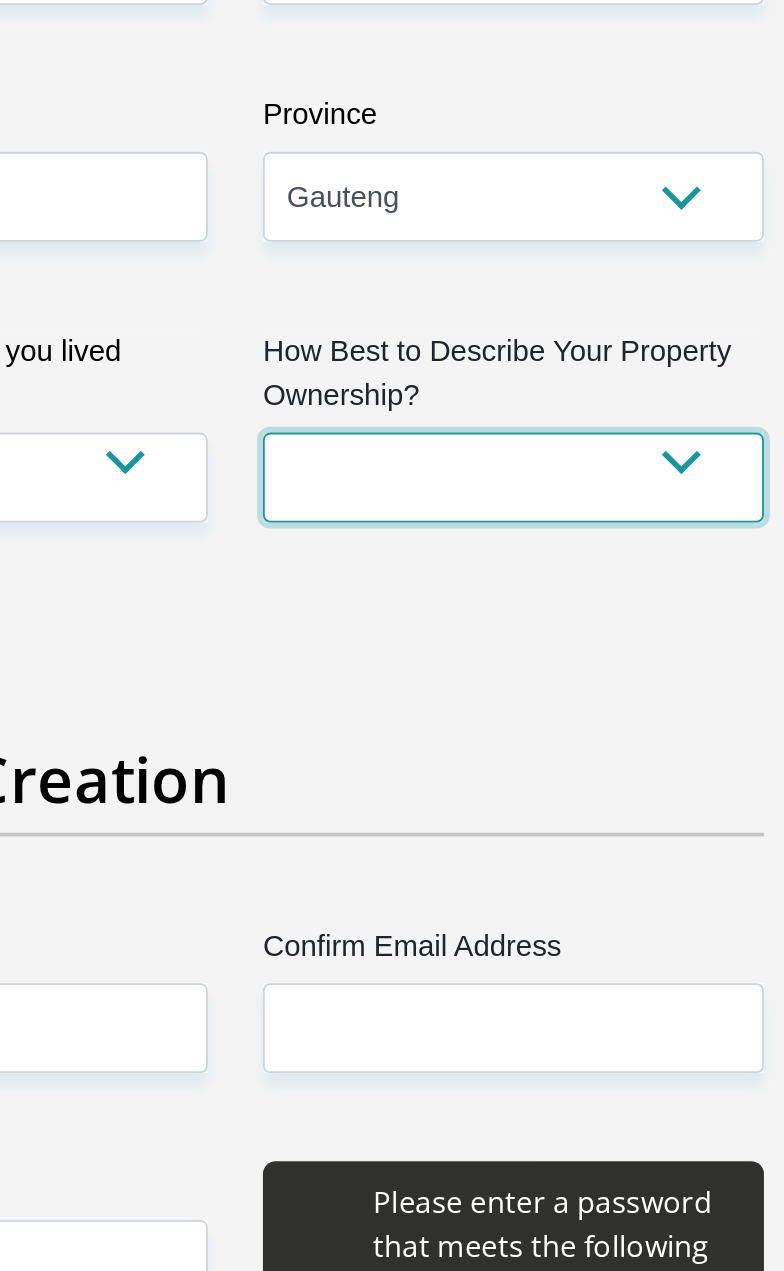 click on "Owned
Rented
Family Owned
Company Dwelling" at bounding box center [543, 510] 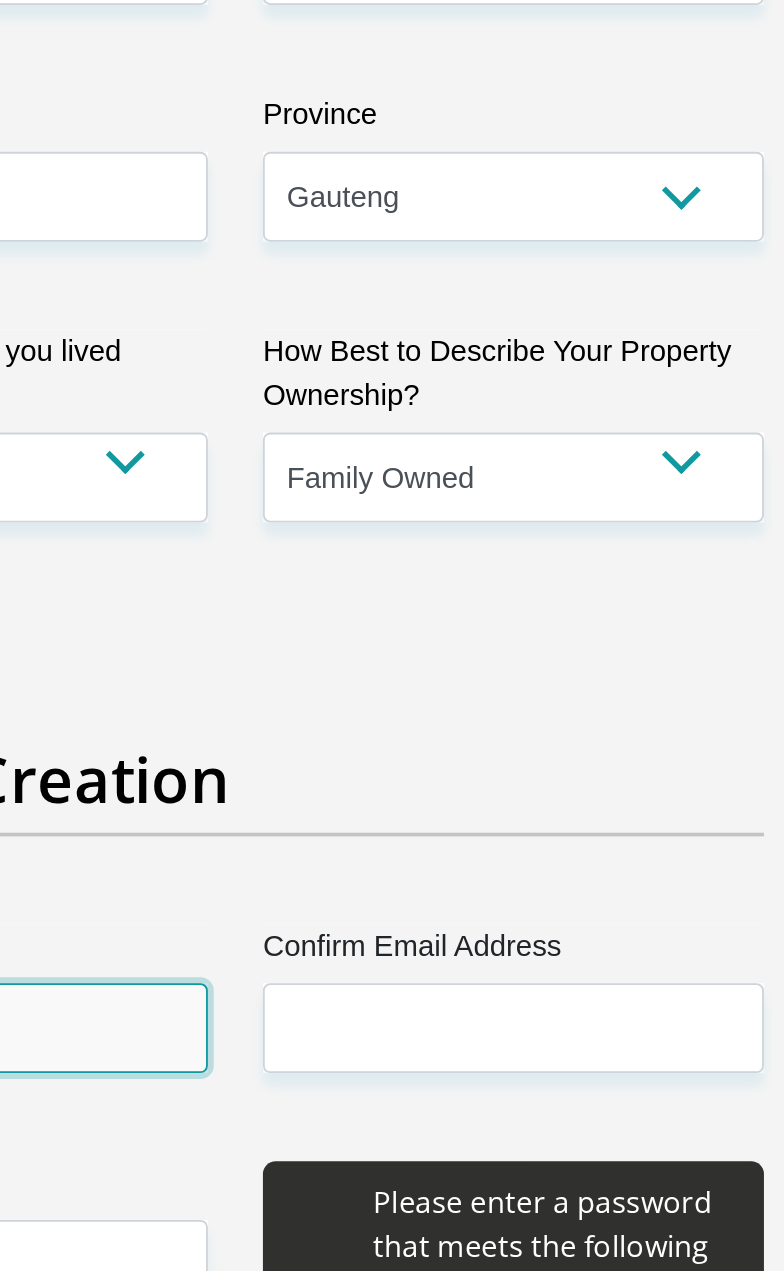 click on "Email Address" at bounding box center [240, 810] 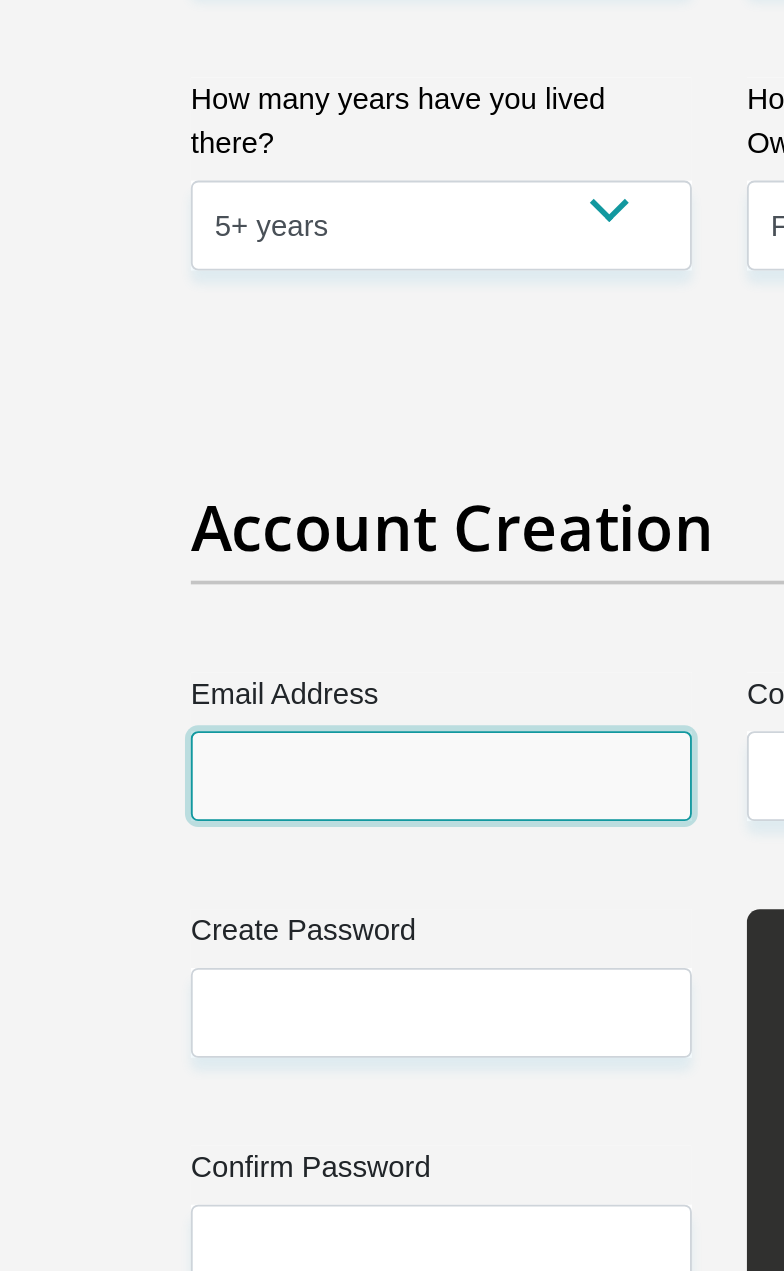 scroll, scrollTop: 1179, scrollLeft: 0, axis: vertical 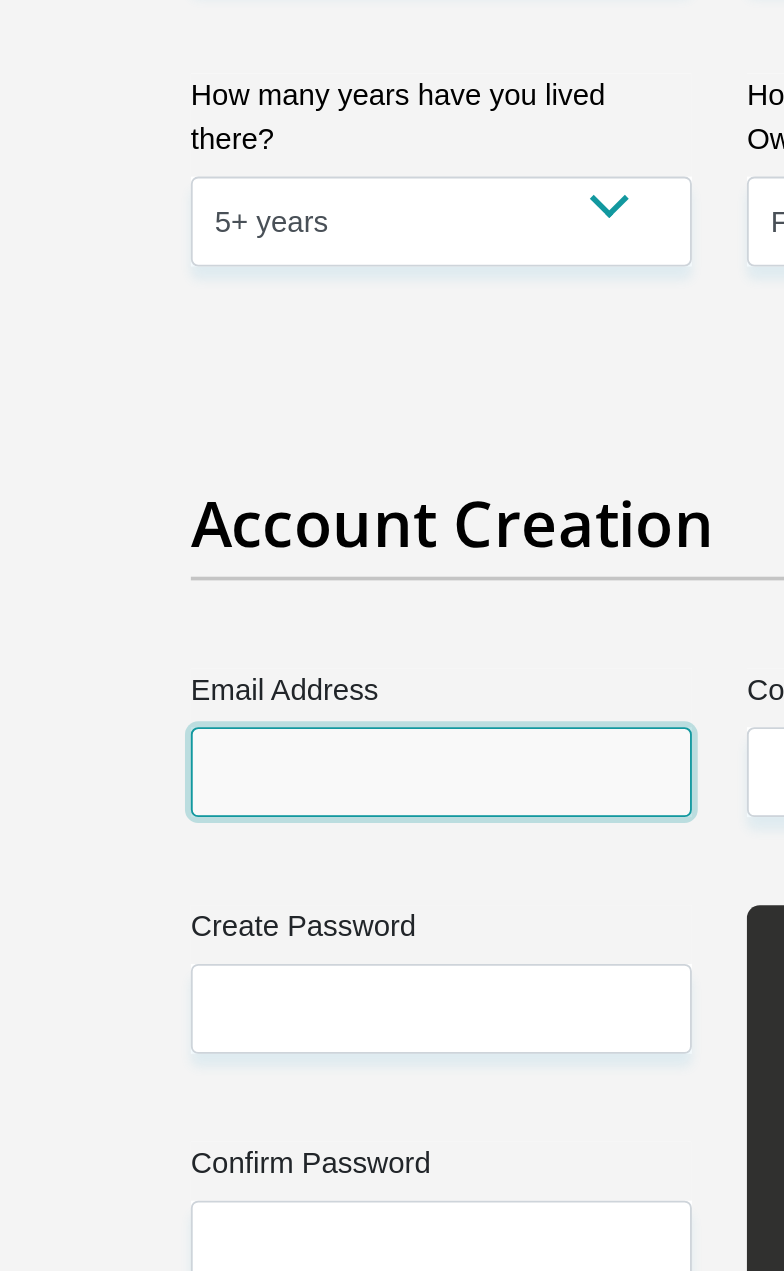 click on "Email Address" at bounding box center (240, 810) 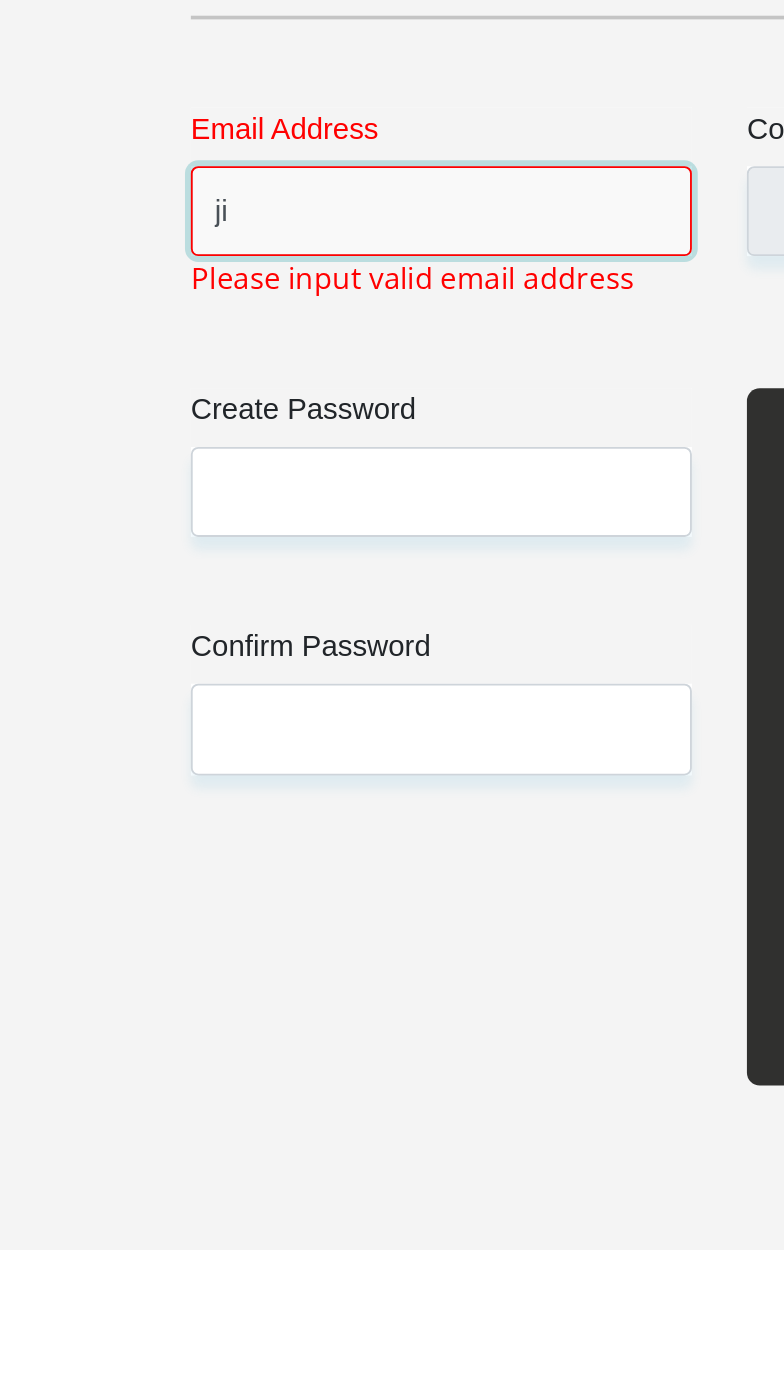 type on "j" 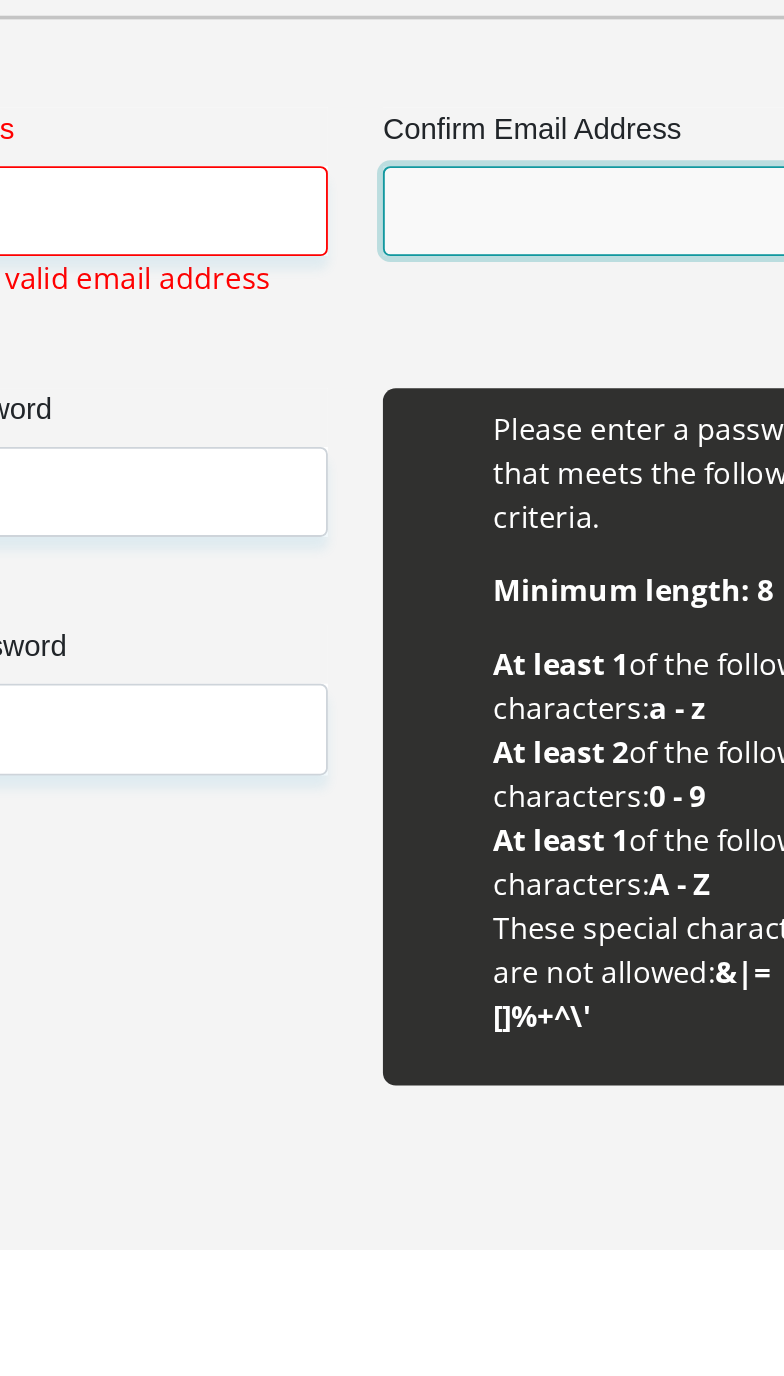 click on "Confirm Email Address" at bounding box center (543, 810) 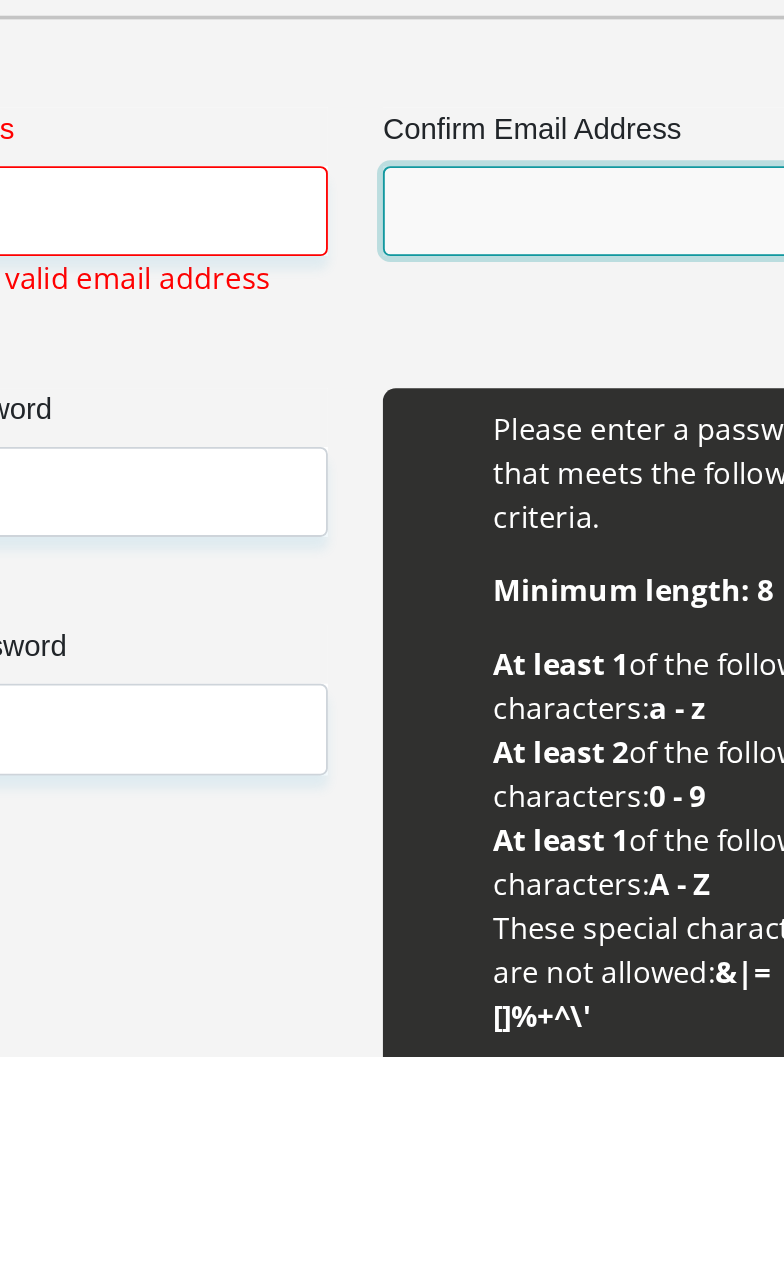 click on "Confirm Email Address" at bounding box center [543, 810] 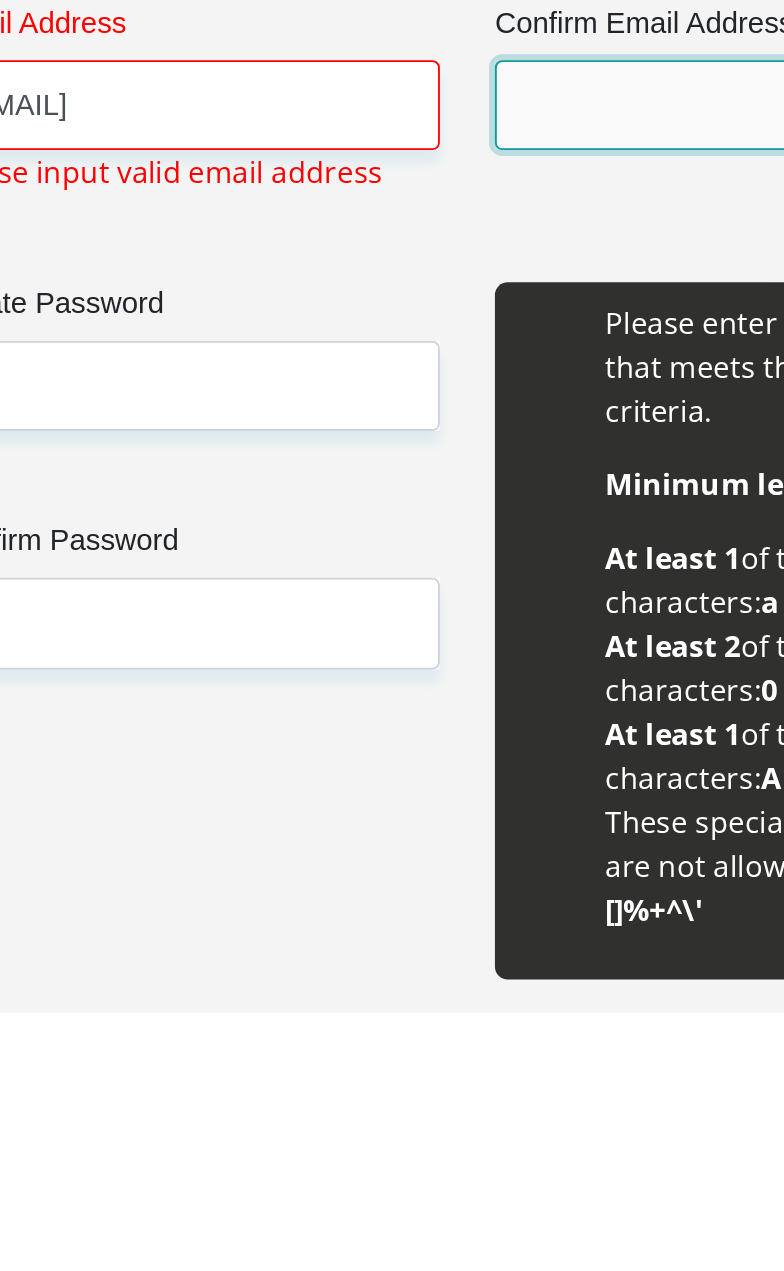 scroll, scrollTop: 1215, scrollLeft: 0, axis: vertical 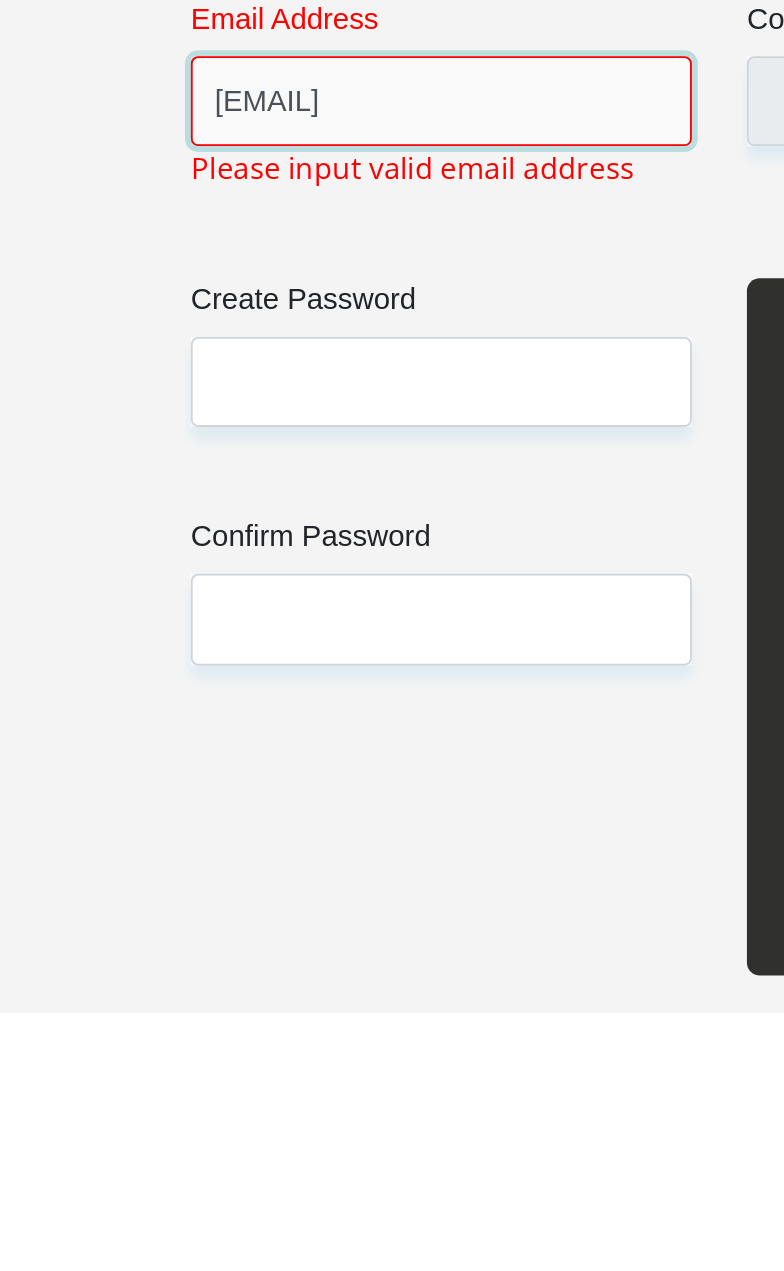 click on "[EMAIL]" at bounding box center (240, 774) 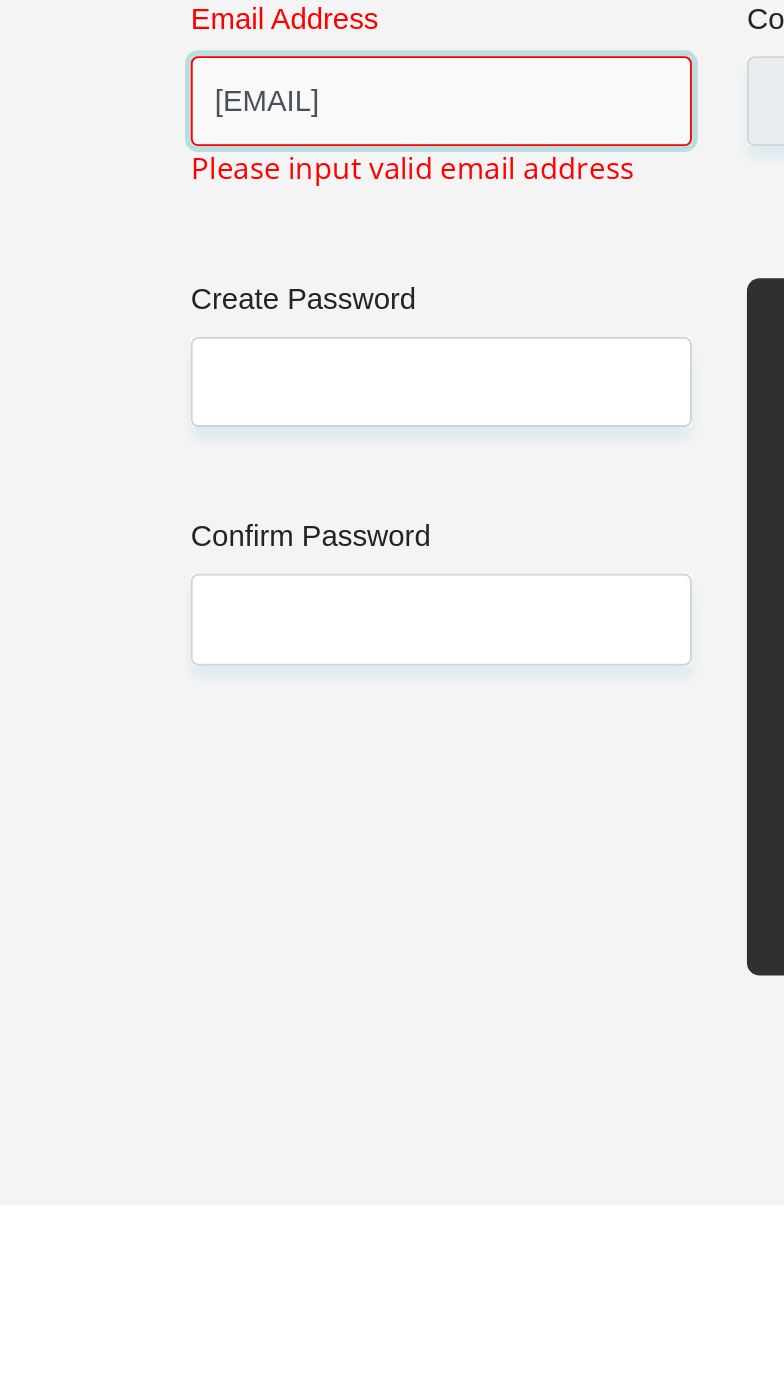 click on "[EMAIL]" at bounding box center [240, 774] 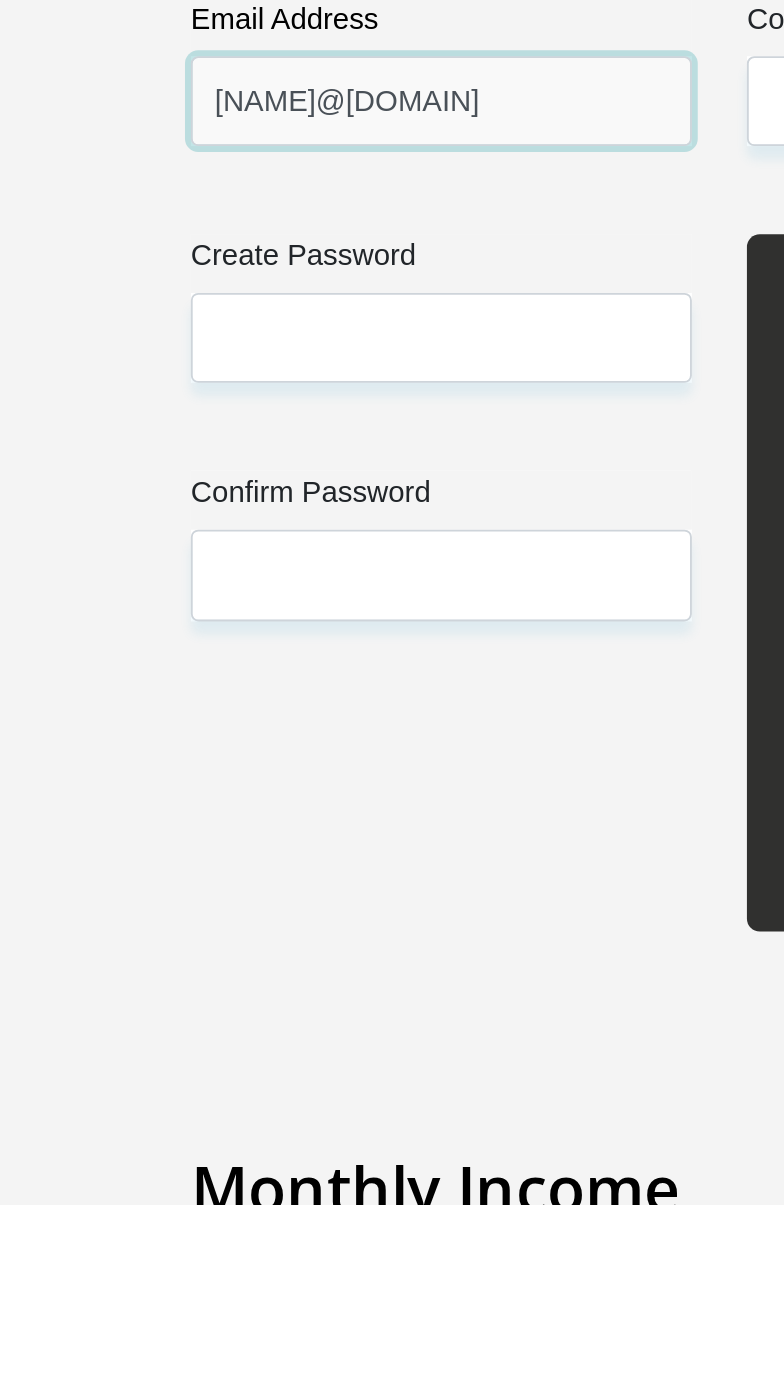 type on "[NAME]@[DOMAIN]" 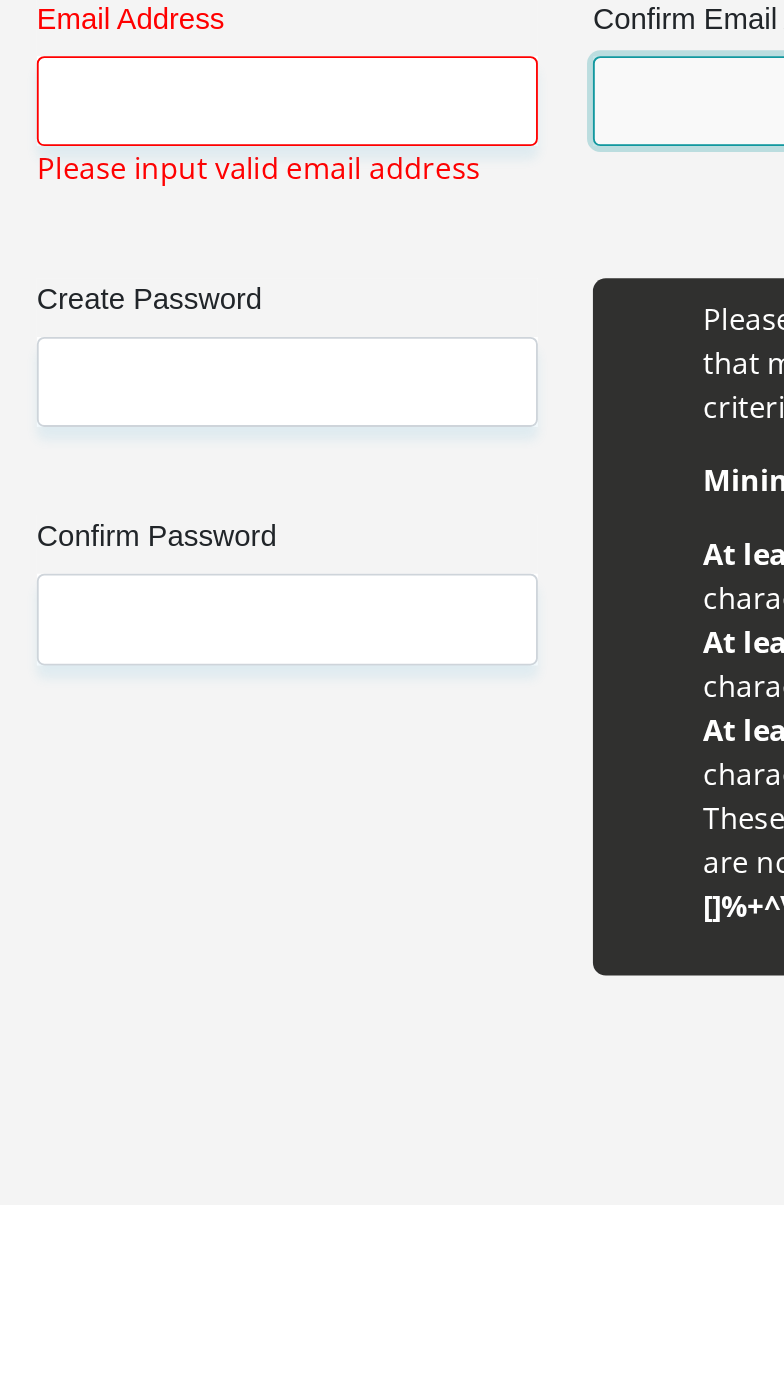click on "Confirm Email Address" at bounding box center (543, 774) 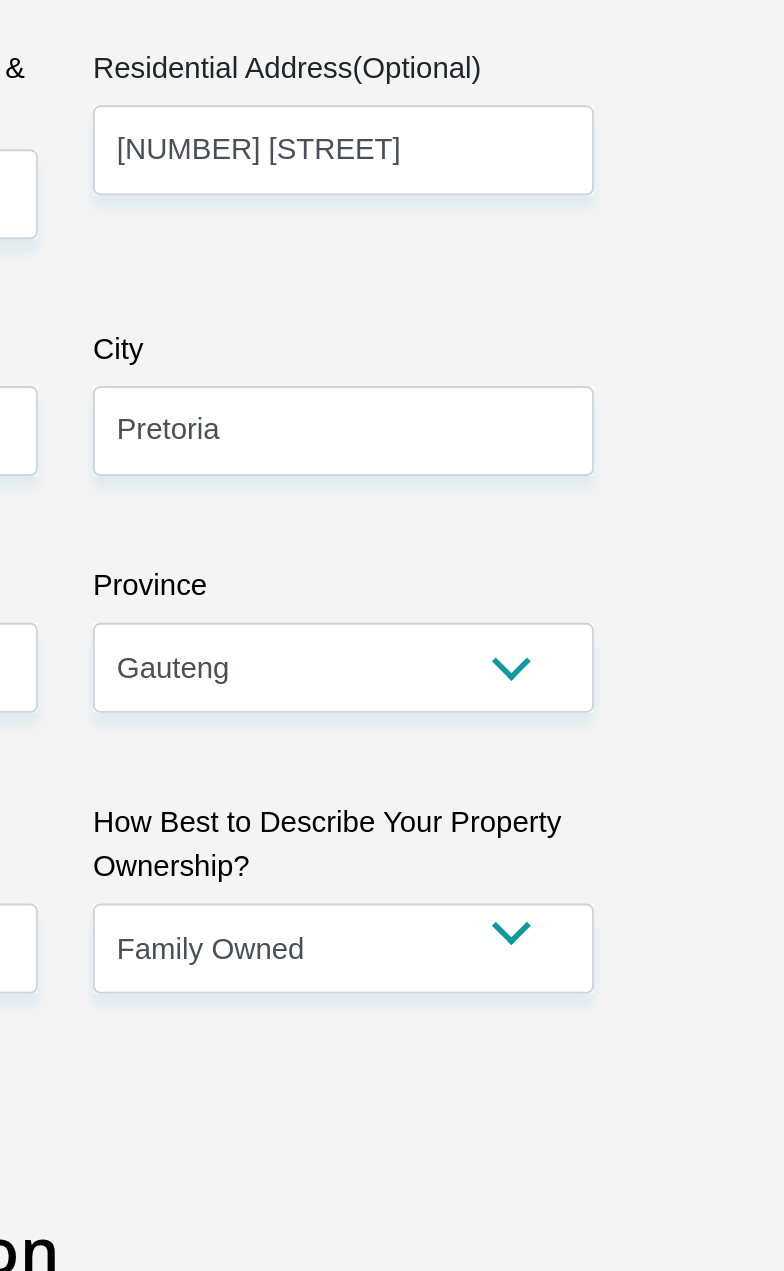 scroll, scrollTop: 1070, scrollLeft: 0, axis: vertical 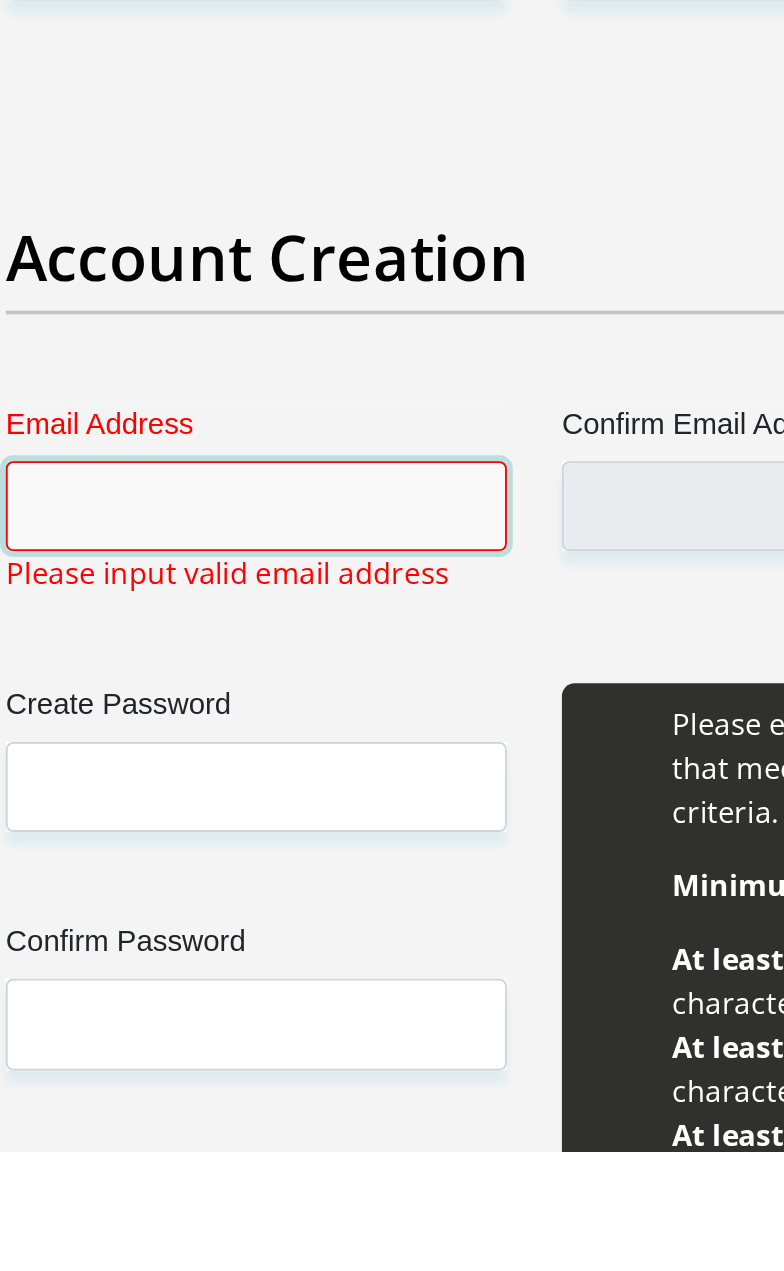 click on "Email Address" at bounding box center [240, 919] 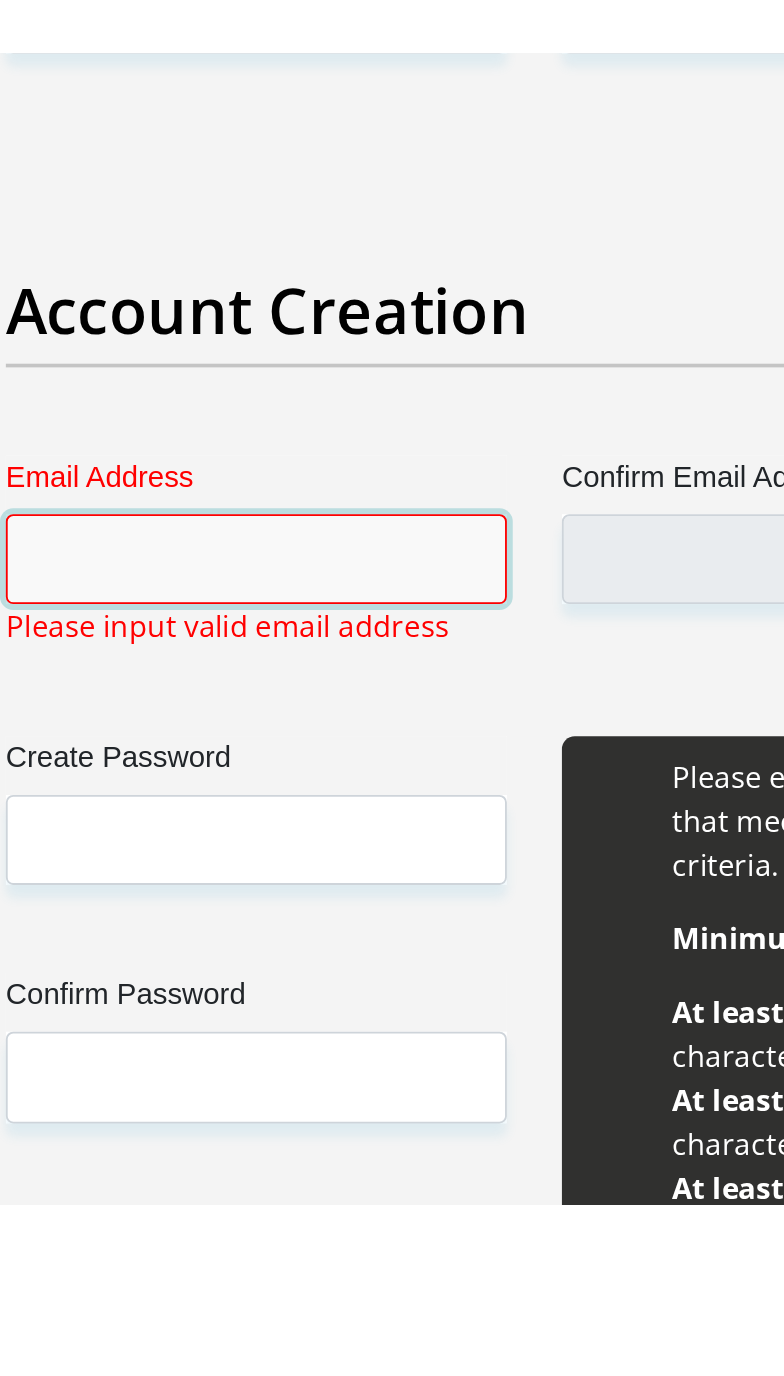 scroll, scrollTop: 1070, scrollLeft: 0, axis: vertical 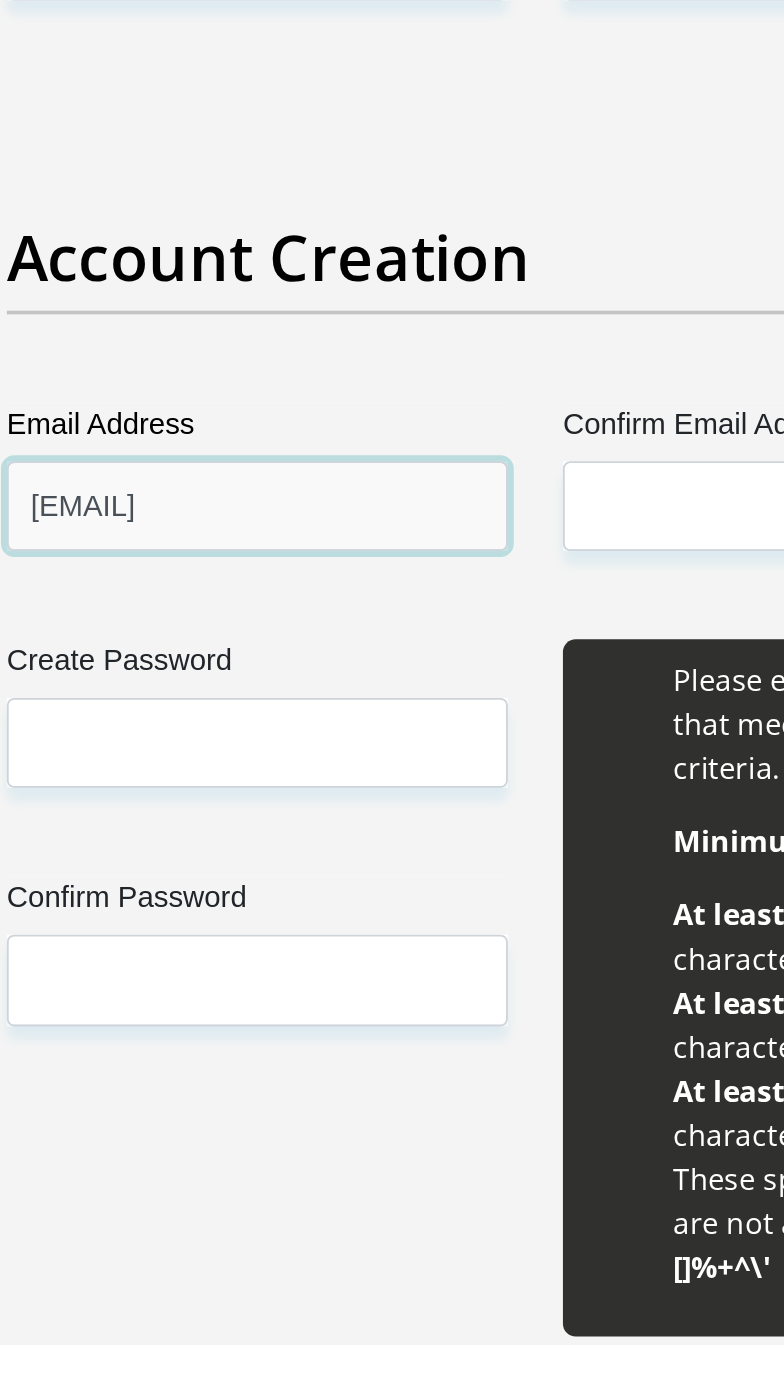 type on "[EMAIL]" 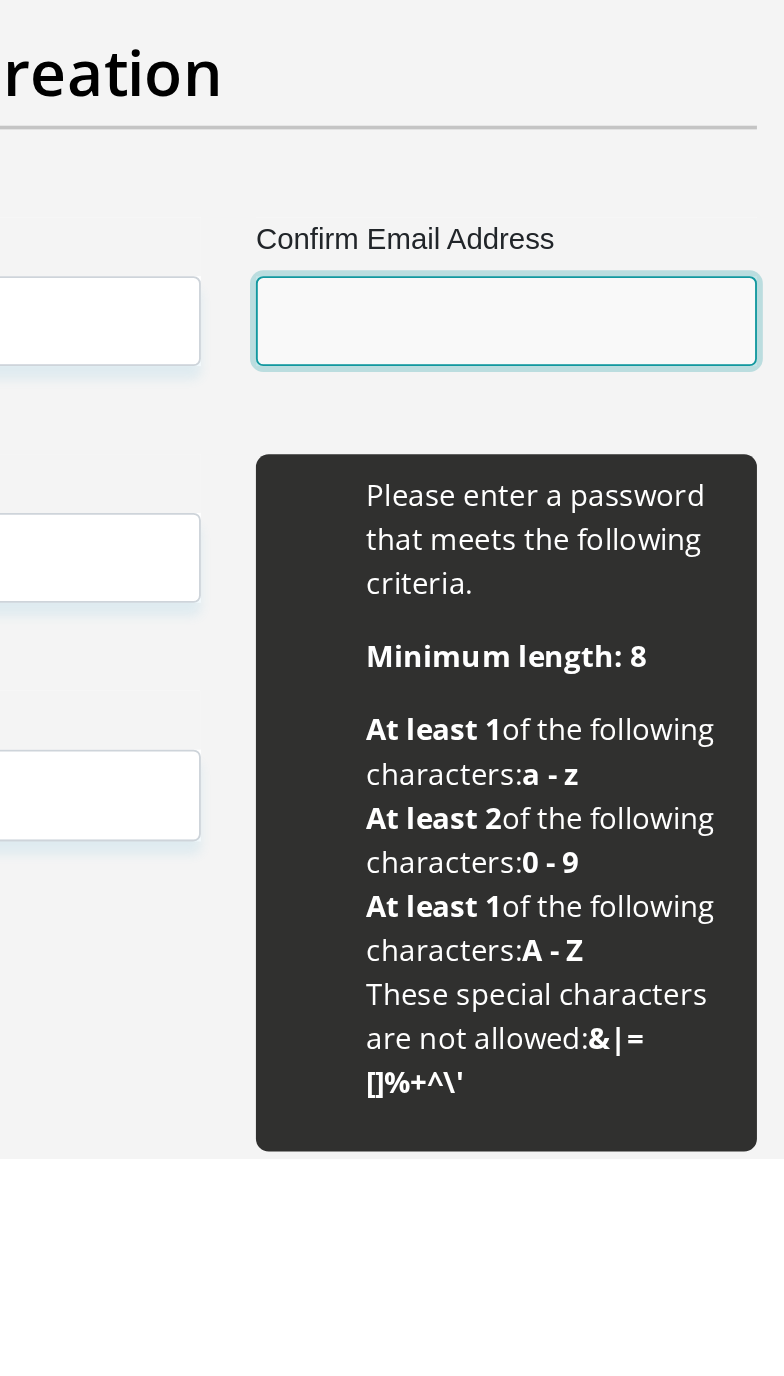 scroll, scrollTop: 1070, scrollLeft: 0, axis: vertical 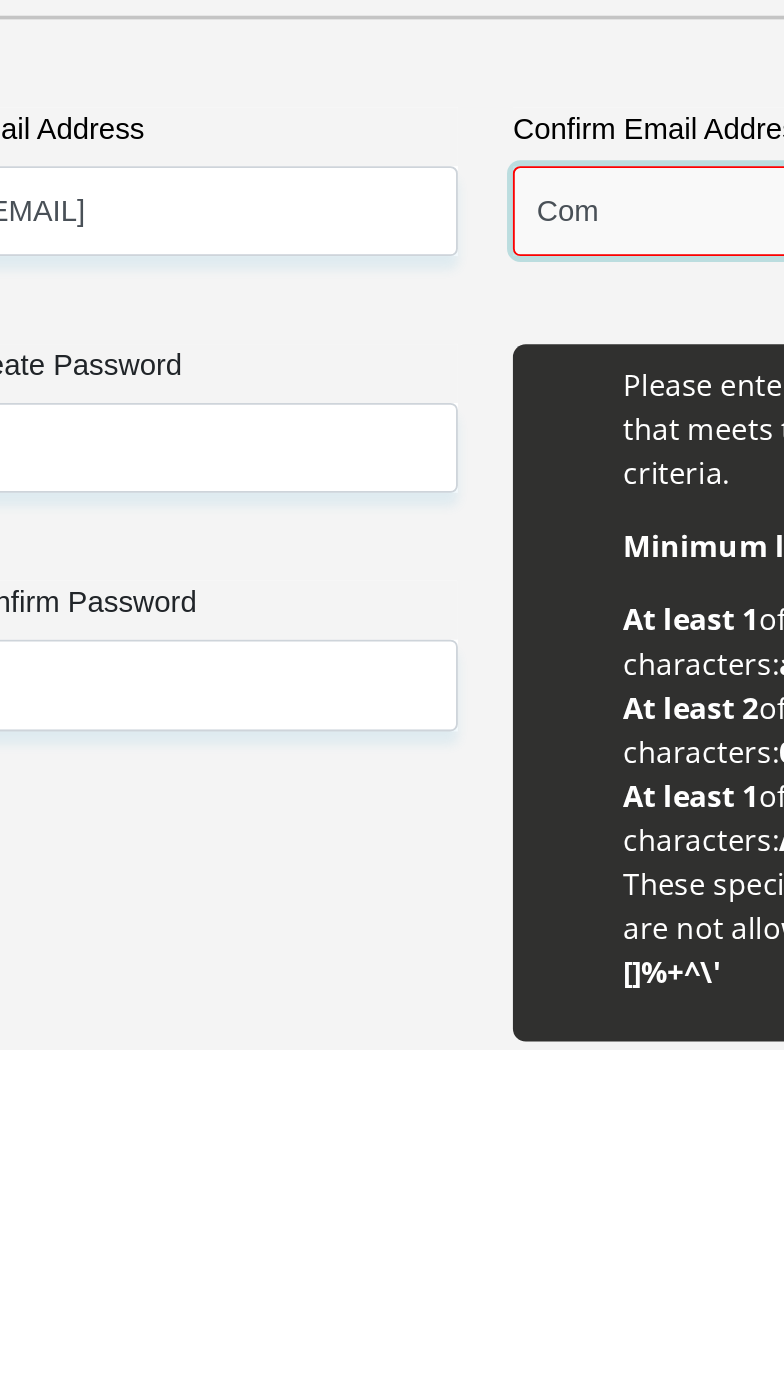 type on "Com" 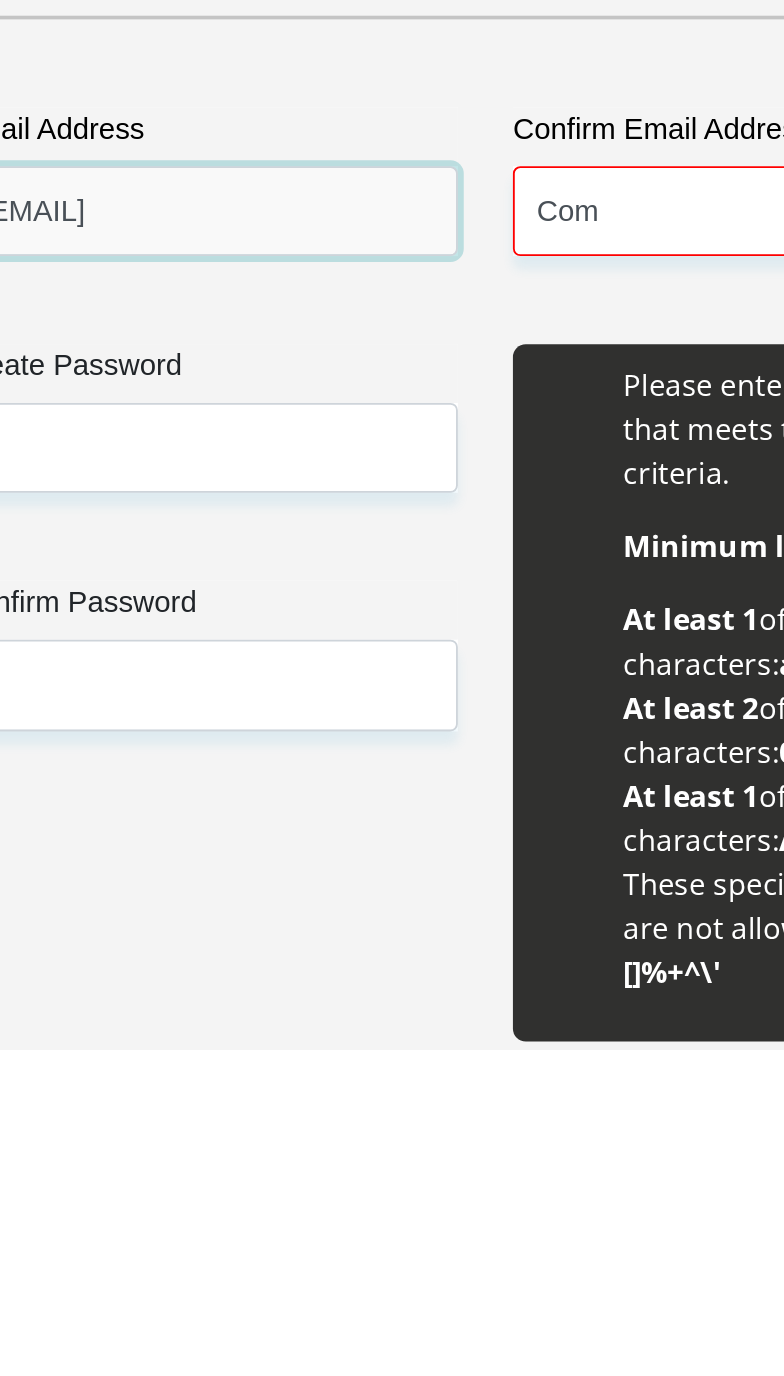 click on "[EMAIL]" at bounding box center (240, 919) 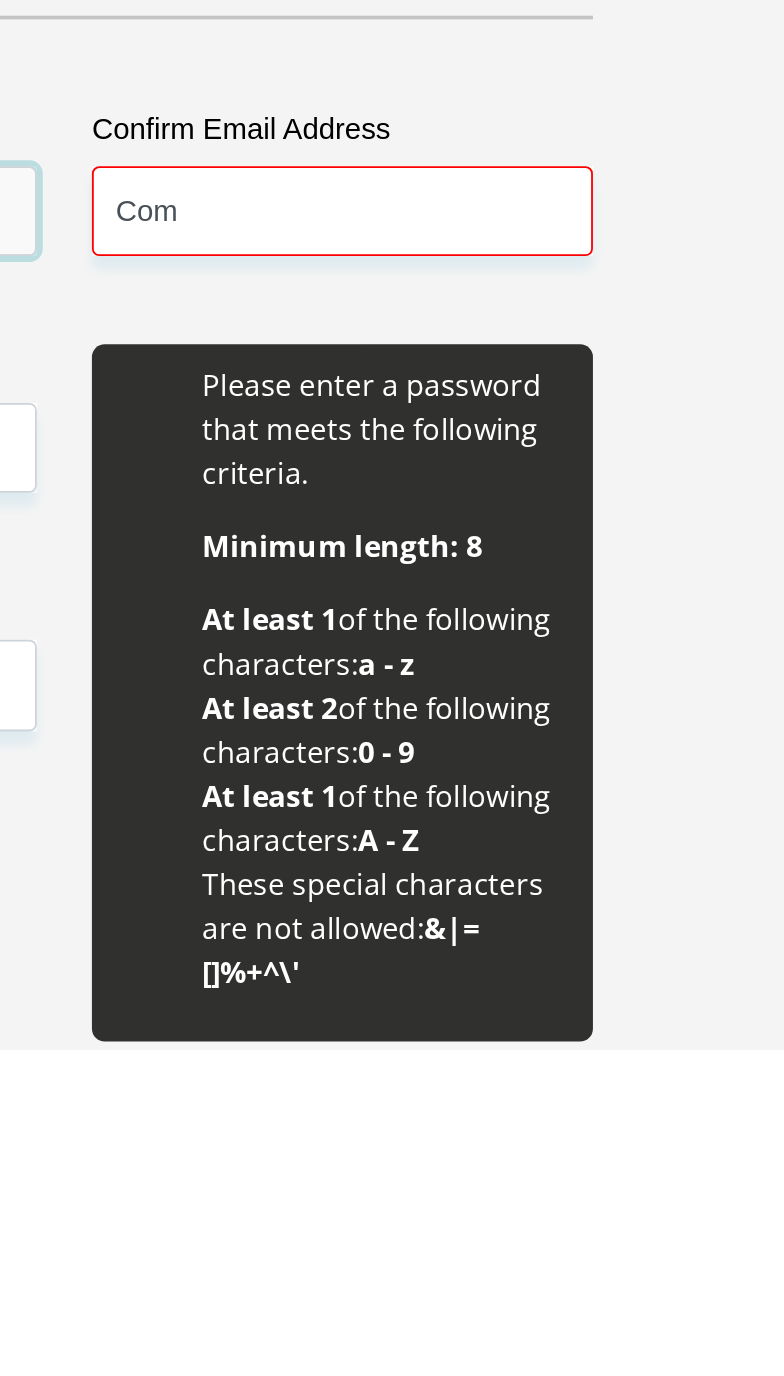 scroll, scrollTop: 1070, scrollLeft: 0, axis: vertical 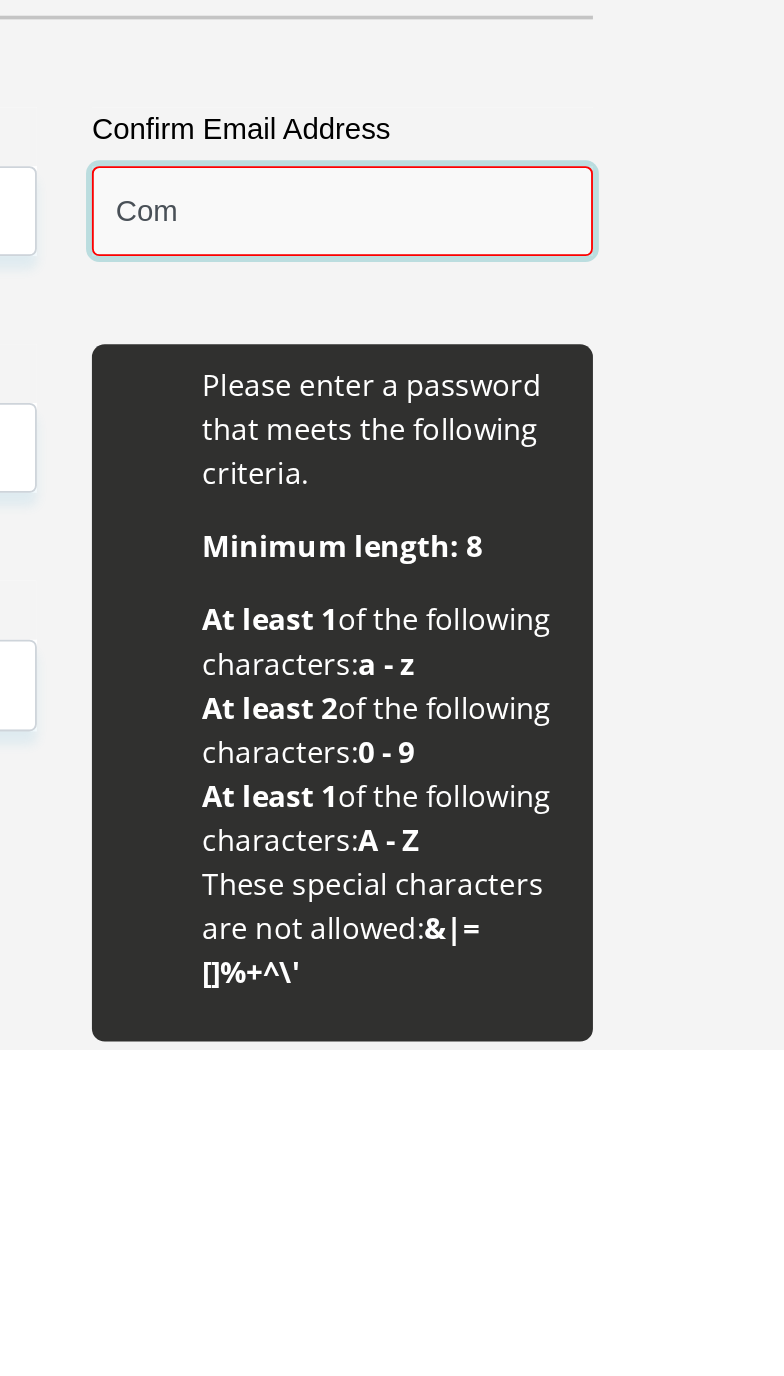 click on "Com" at bounding box center [543, 919] 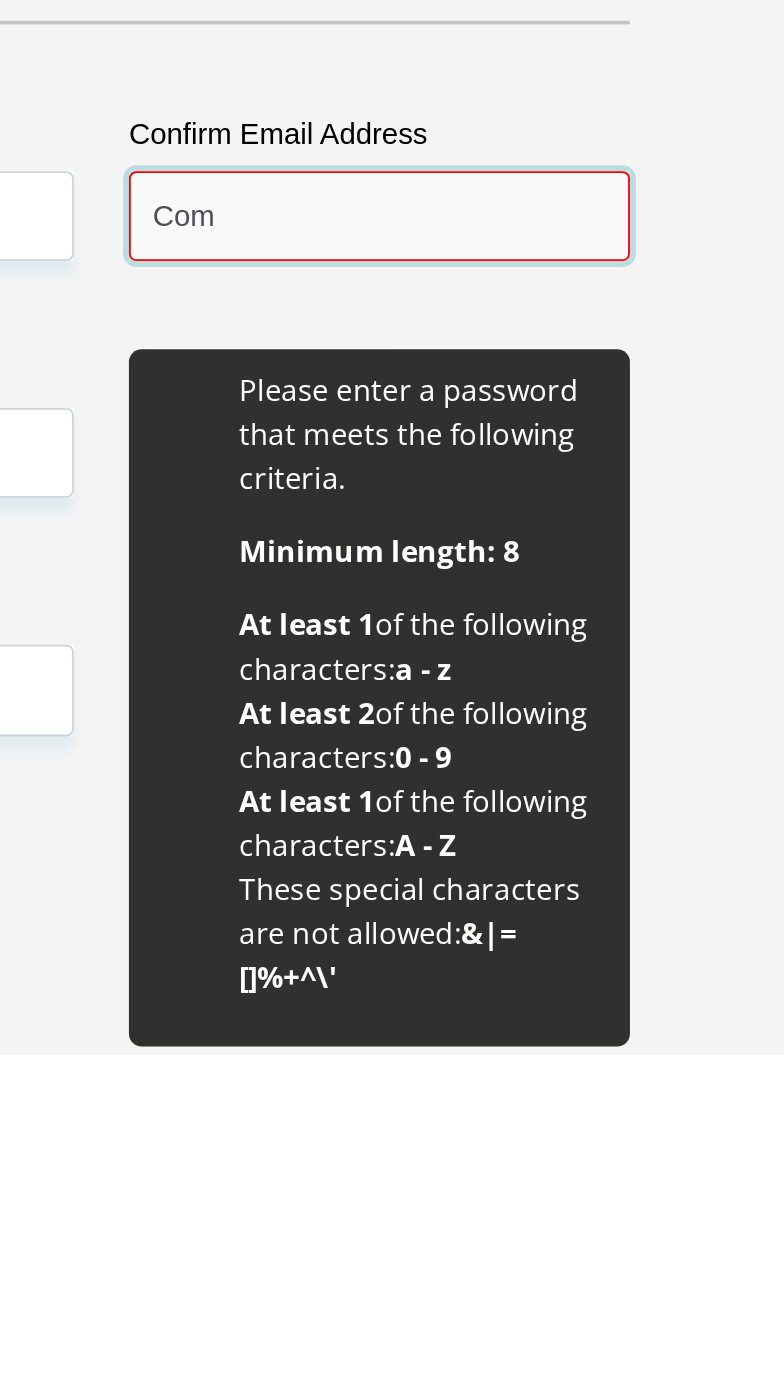 scroll, scrollTop: 1070, scrollLeft: 0, axis: vertical 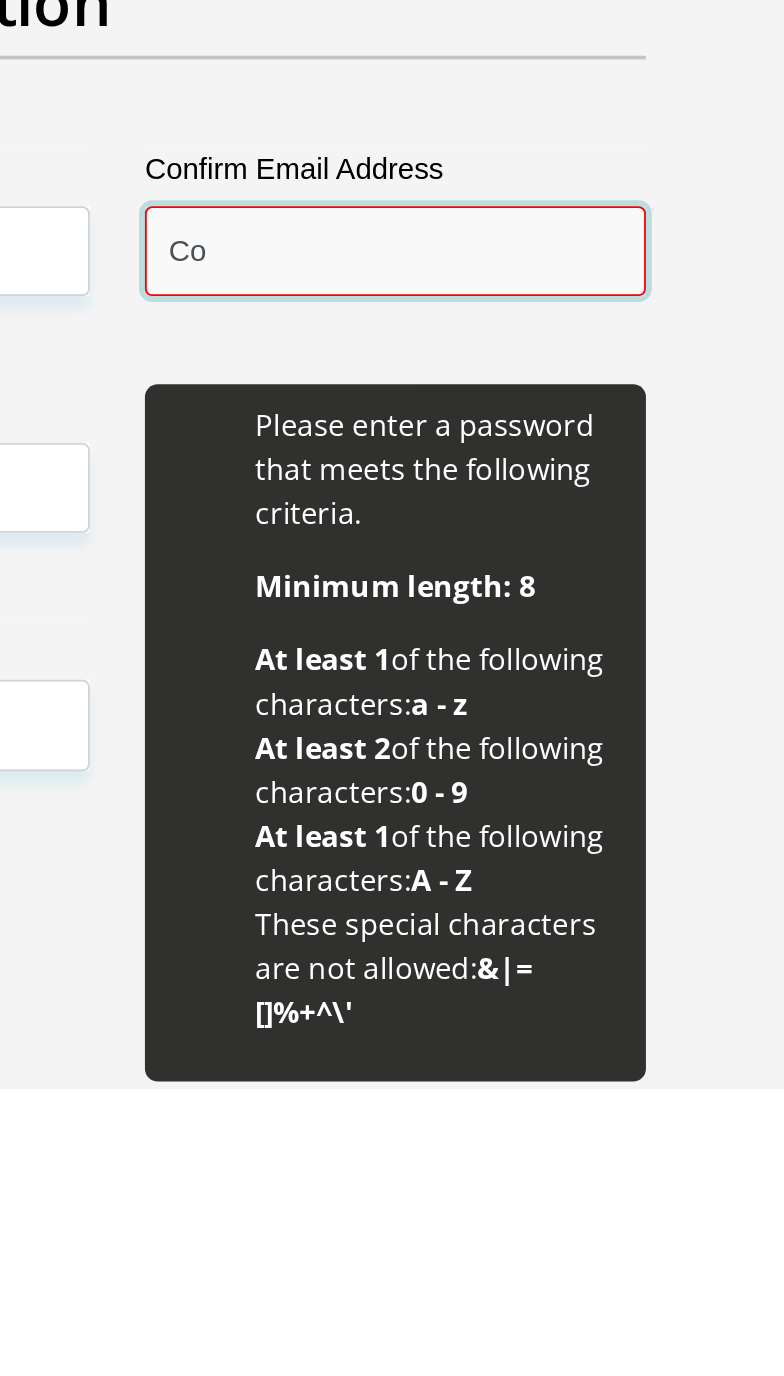 type on "C" 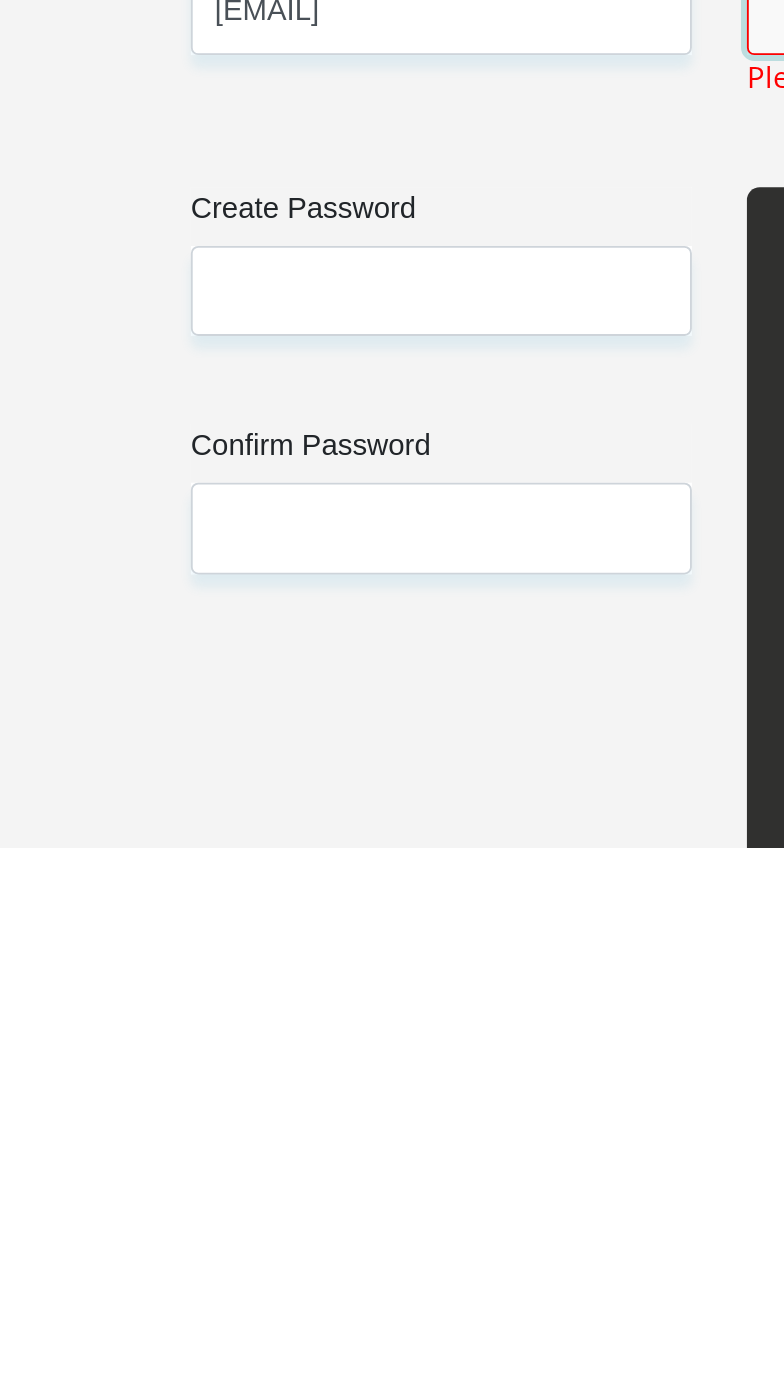 scroll, scrollTop: 1070, scrollLeft: 0, axis: vertical 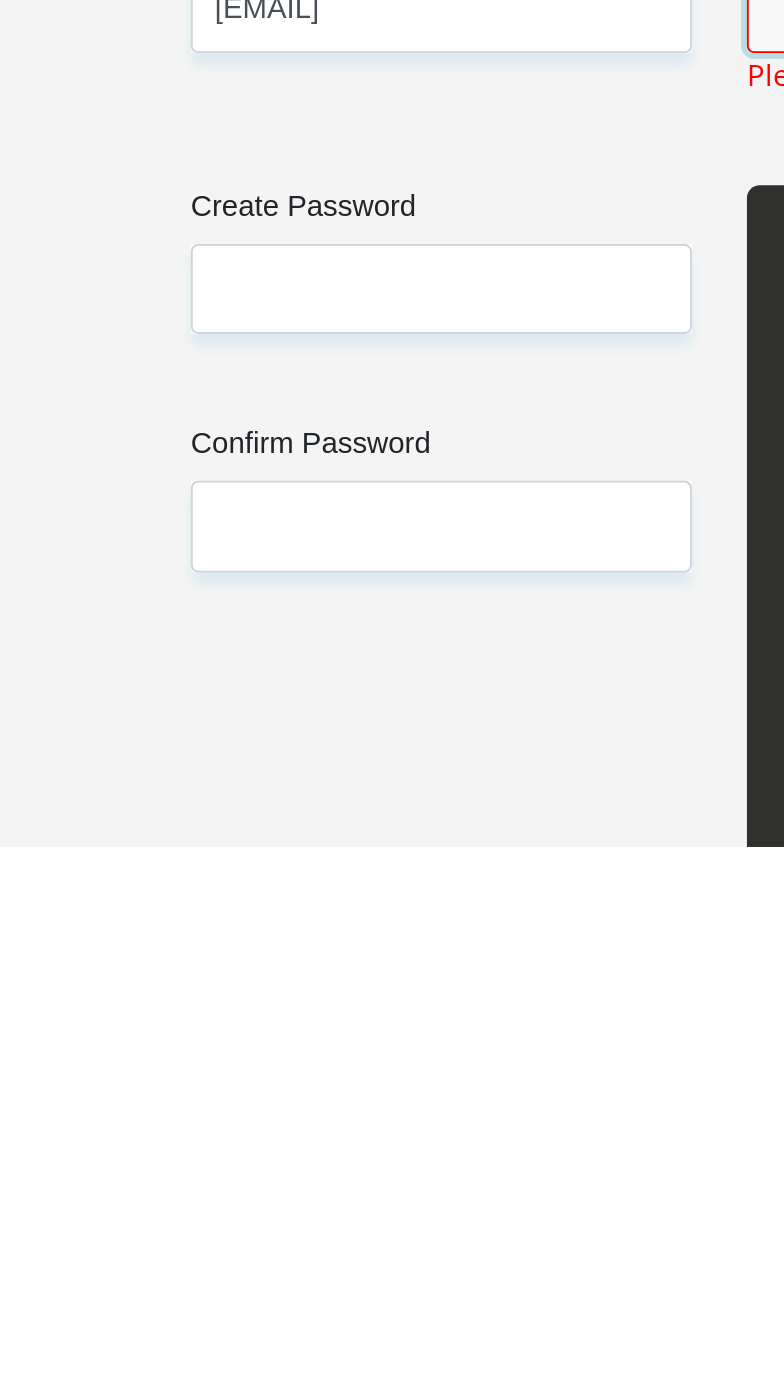 type 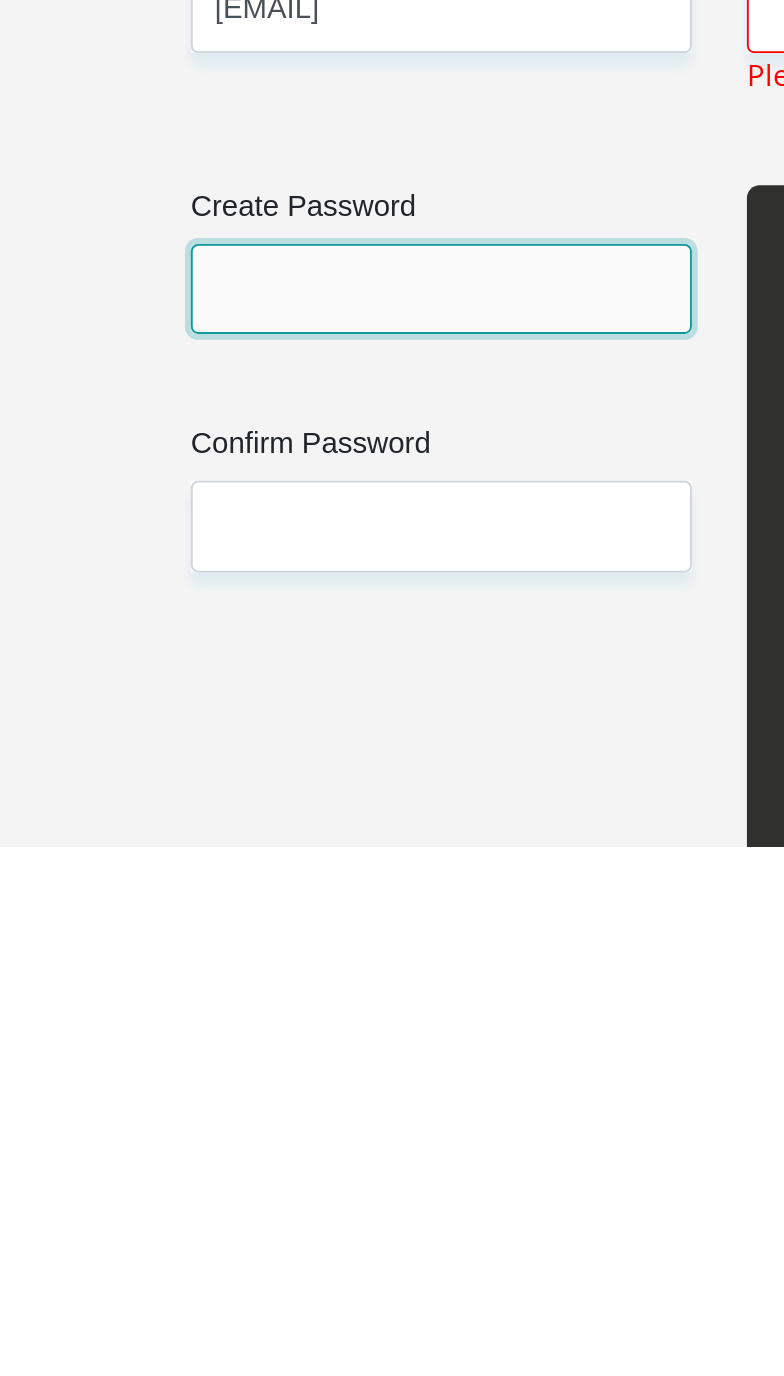 click on "Create Password" at bounding box center (240, 1072) 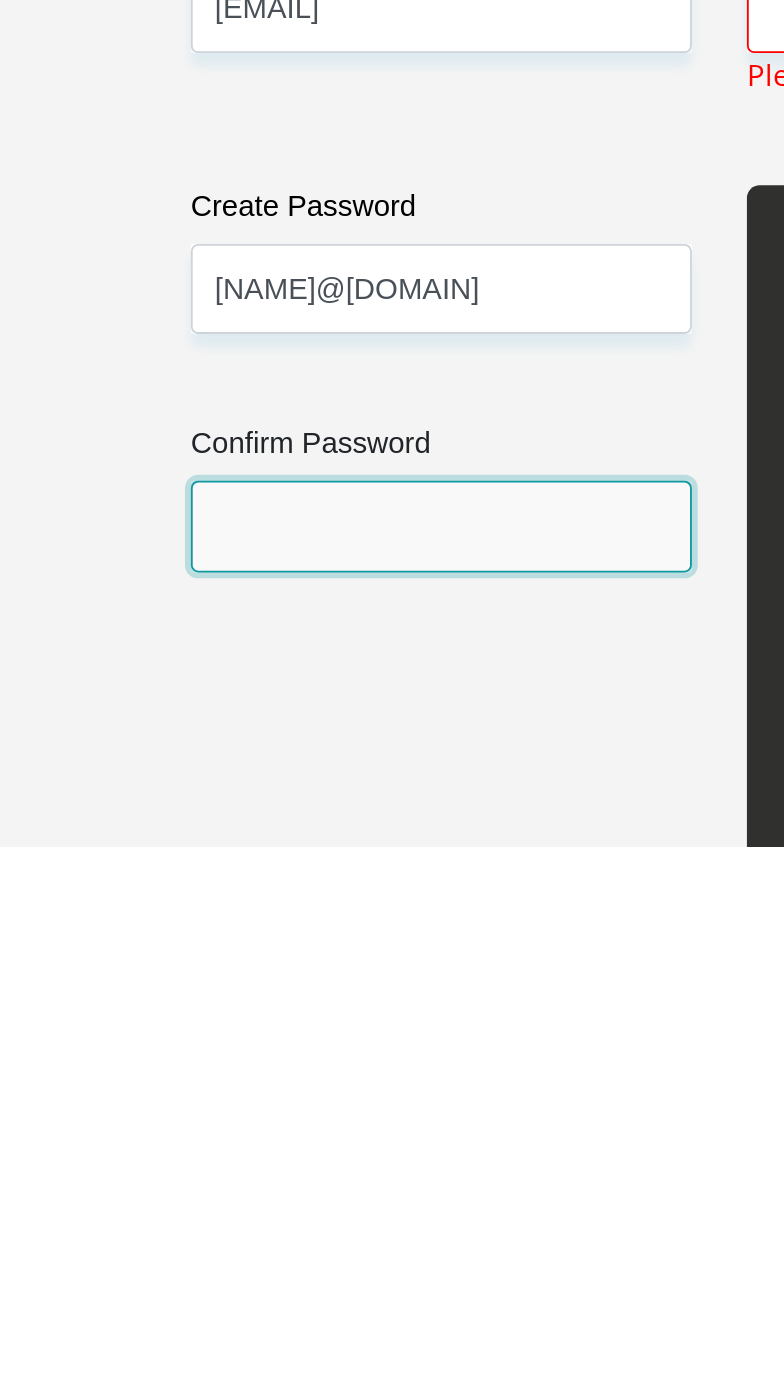 click on "Confirm Password" at bounding box center (240, 1201) 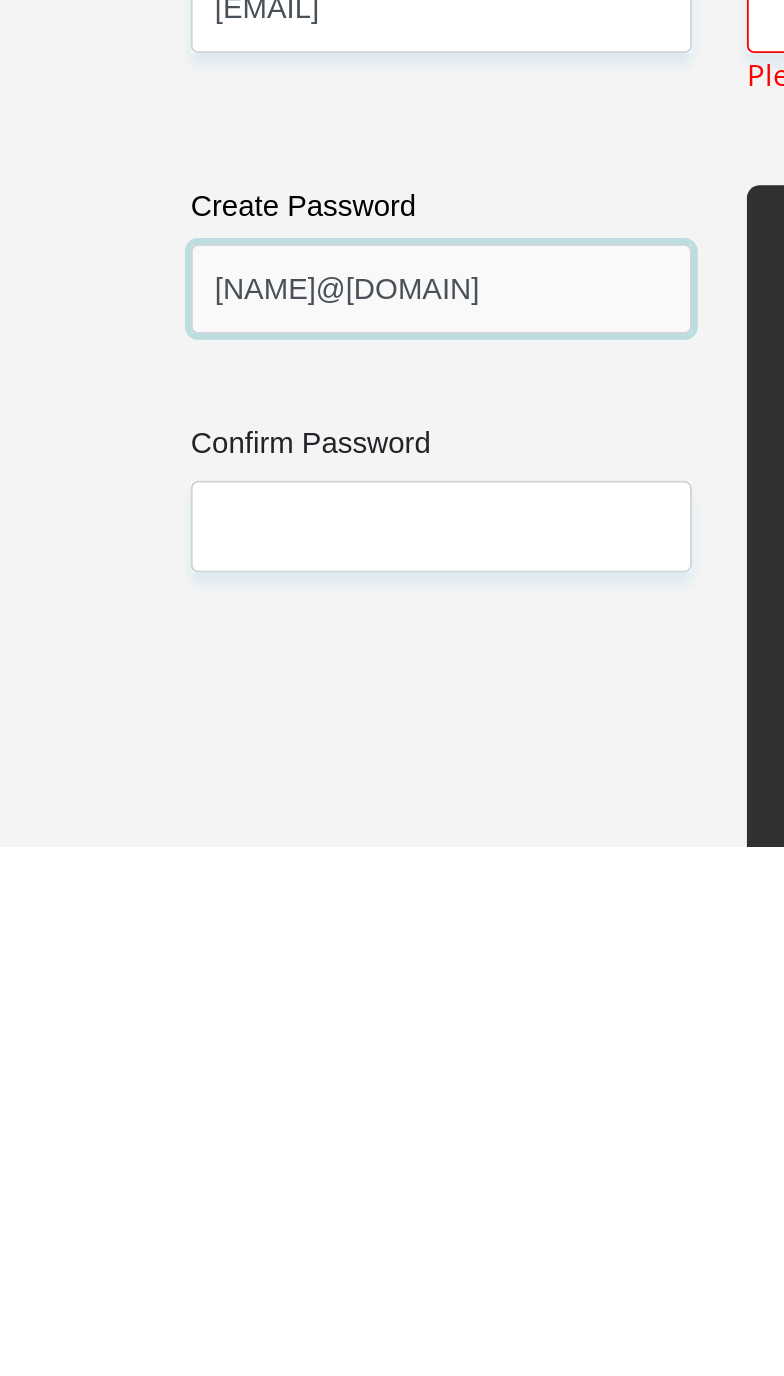 click on "[NAME]@[DOMAIN]" at bounding box center [240, 1072] 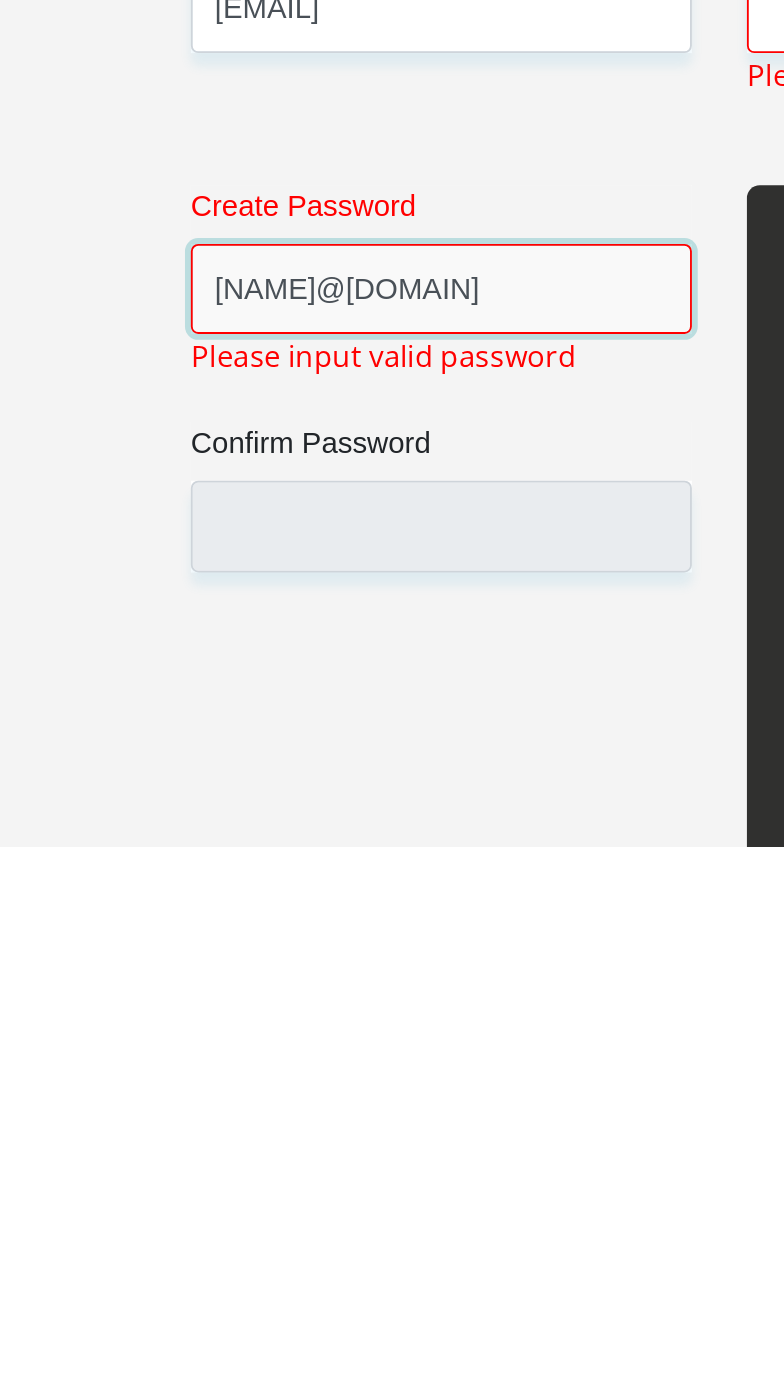 type on "[NAME]@[DOMAIN]" 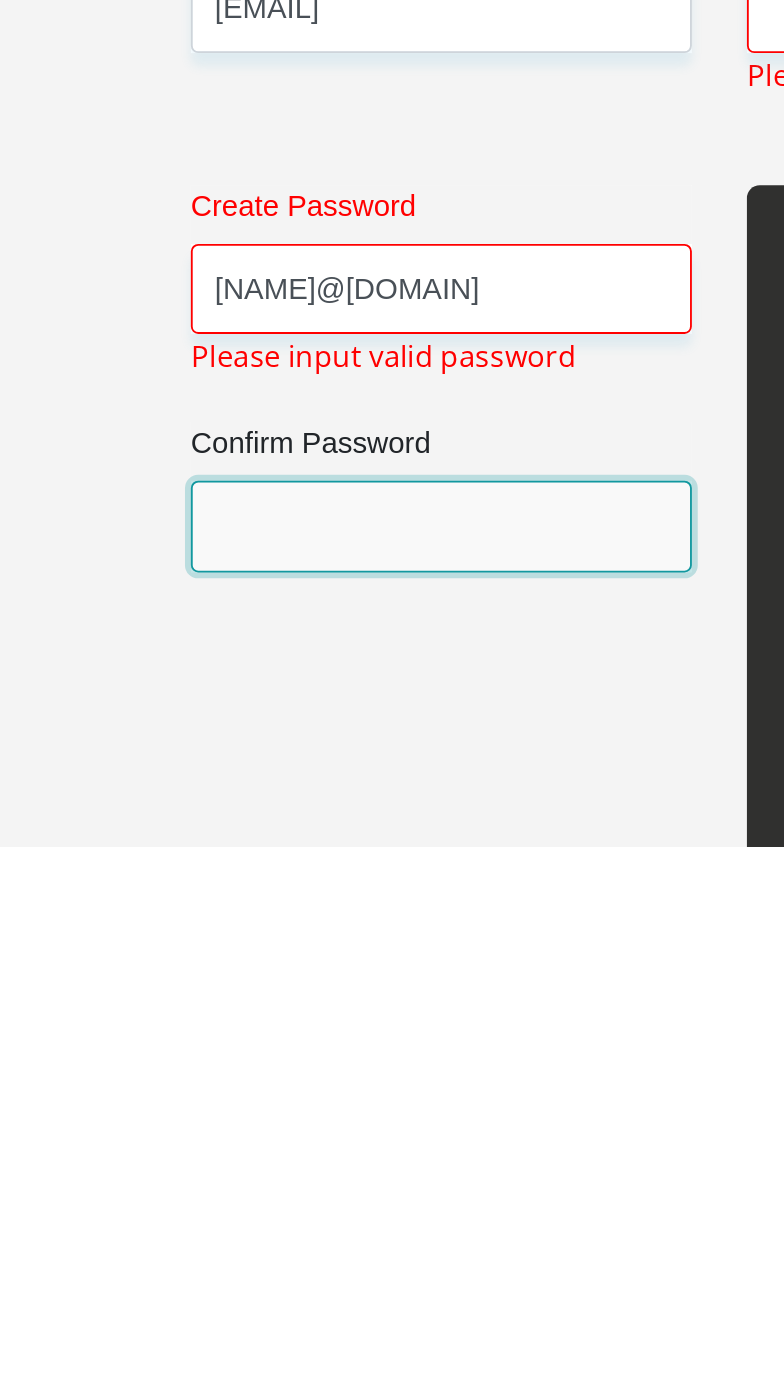 click on "Confirm Password" at bounding box center (240, 1201) 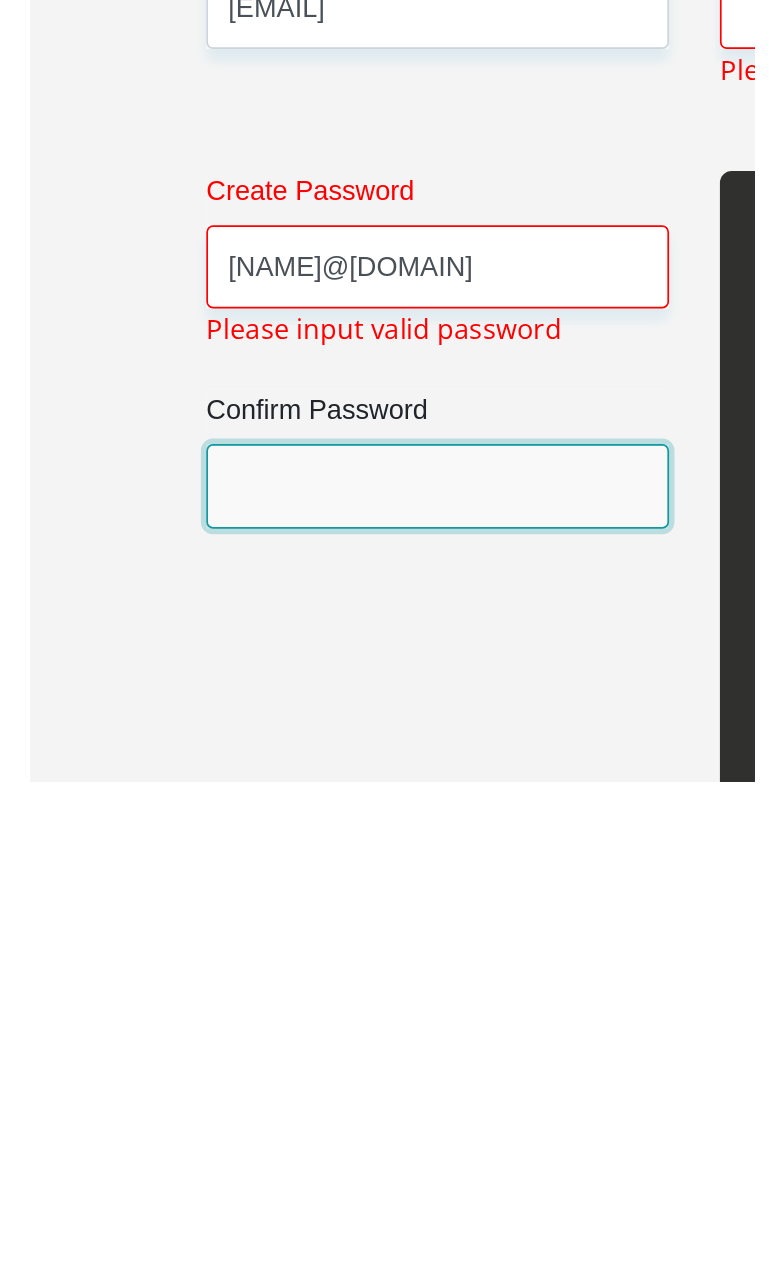 scroll, scrollTop: 1070, scrollLeft: 0, axis: vertical 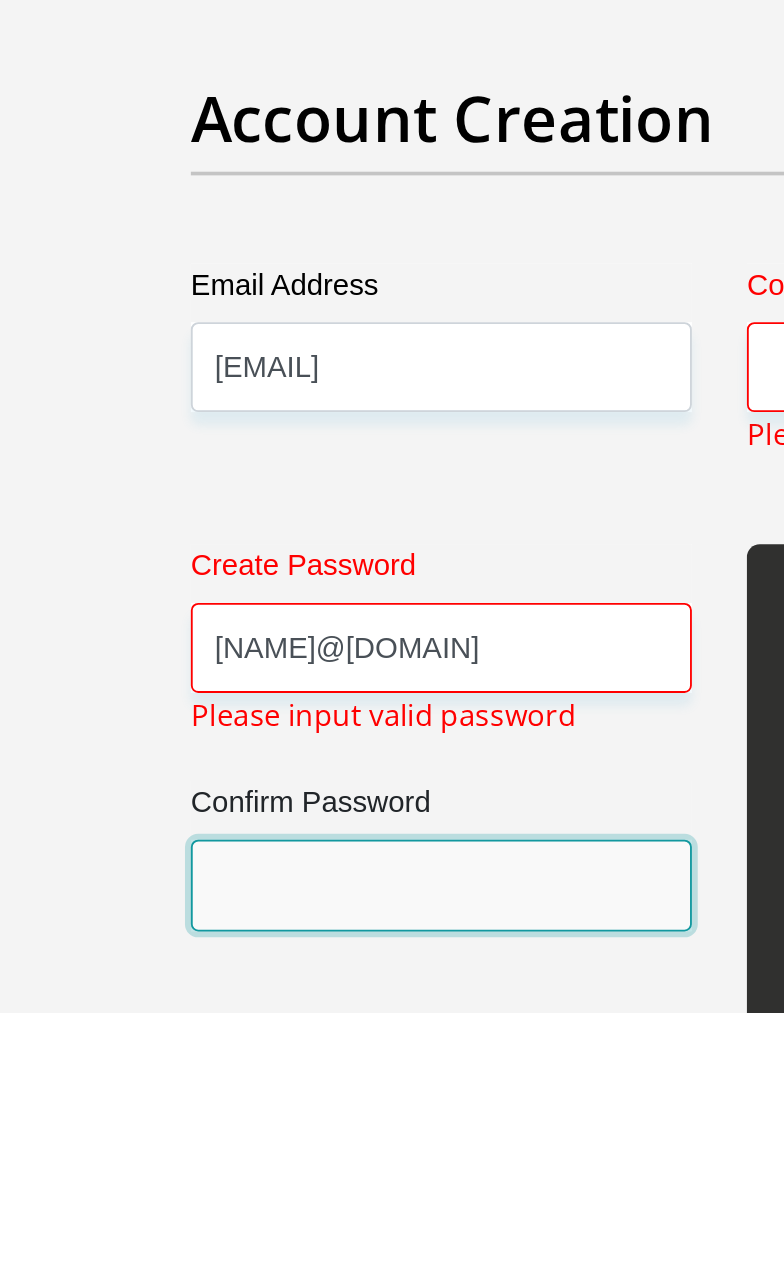 click on "Confirm Password" at bounding box center (240, 1201) 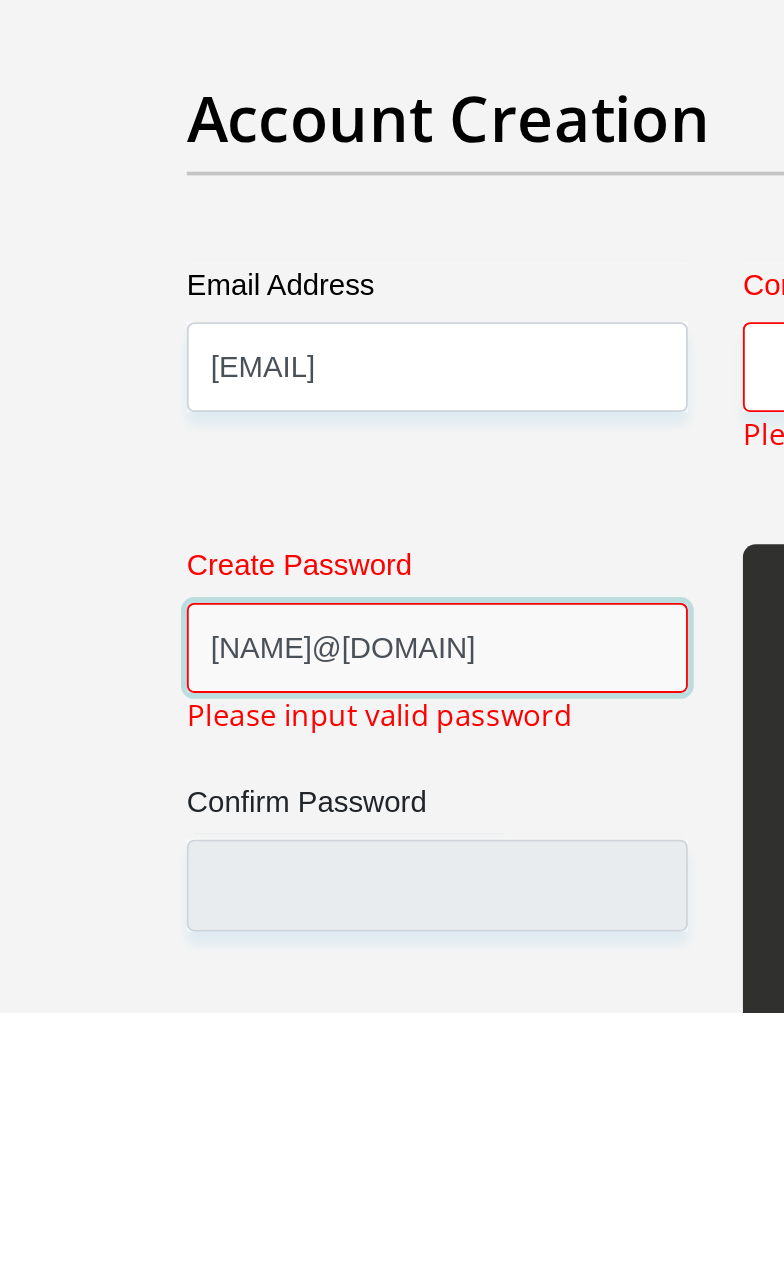 click on "[NAME]@[DOMAIN]" at bounding box center [240, 1072] 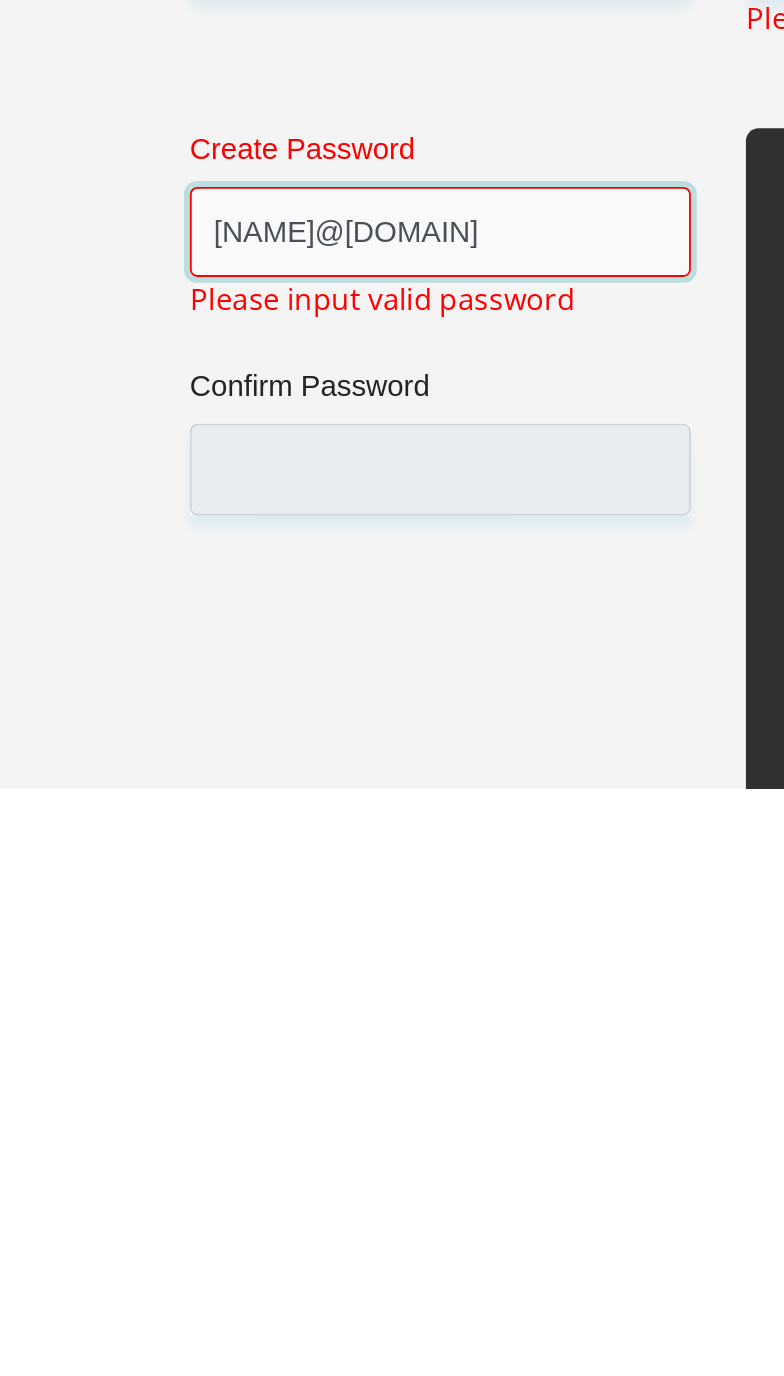 scroll, scrollTop: 1070, scrollLeft: 0, axis: vertical 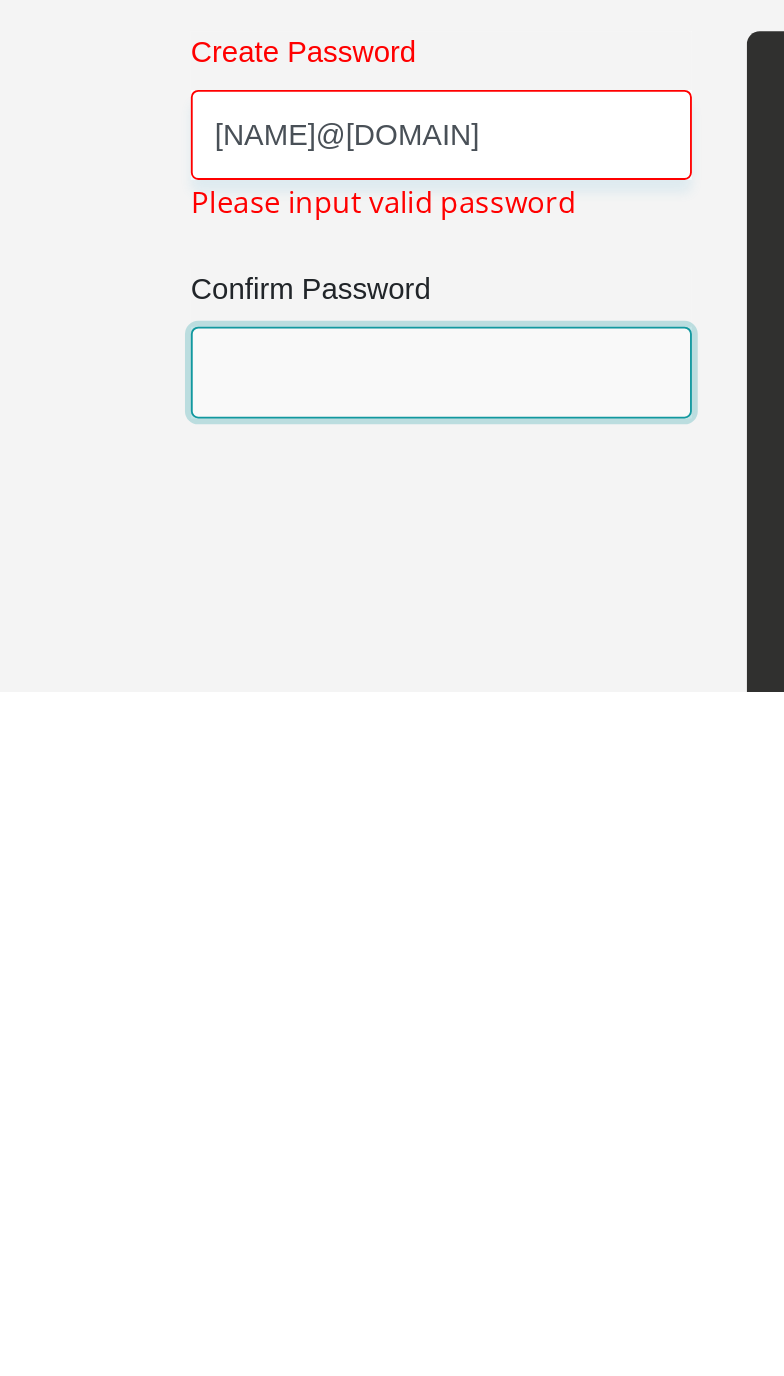 click on "Confirm Password" at bounding box center [240, 1201] 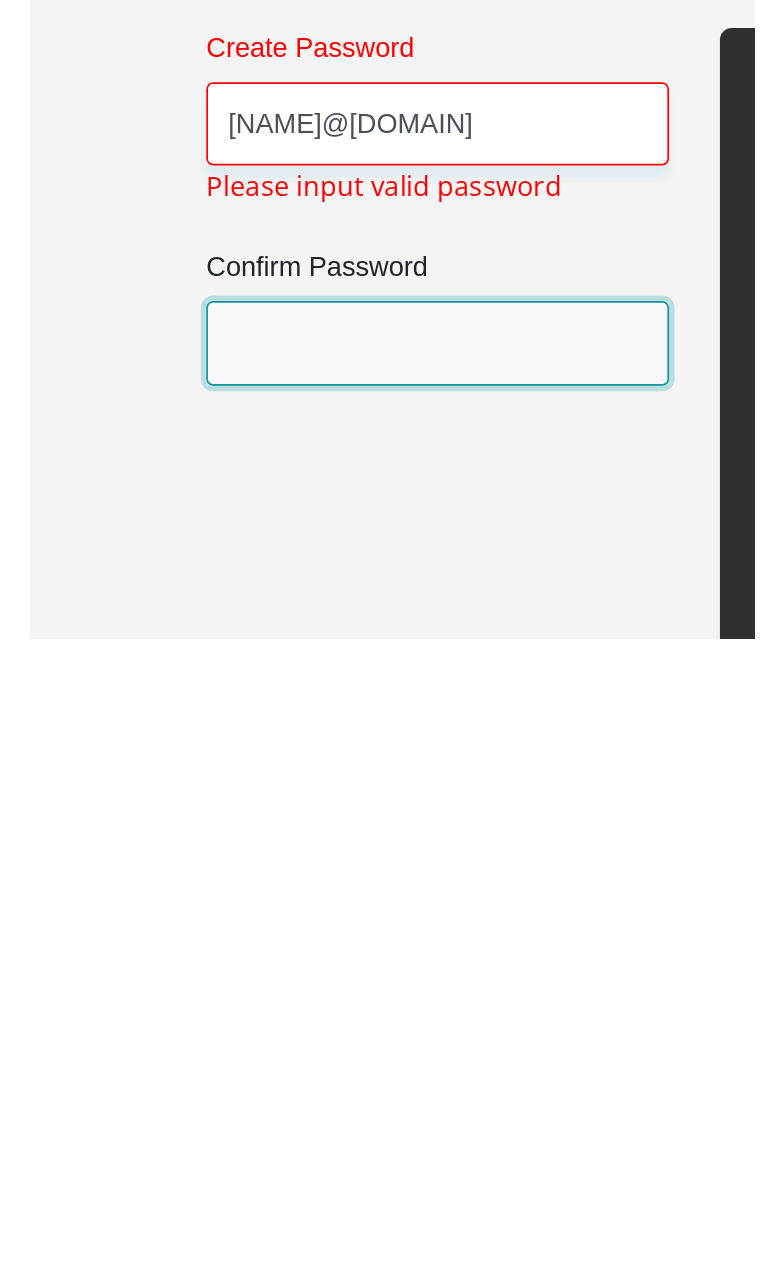 scroll, scrollTop: 1070, scrollLeft: 0, axis: vertical 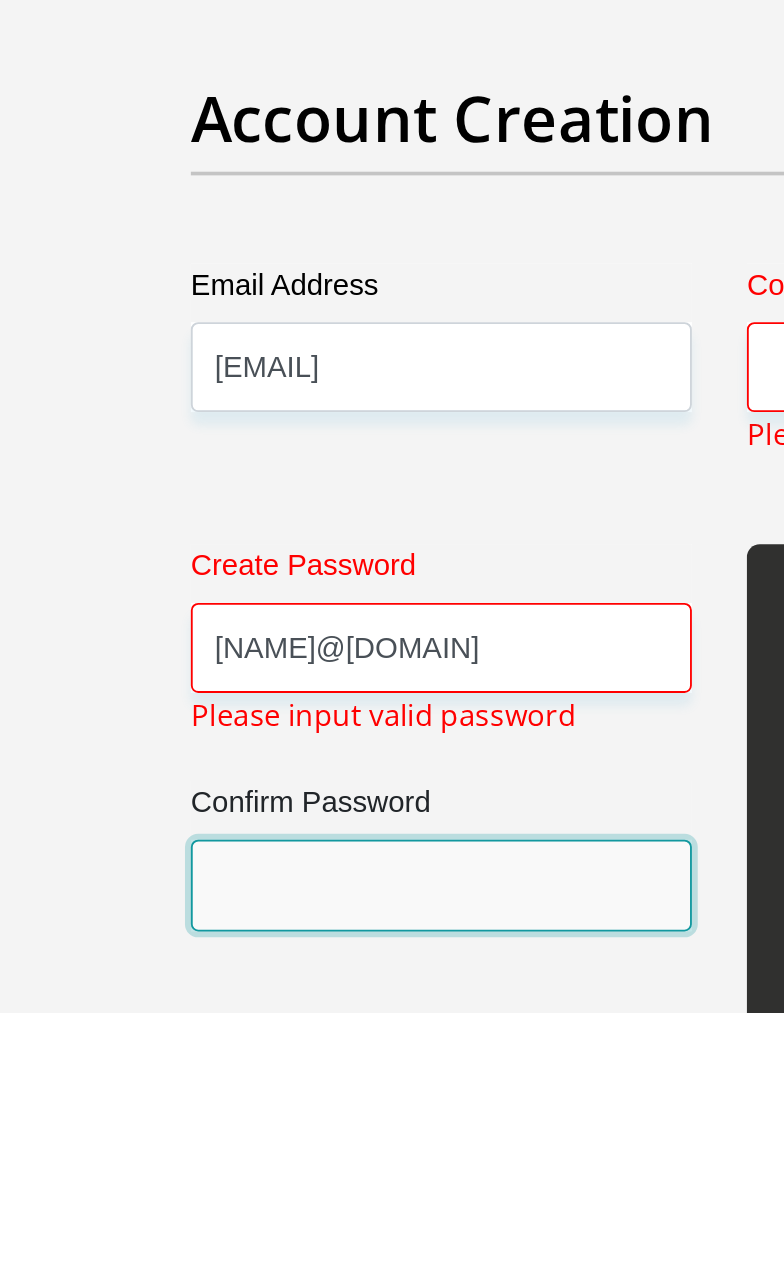 click on "Confirm Password" at bounding box center [240, 1201] 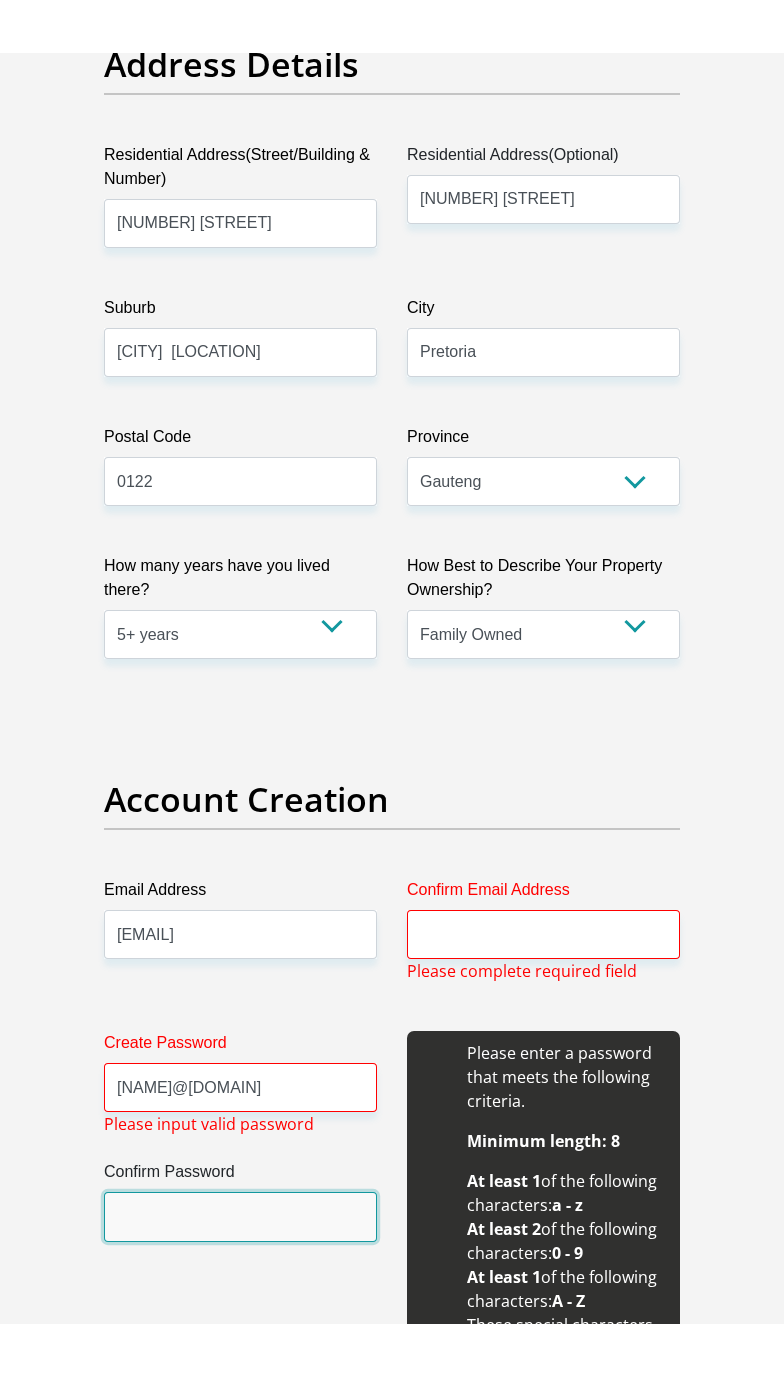 scroll, scrollTop: 1103, scrollLeft: 0, axis: vertical 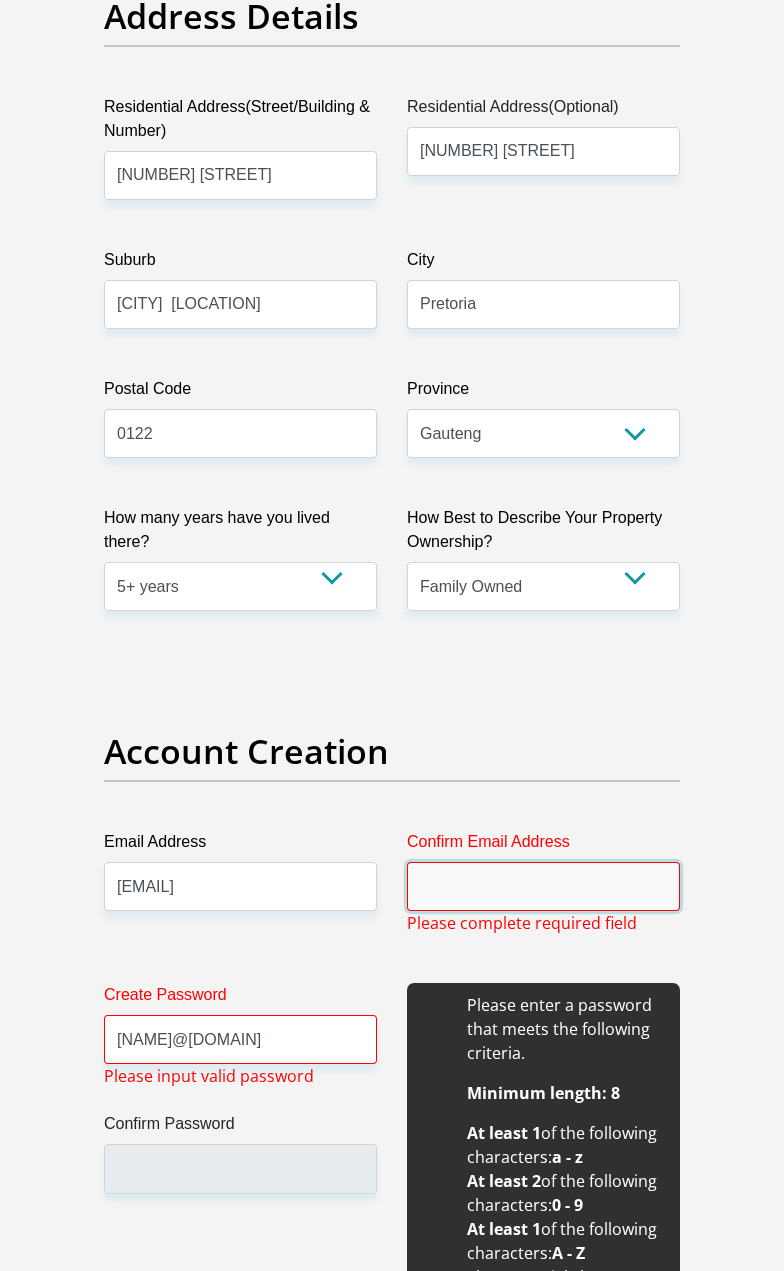 click on "Confirm Email Address" at bounding box center (543, 886) 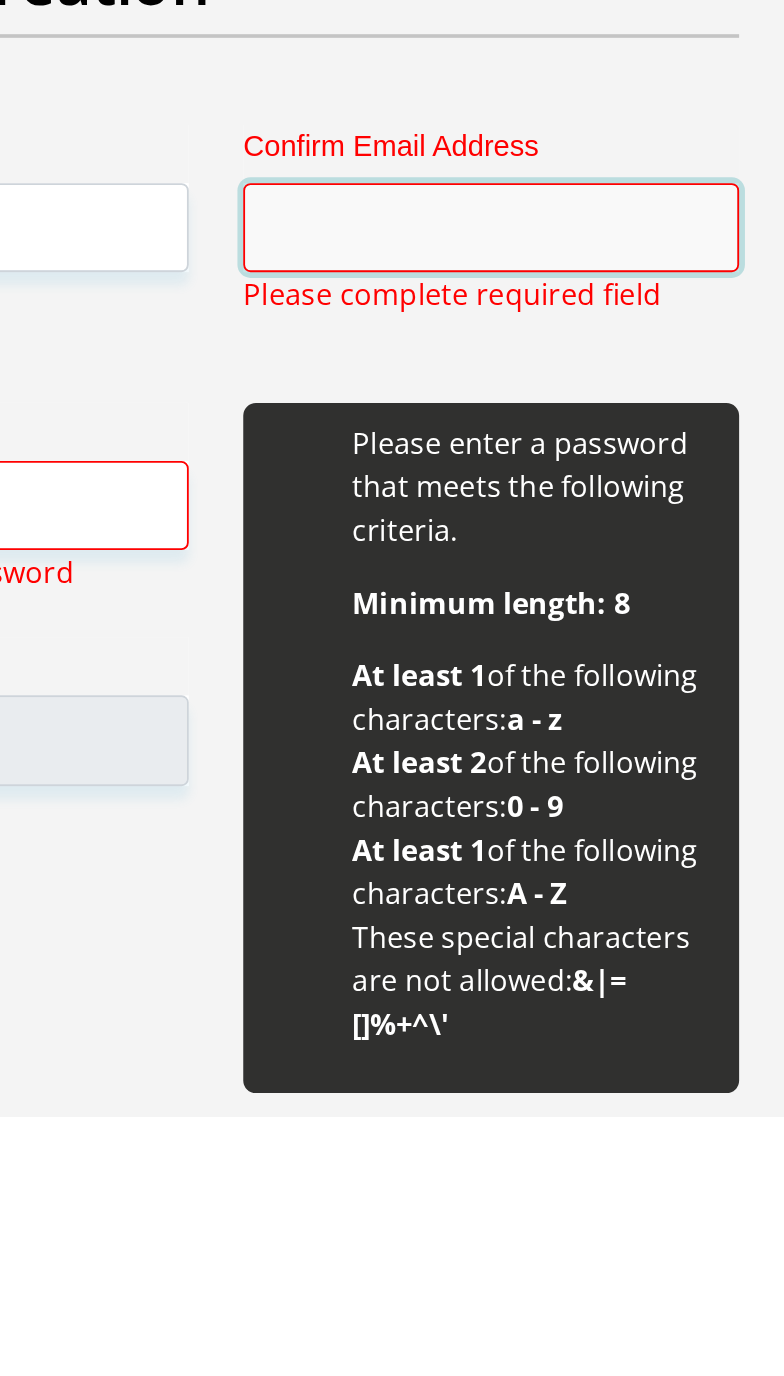 scroll, scrollTop: 1103, scrollLeft: 0, axis: vertical 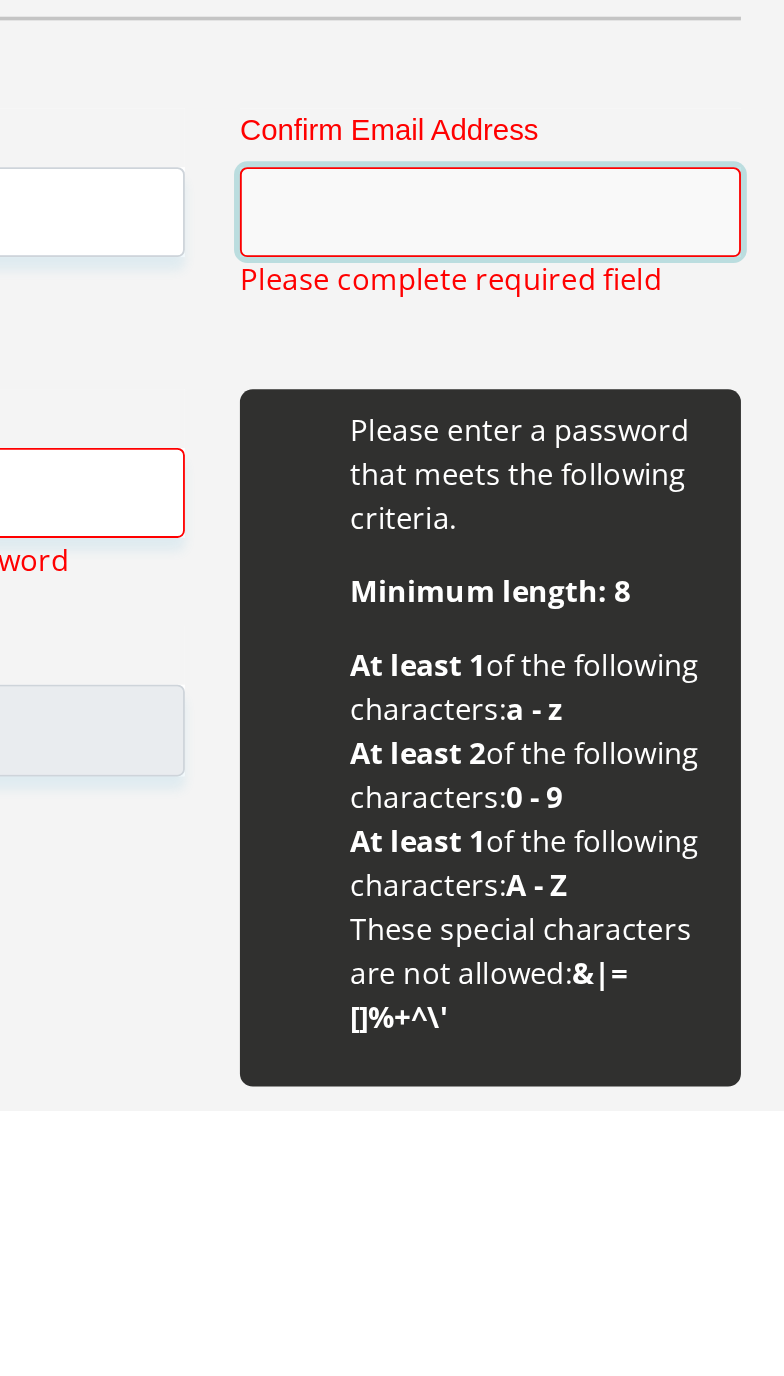 click on "Confirm Email Address" at bounding box center [543, 886] 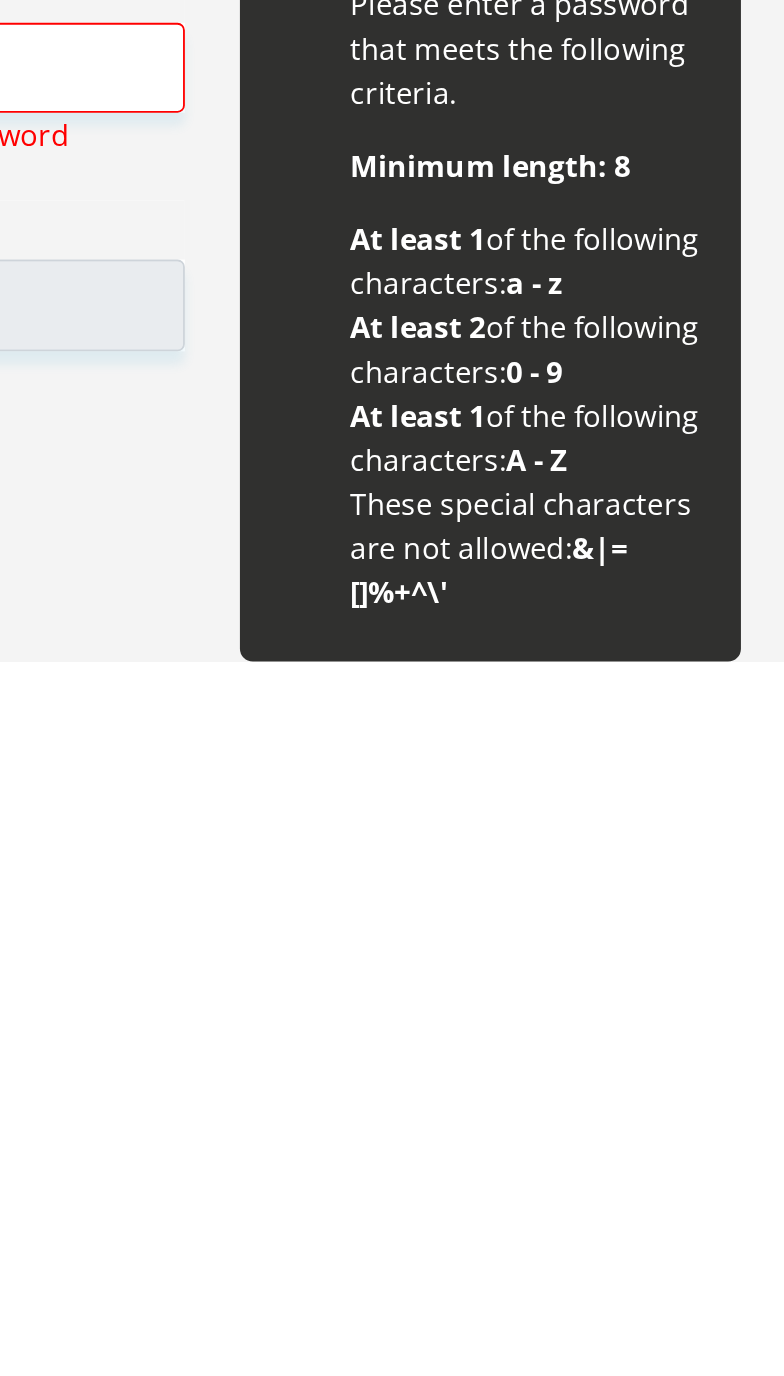 scroll, scrollTop: 1103, scrollLeft: 0, axis: vertical 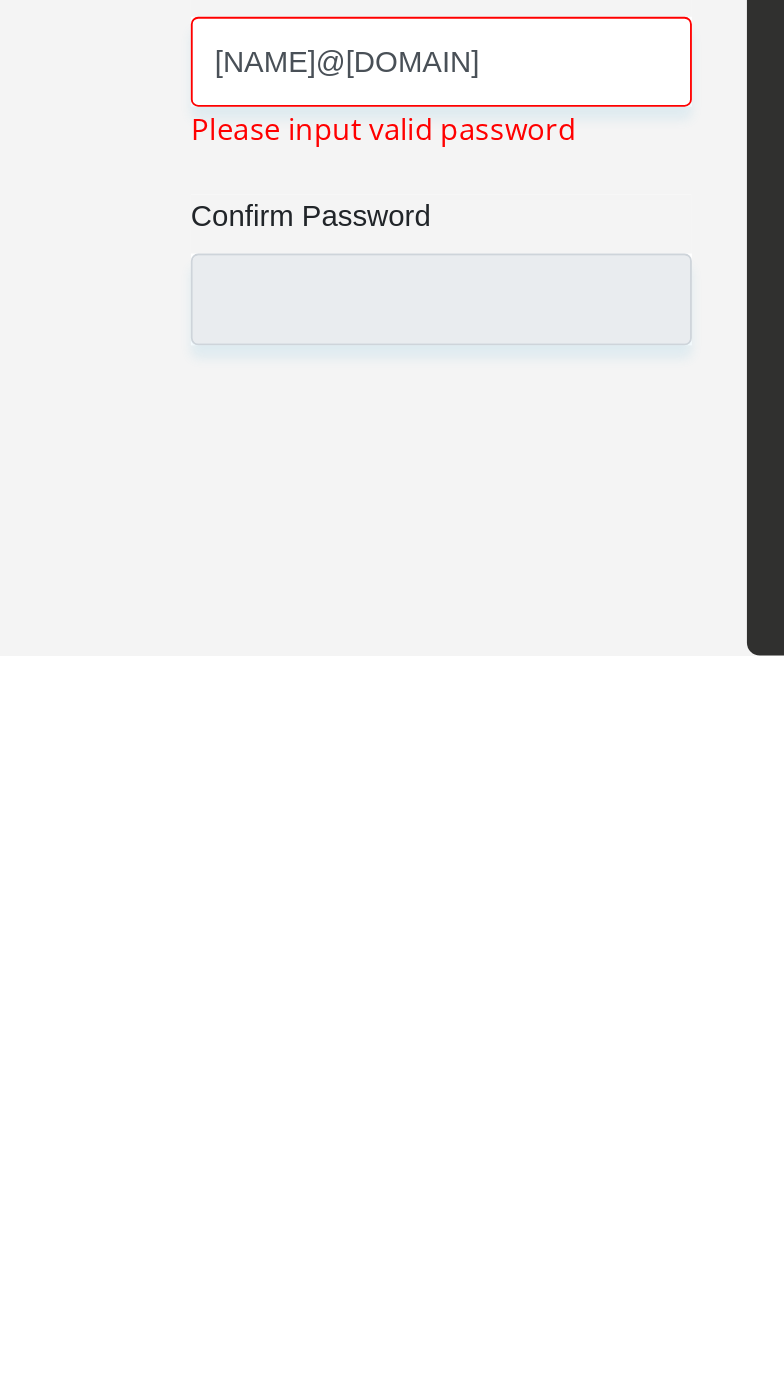 type on "[EMAIL]" 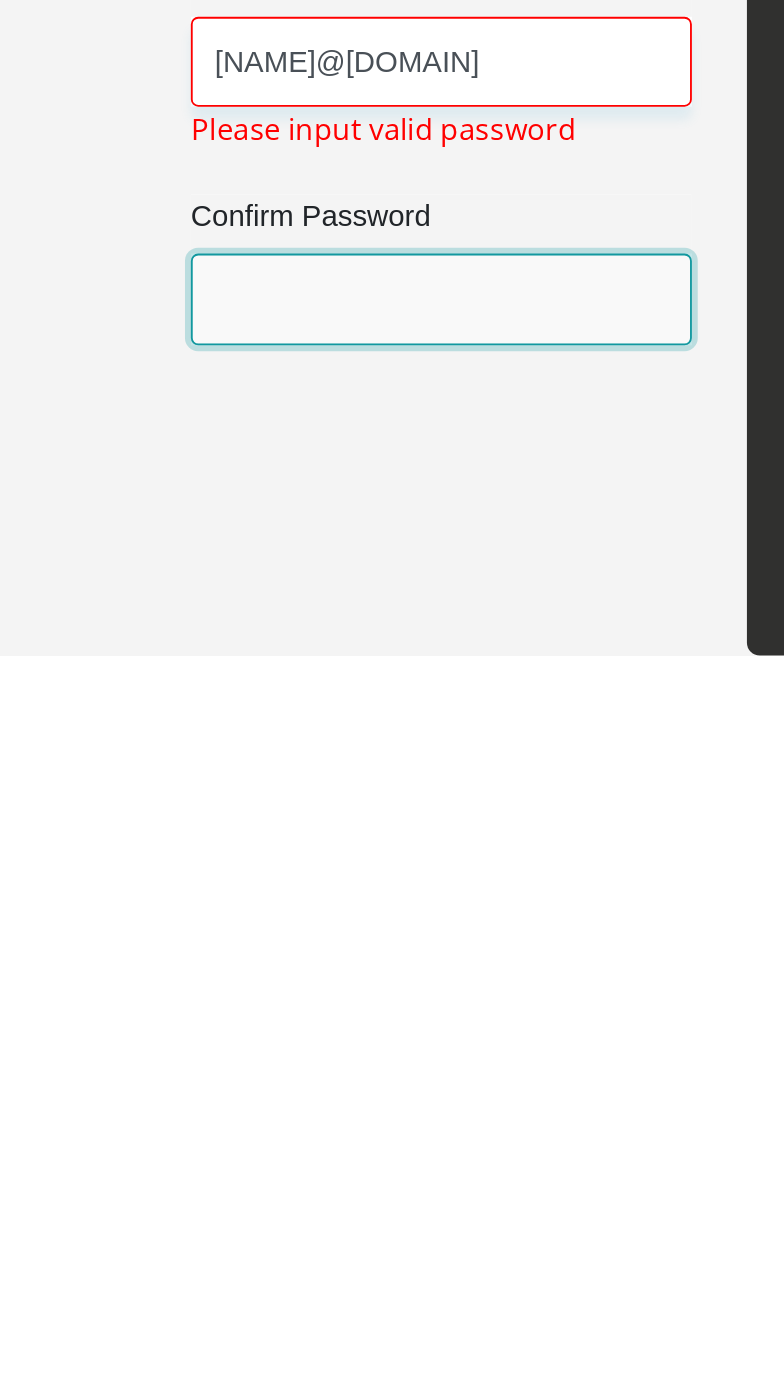 click on "Confirm Password" at bounding box center (240, 1181) 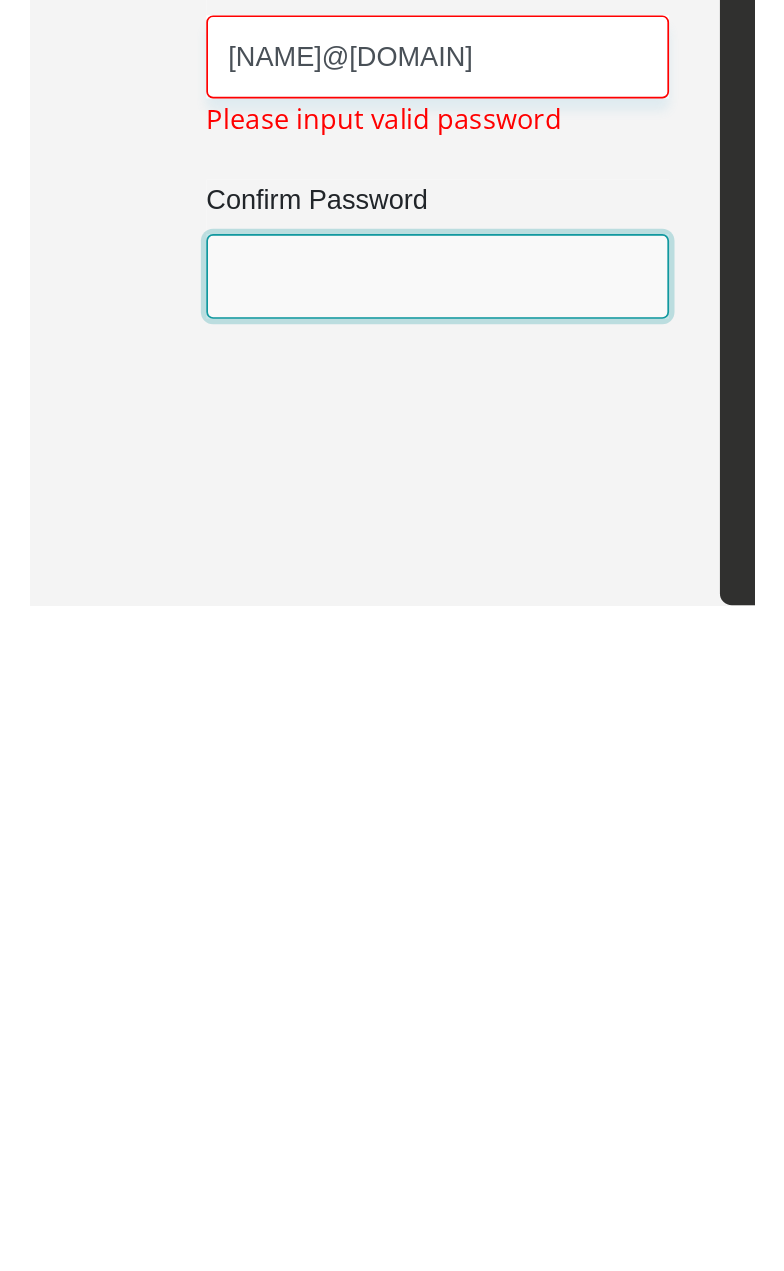 scroll, scrollTop: 1103, scrollLeft: 0, axis: vertical 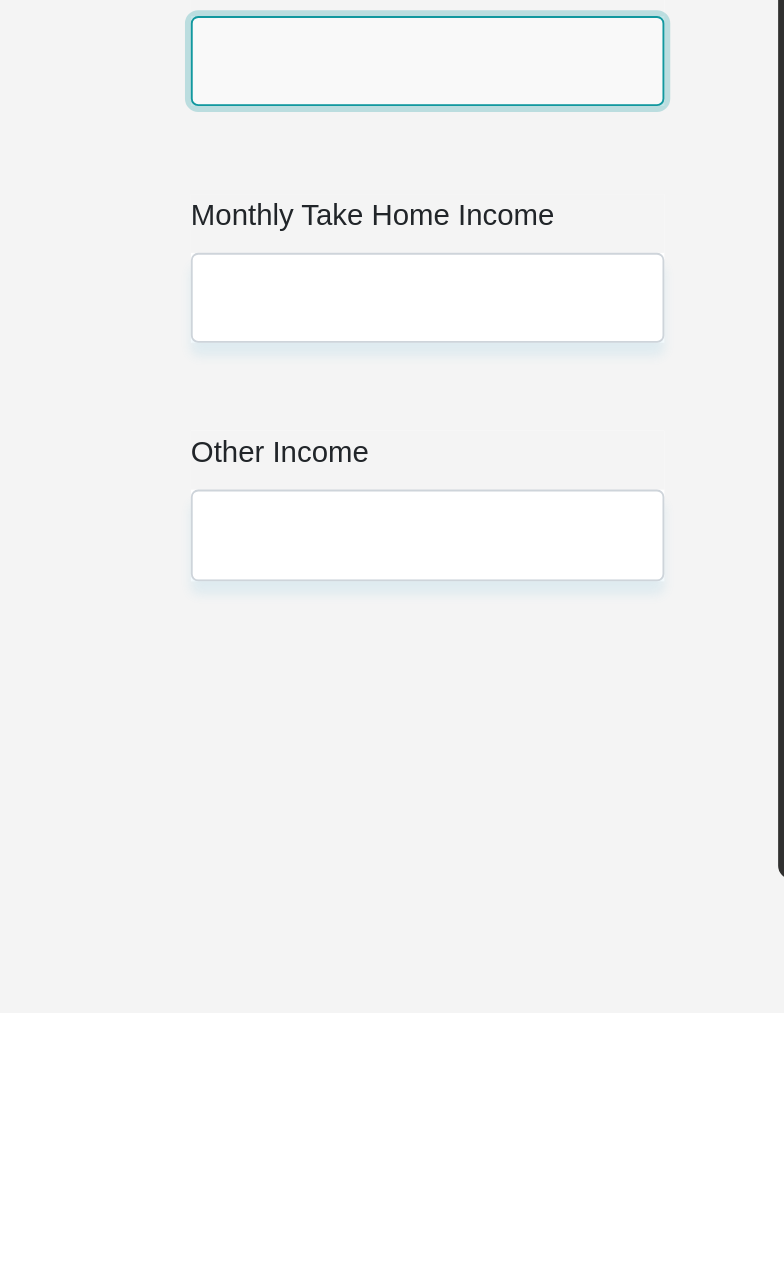 click on "Monthly Income Before Deductions" at bounding box center [233, 752] 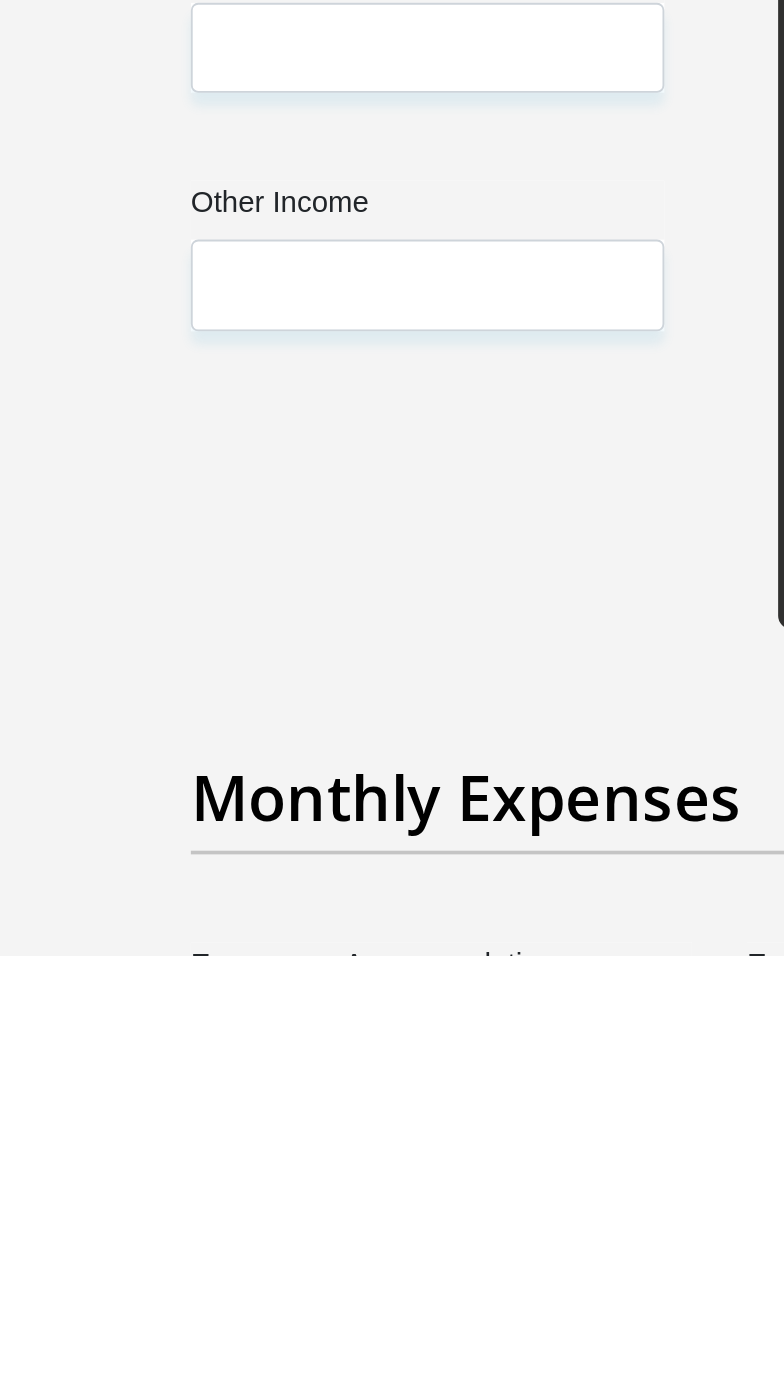 scroll, scrollTop: 2002, scrollLeft: 0, axis: vertical 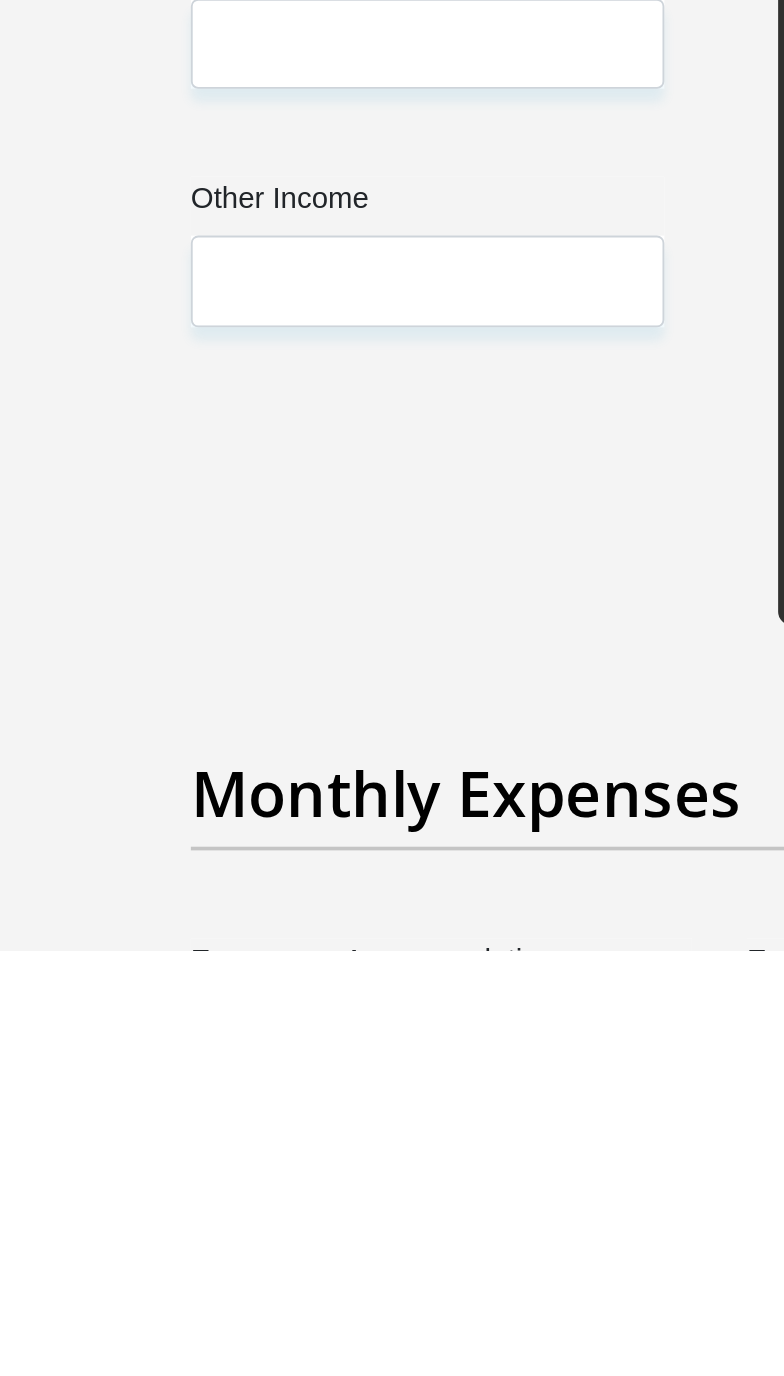 type on "10000" 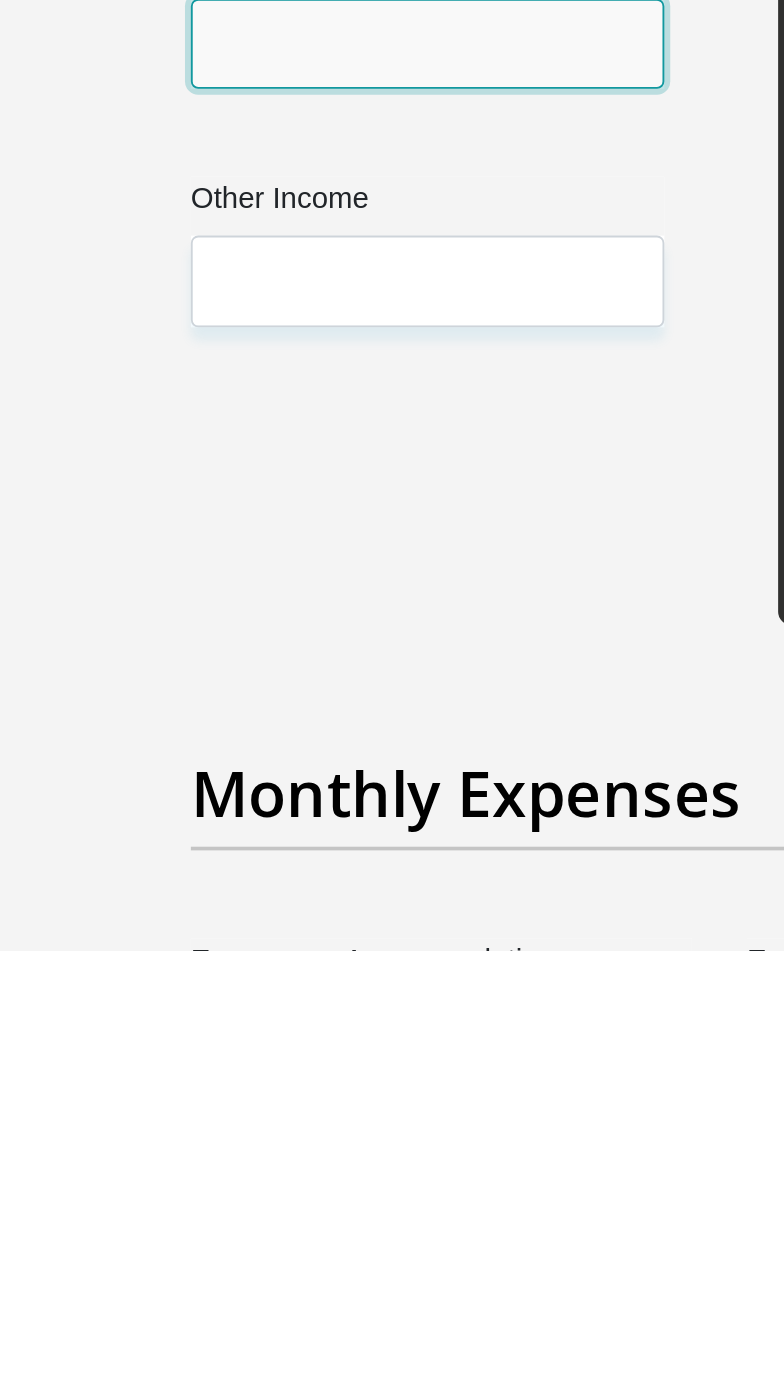 click on "Monthly Take Home Income" at bounding box center [233, 881] 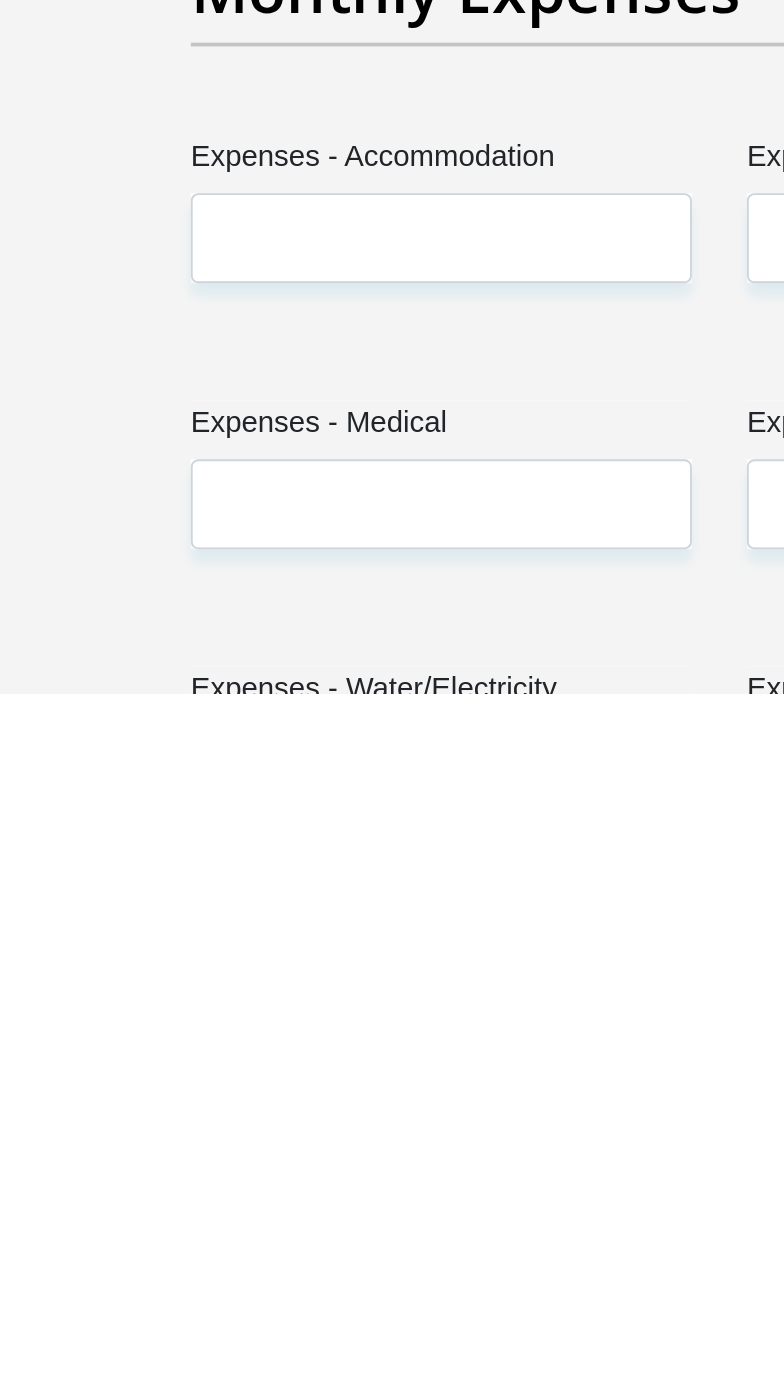scroll, scrollTop: 2401, scrollLeft: 0, axis: vertical 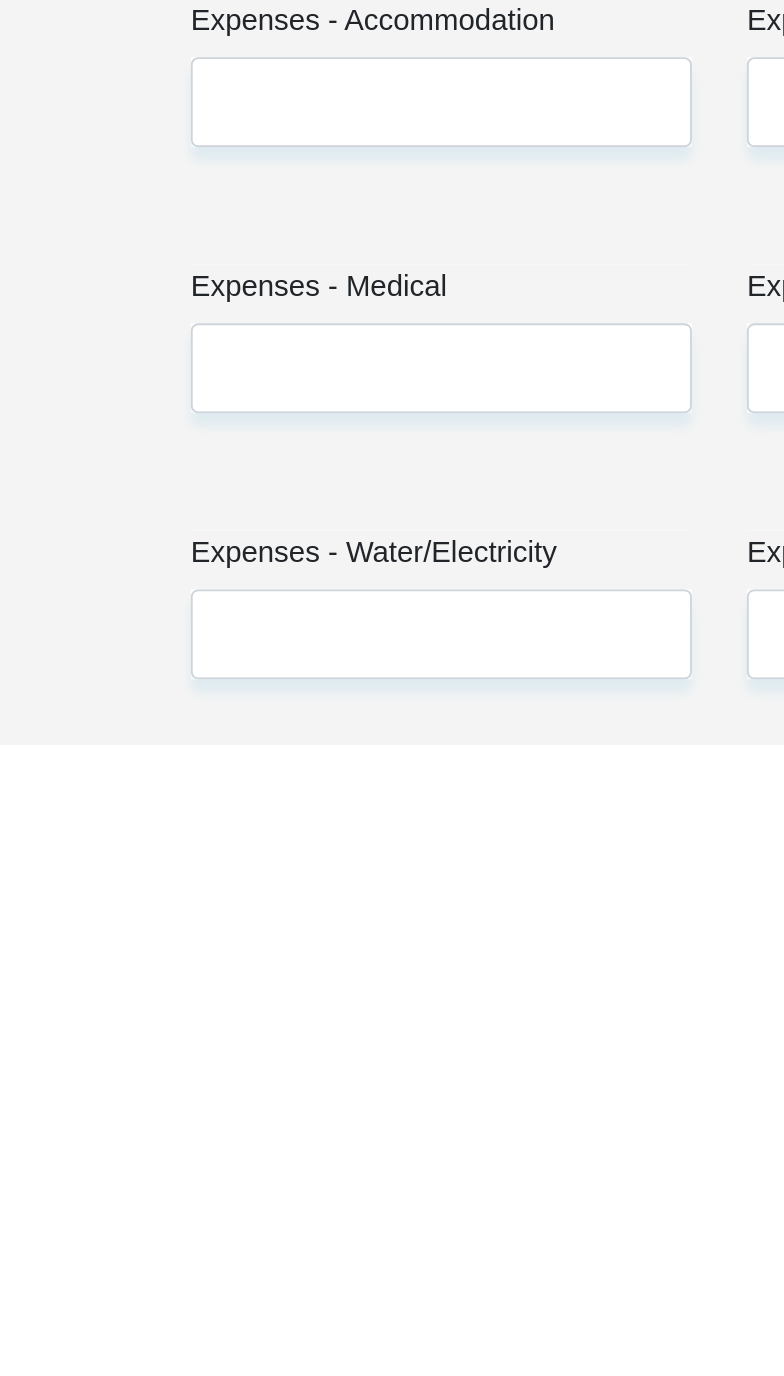 type on "10000" 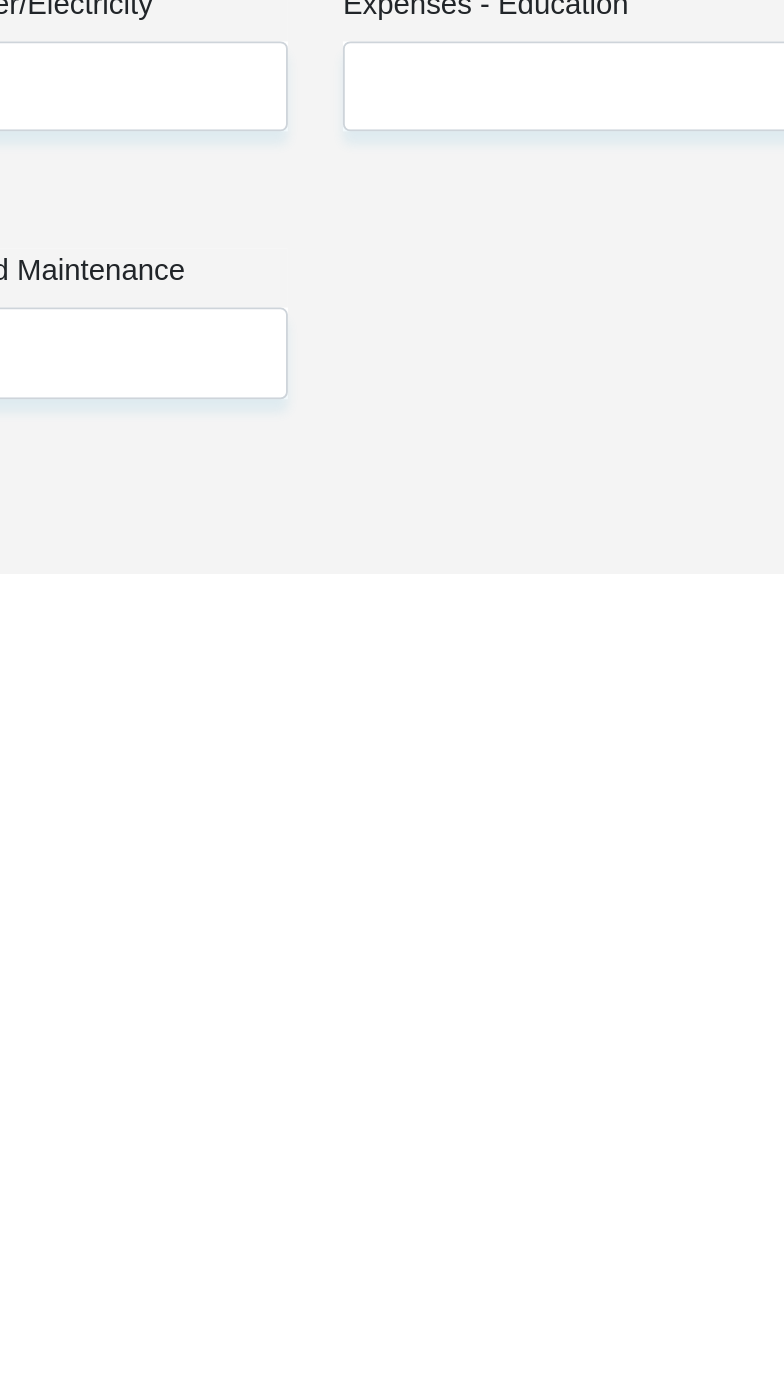 scroll, scrollTop: 2607, scrollLeft: 0, axis: vertical 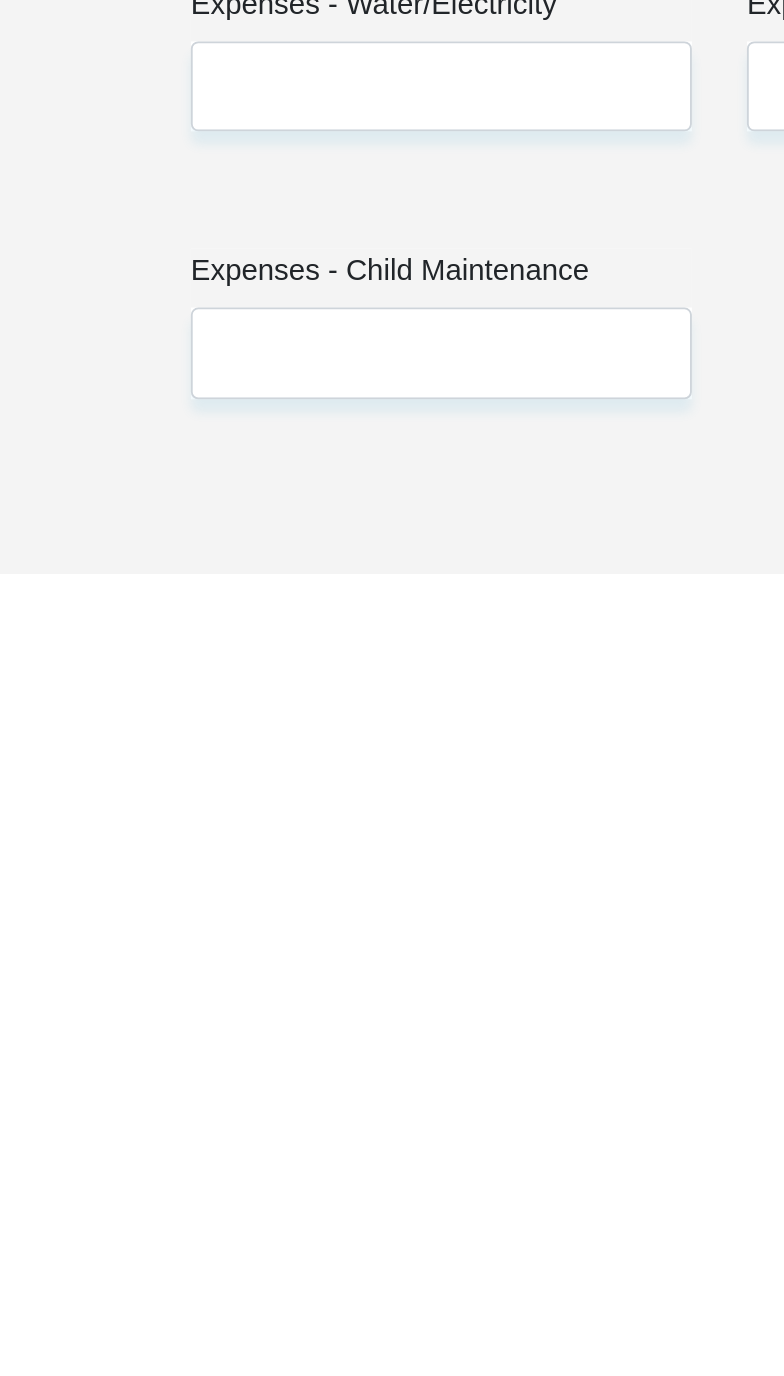 type on "1000" 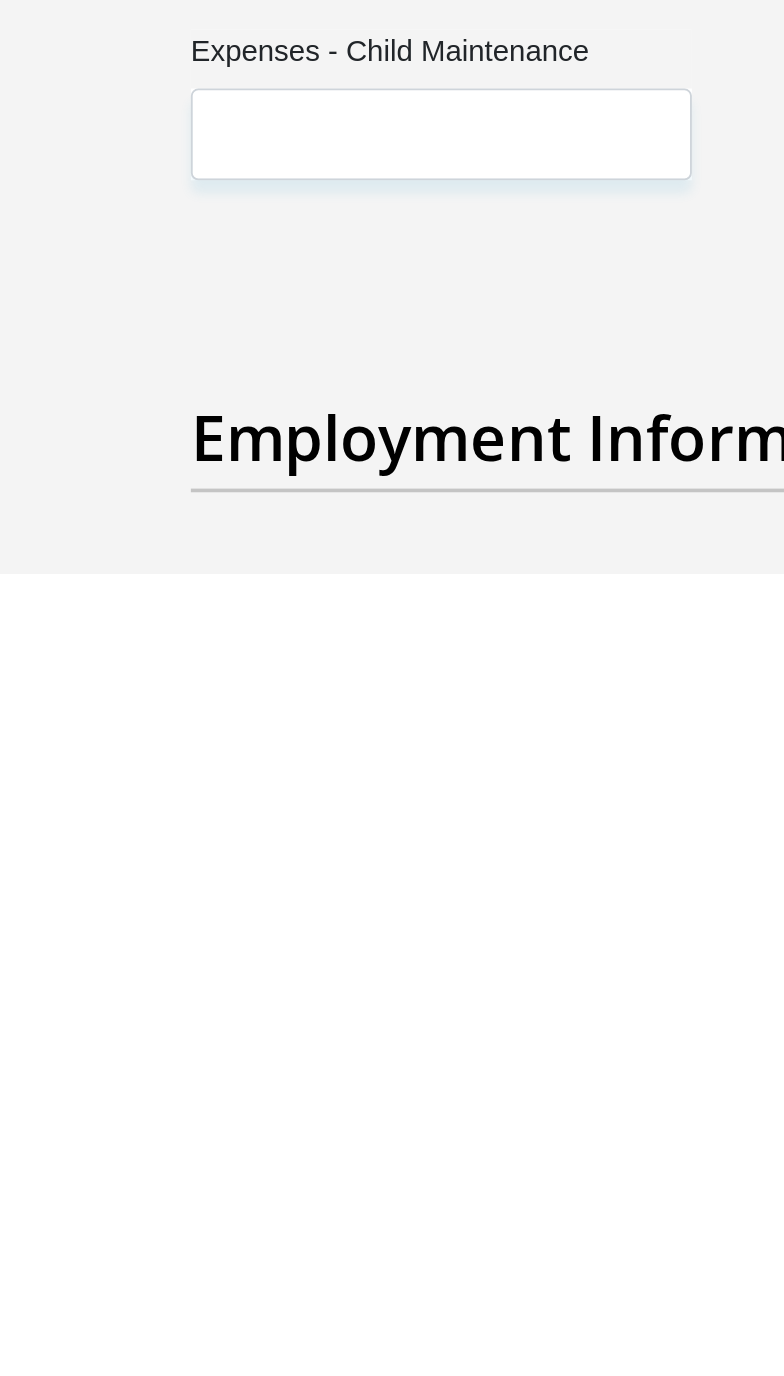 scroll, scrollTop: 2726, scrollLeft: 0, axis: vertical 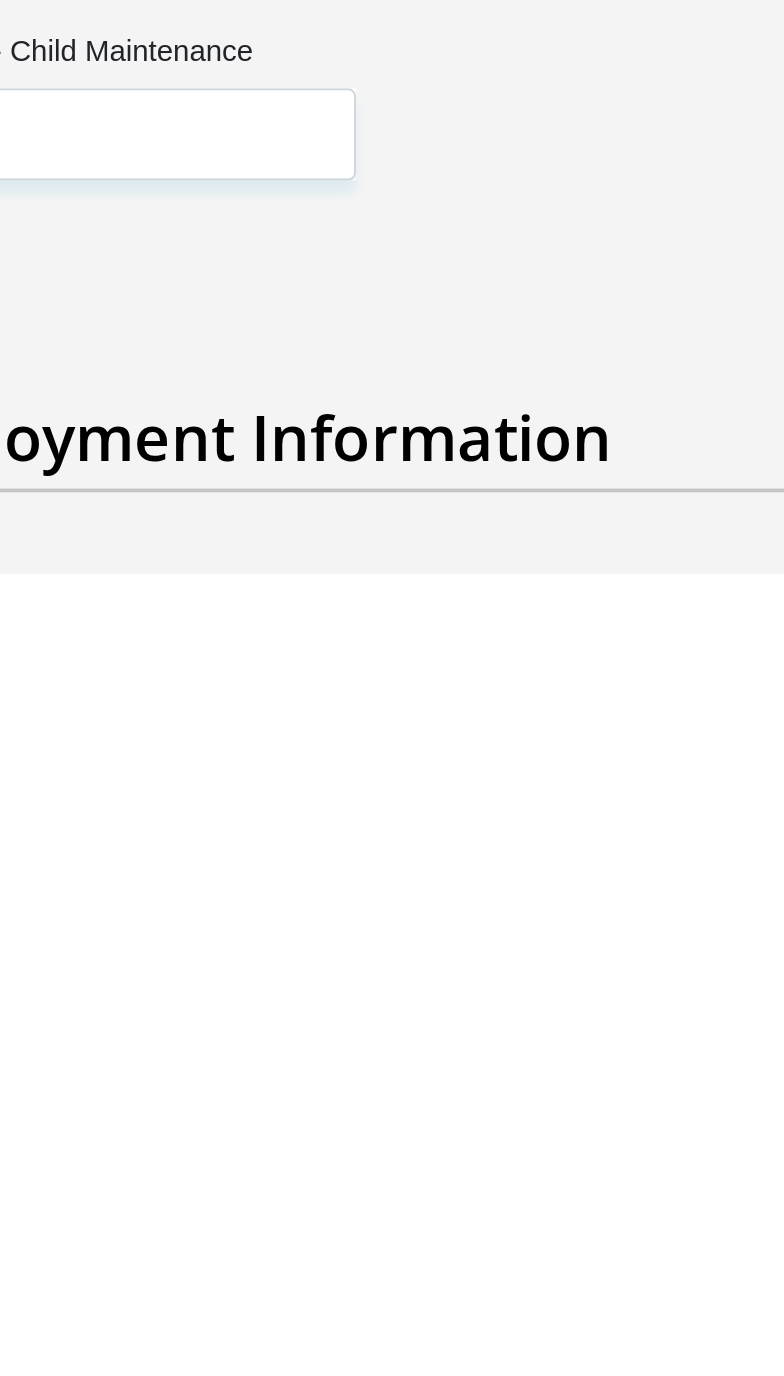 type on "00" 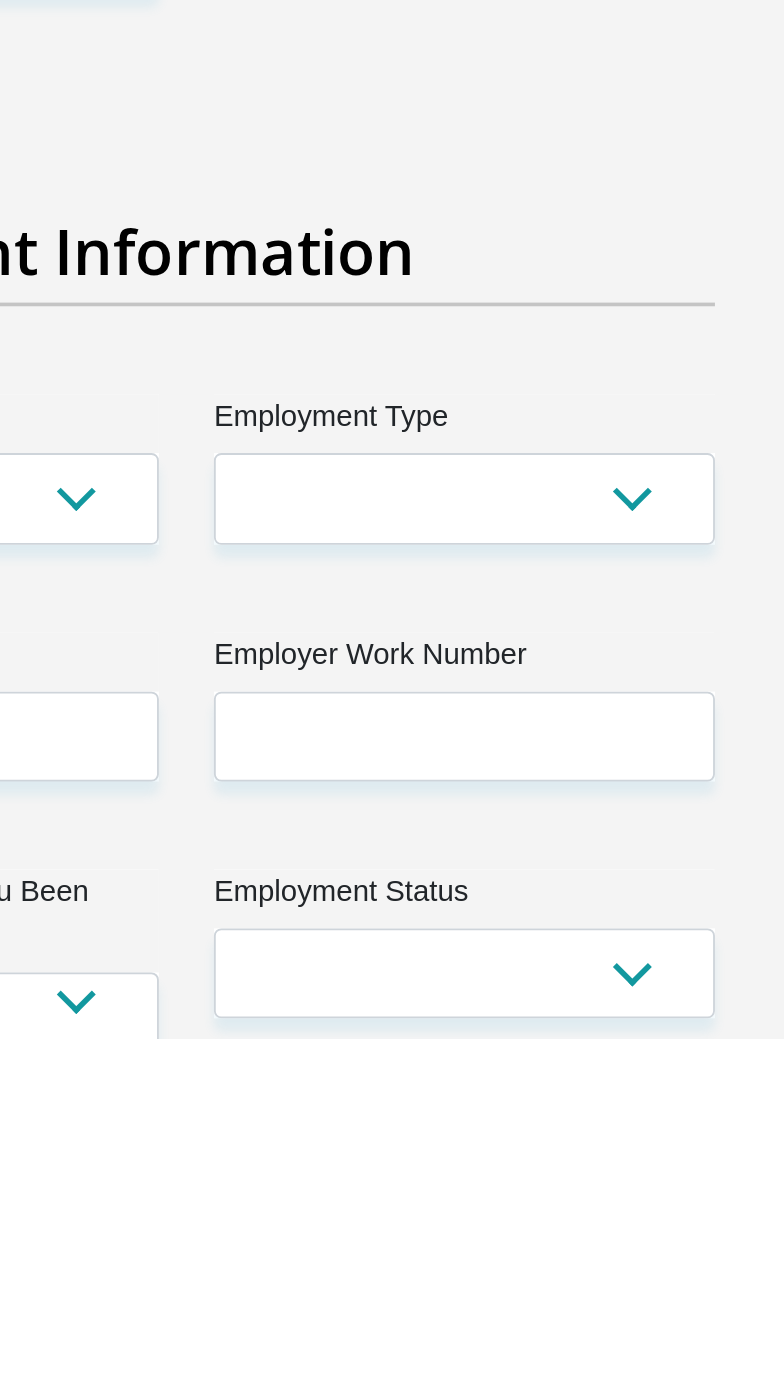 scroll, scrollTop: 3081, scrollLeft: 0, axis: vertical 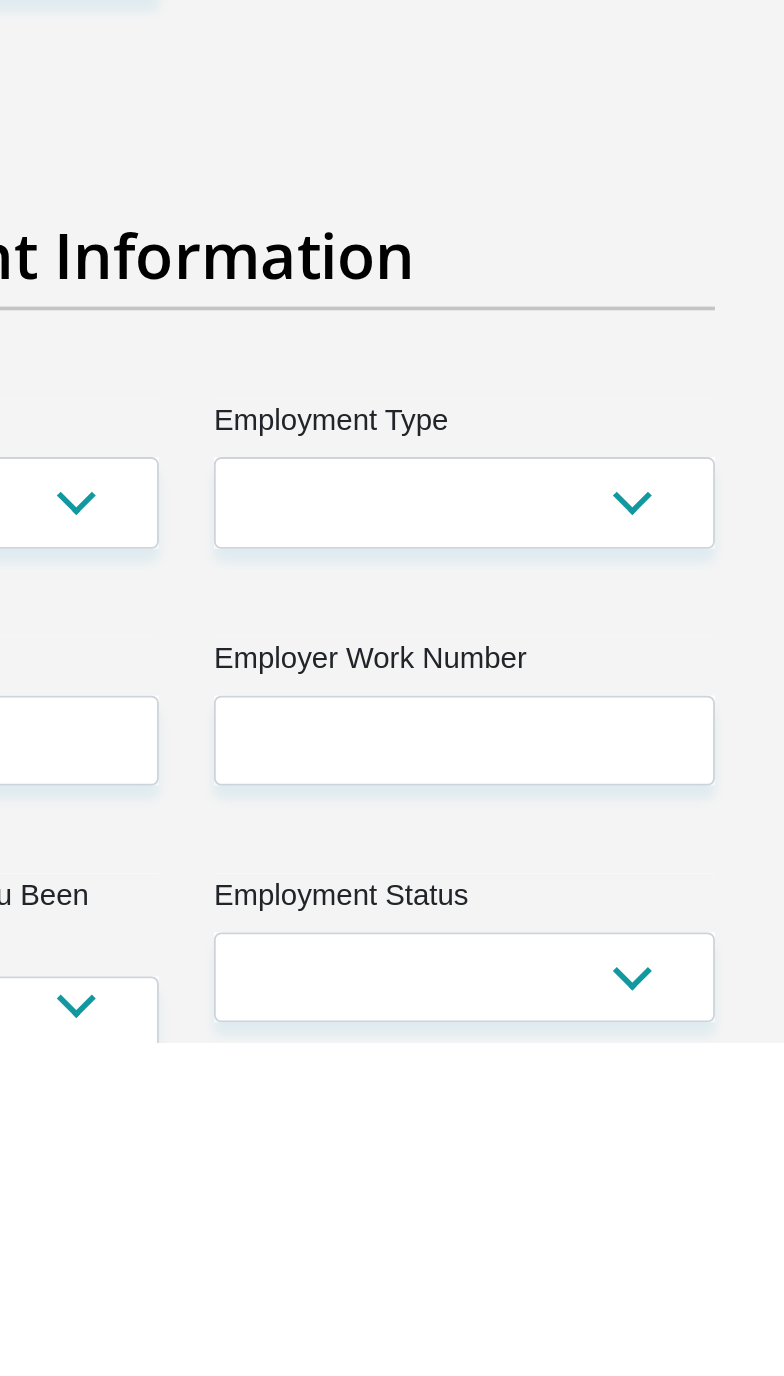 type on "1" 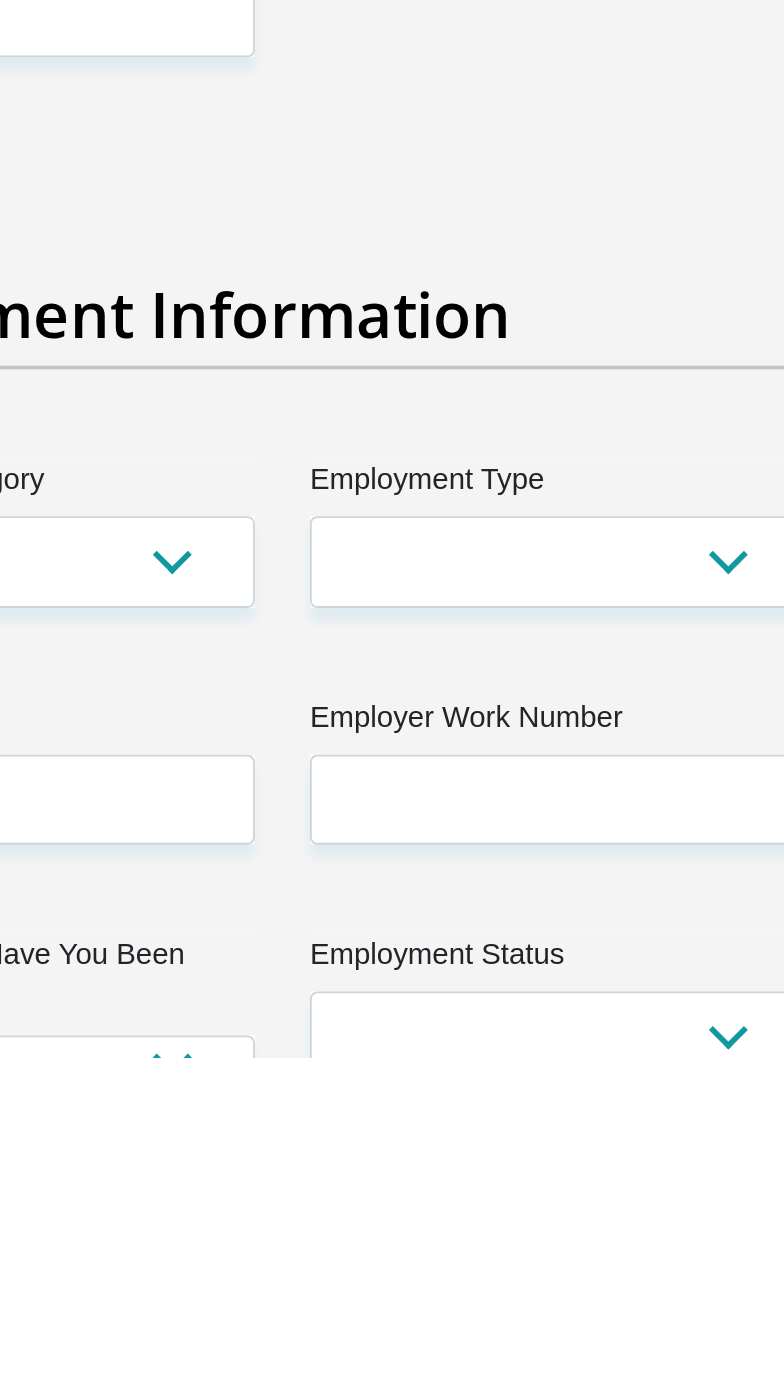 click on "Expenses - Transport" at bounding box center (543, 346) 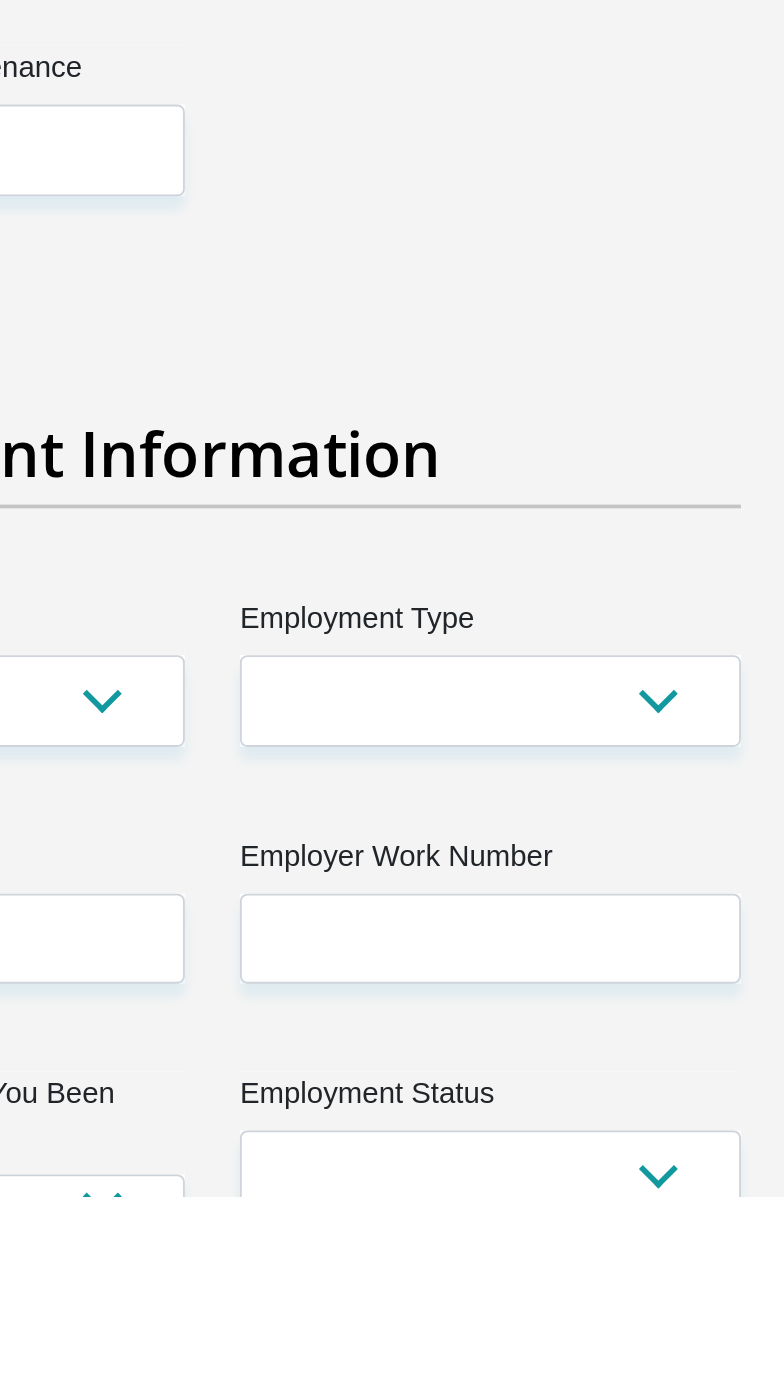 type on "900" 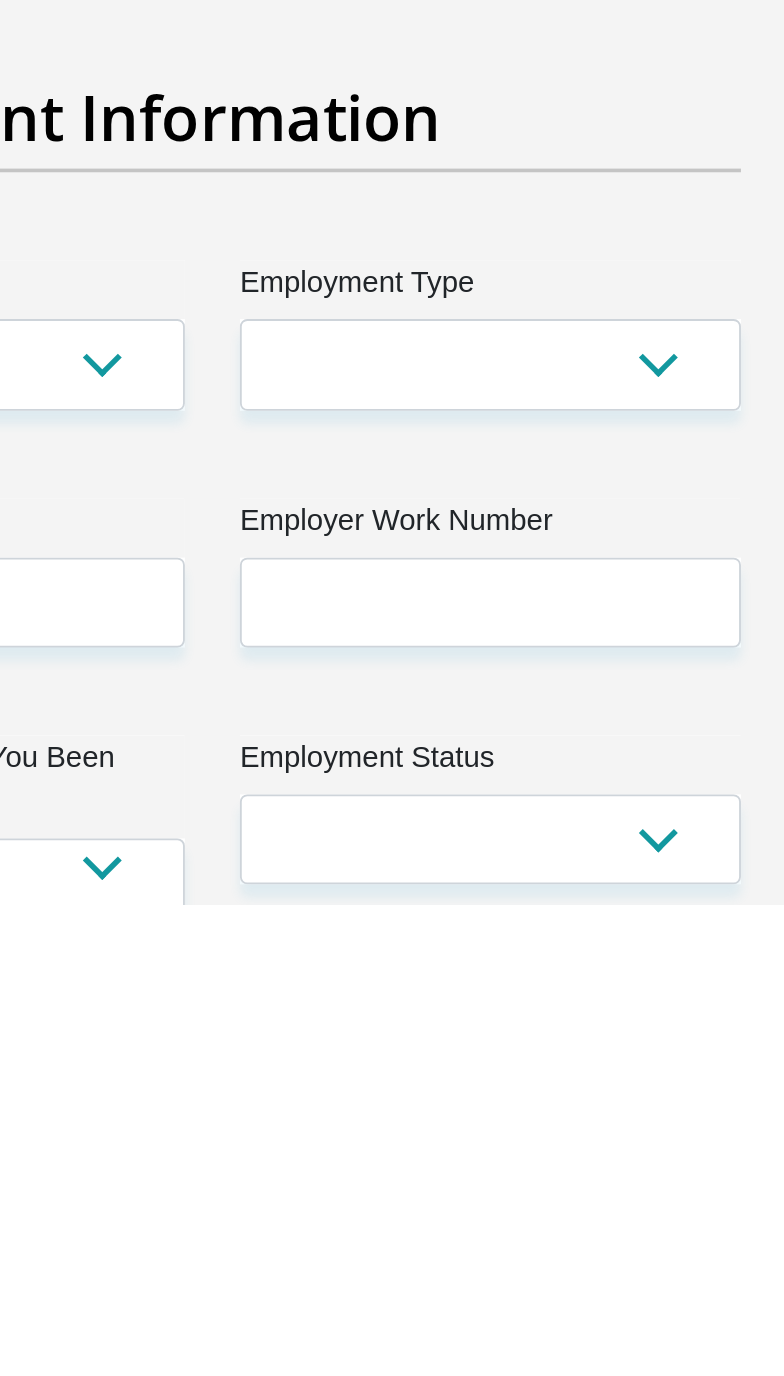 scroll, scrollTop: 3081, scrollLeft: 0, axis: vertical 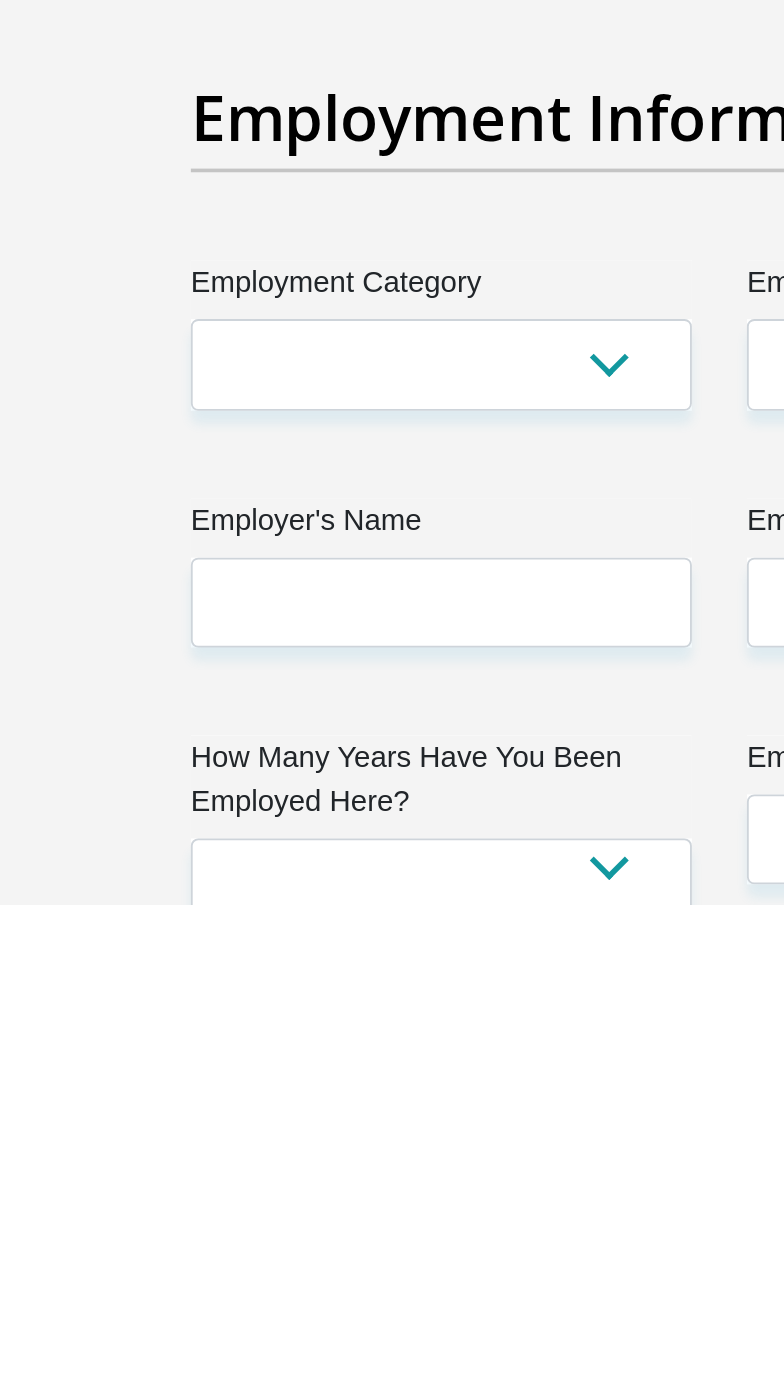 type on "1600" 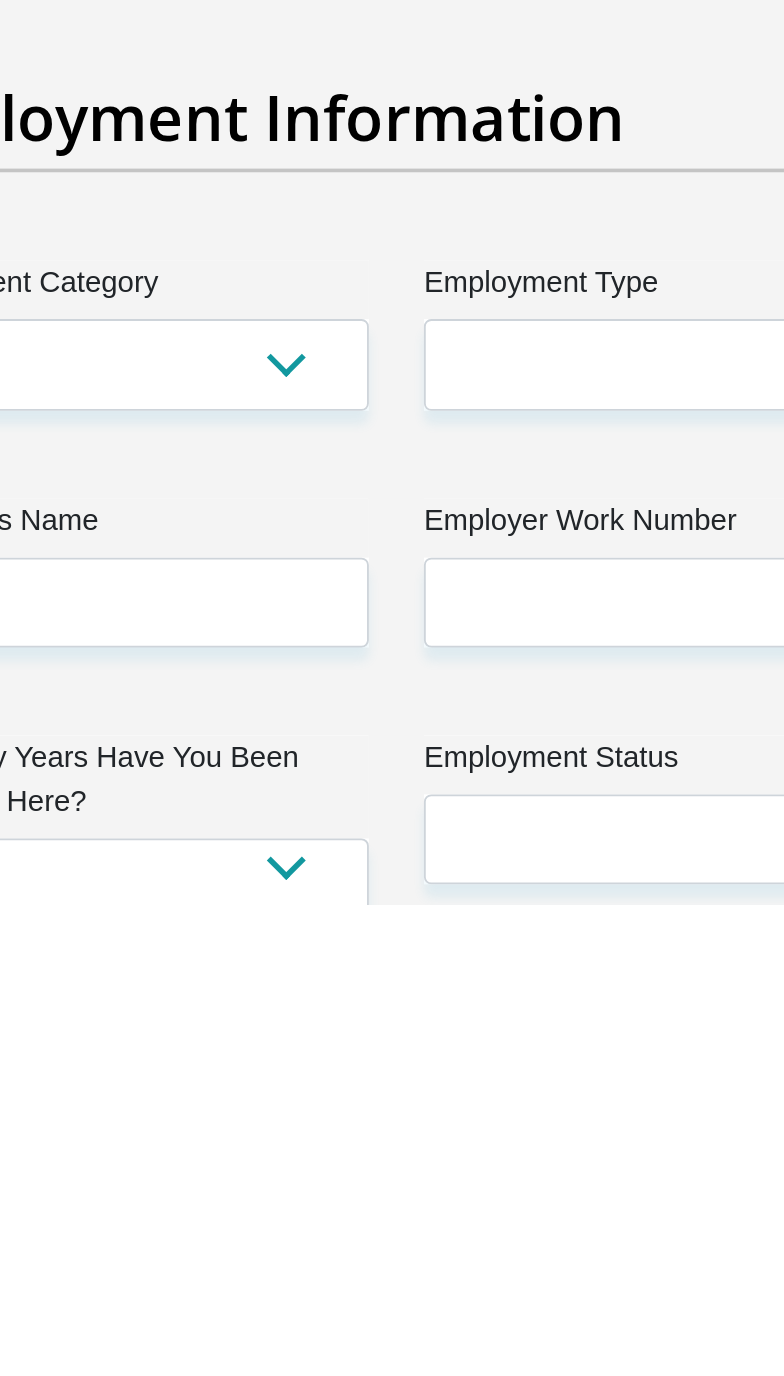 type on "350" 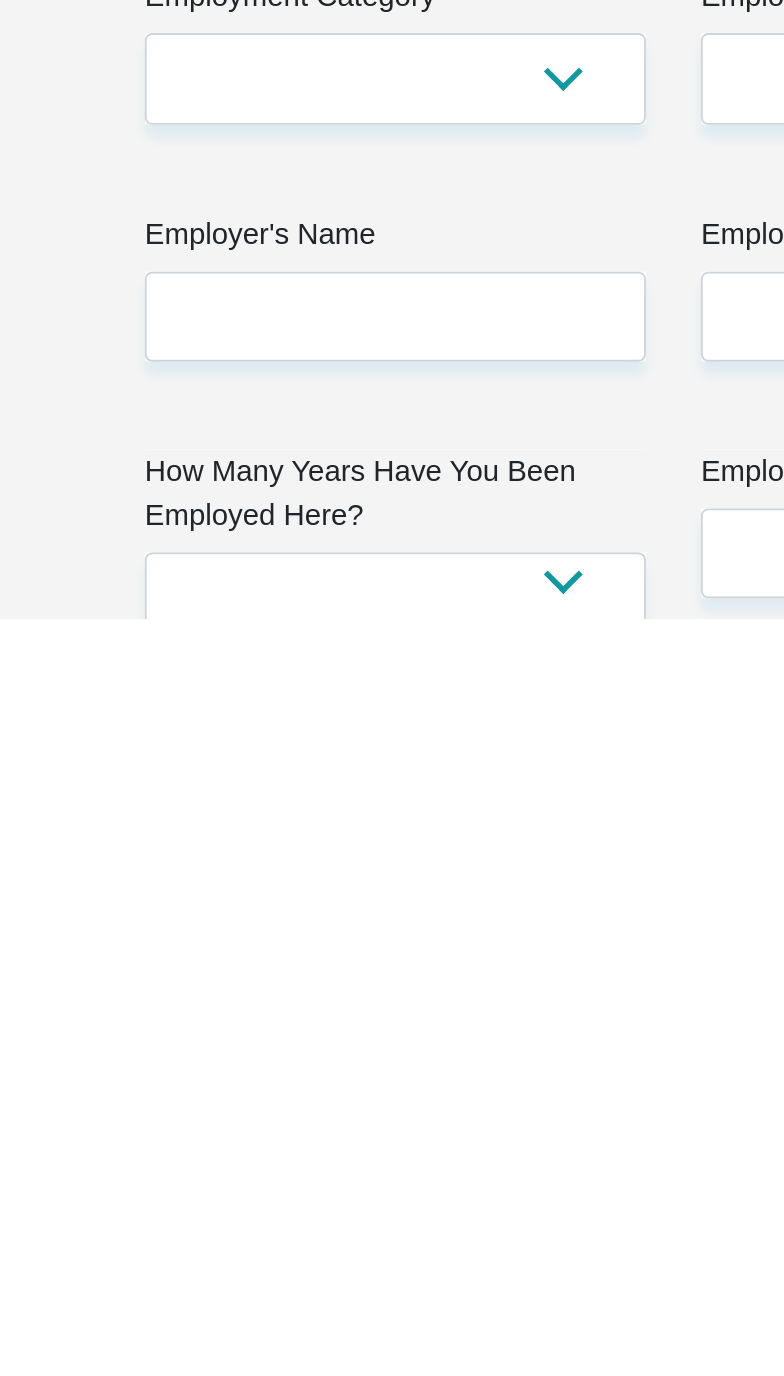 scroll, scrollTop: 3081, scrollLeft: 0, axis: vertical 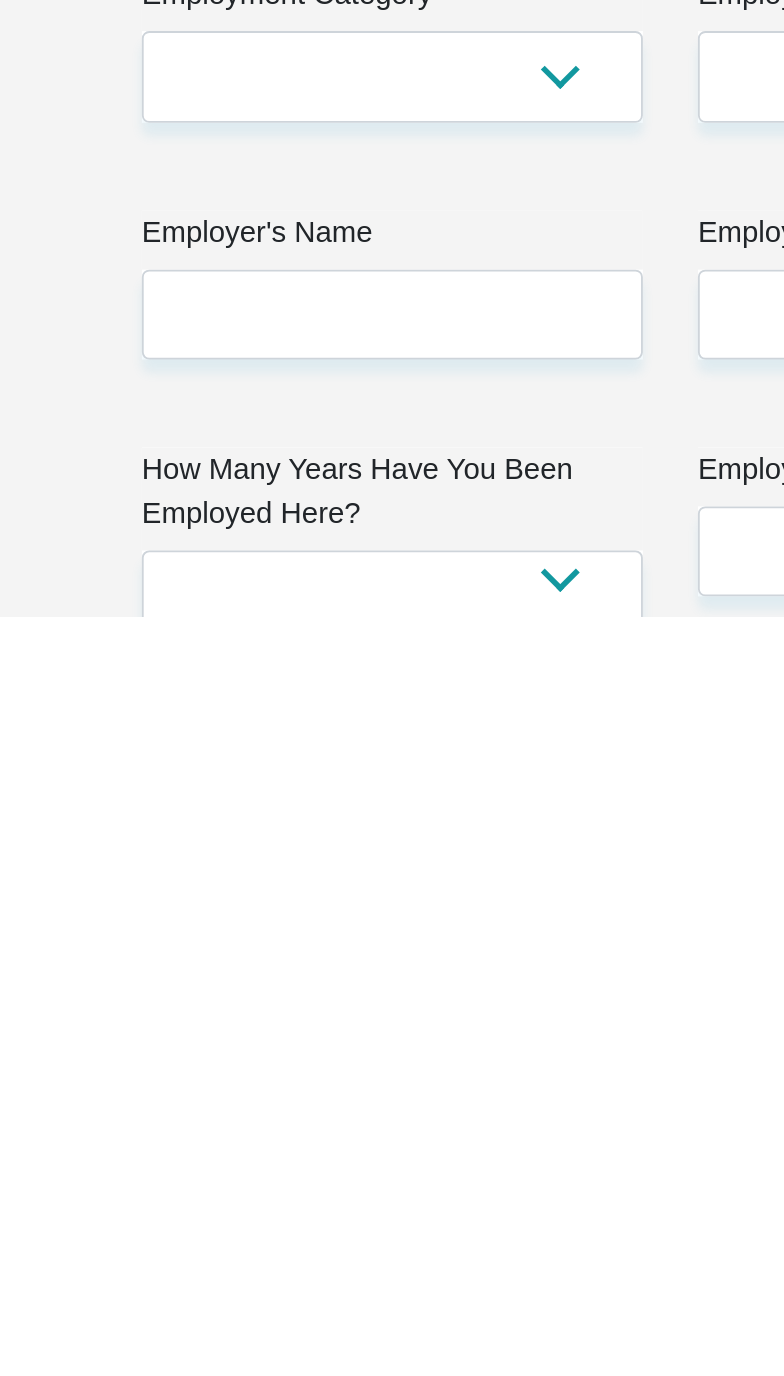 type on "00" 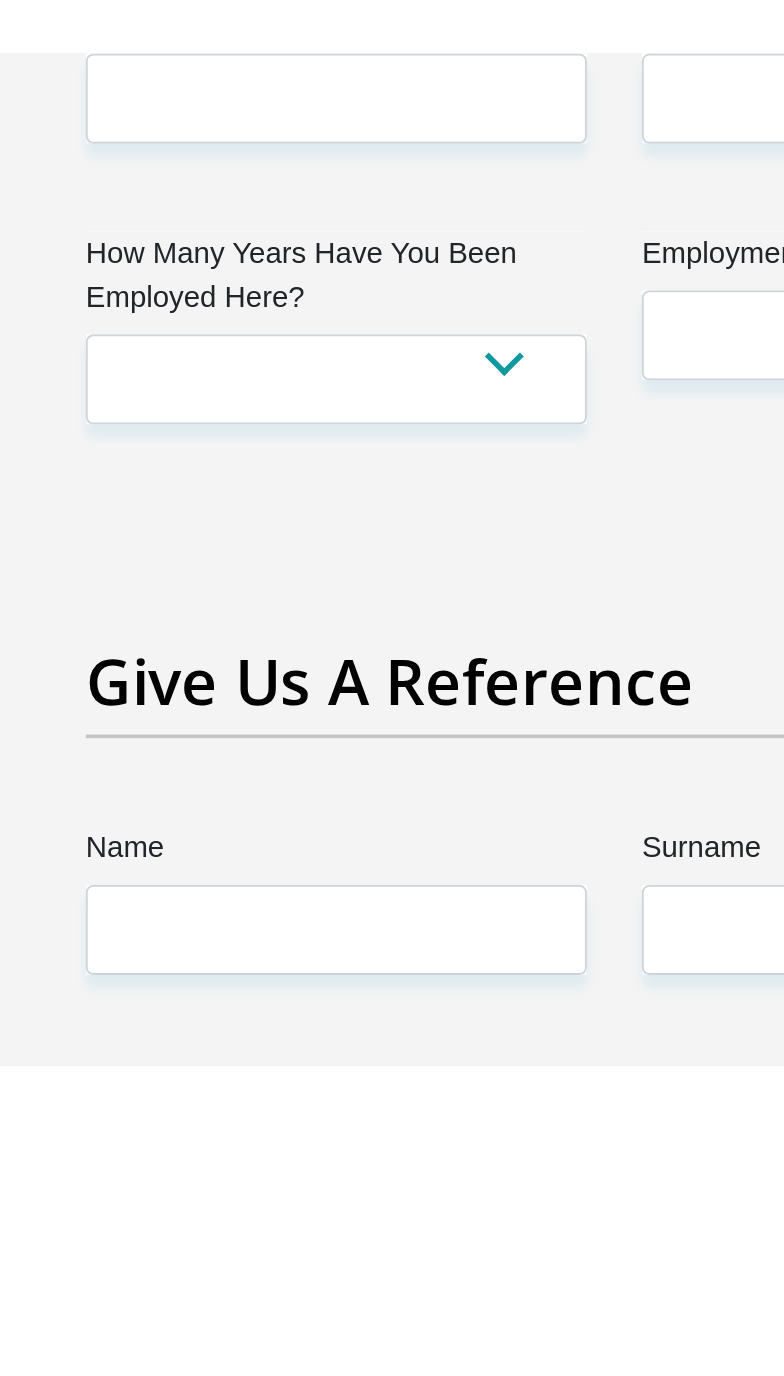 scroll, scrollTop: 3550, scrollLeft: 0, axis: vertical 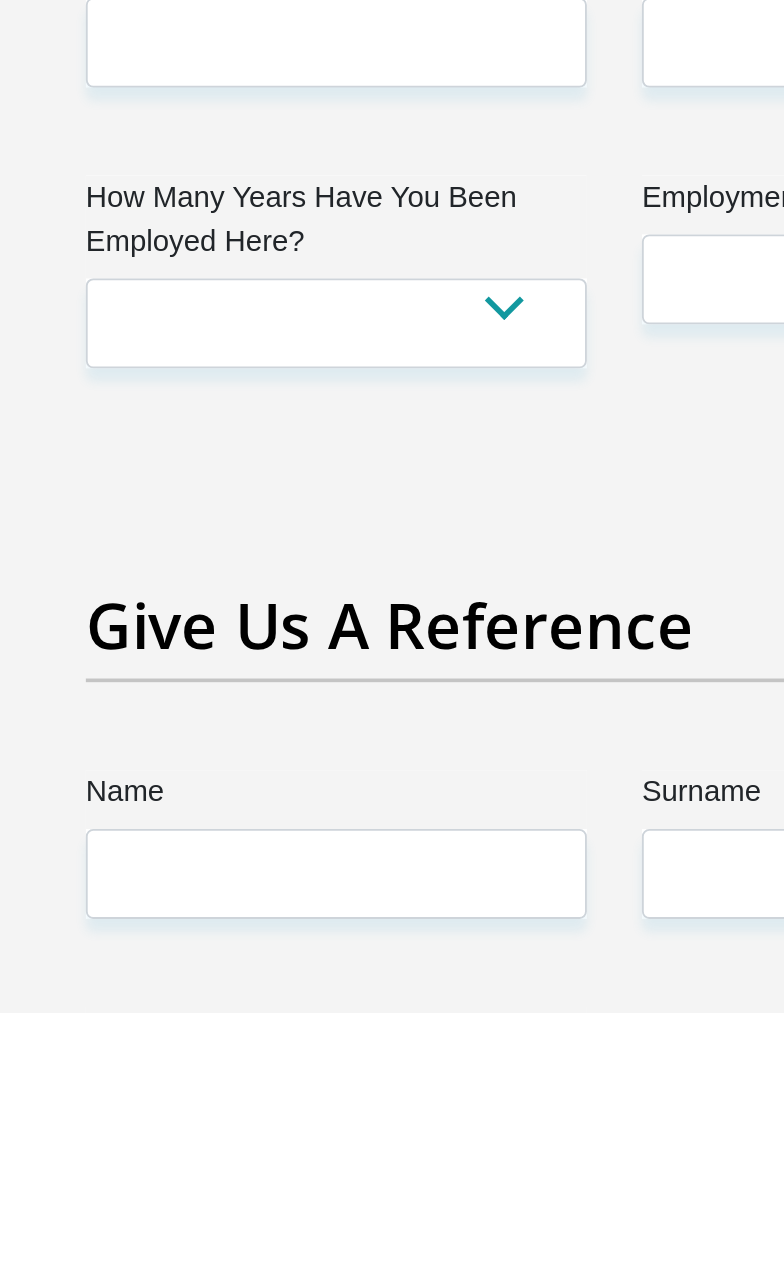 click on "Expenses - Child Maintenance" at bounding box center [240, 312] 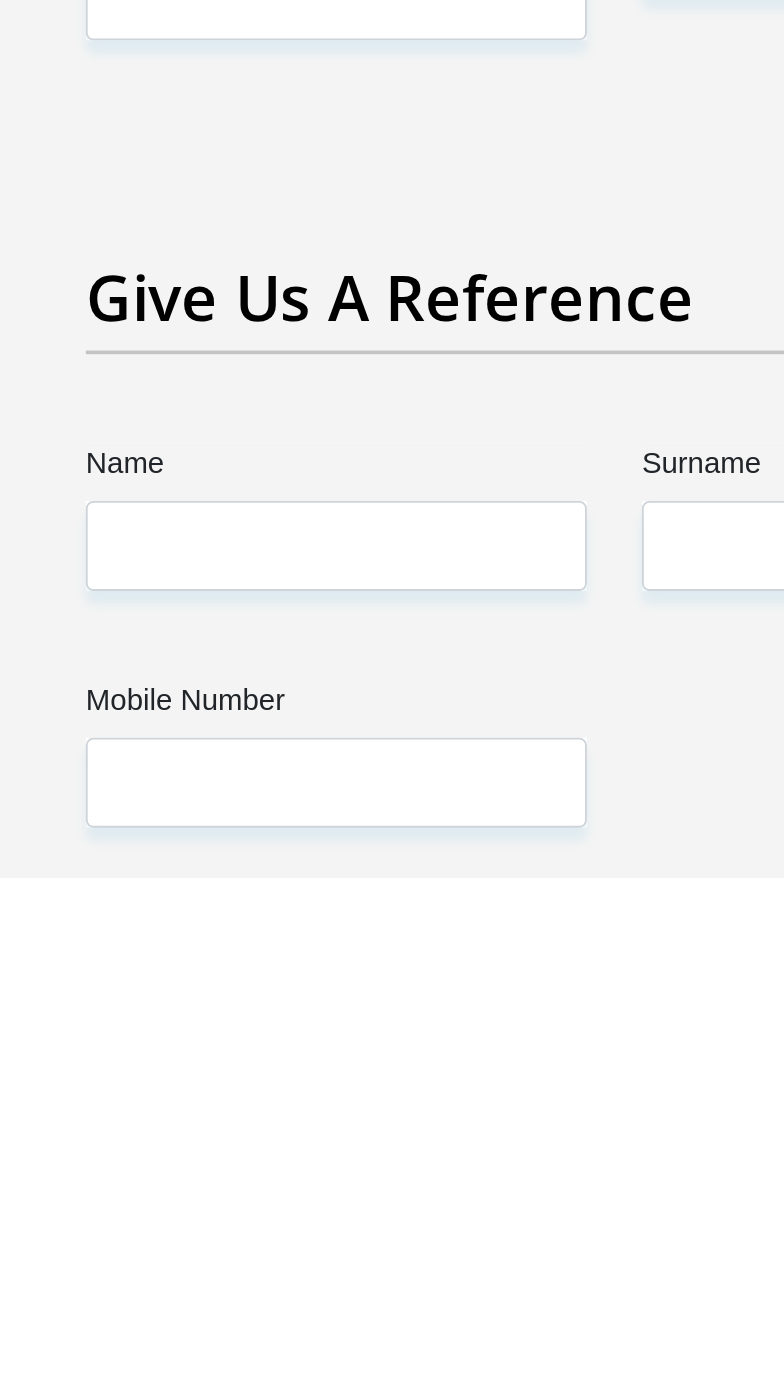 scroll, scrollTop: 3550, scrollLeft: 0, axis: vertical 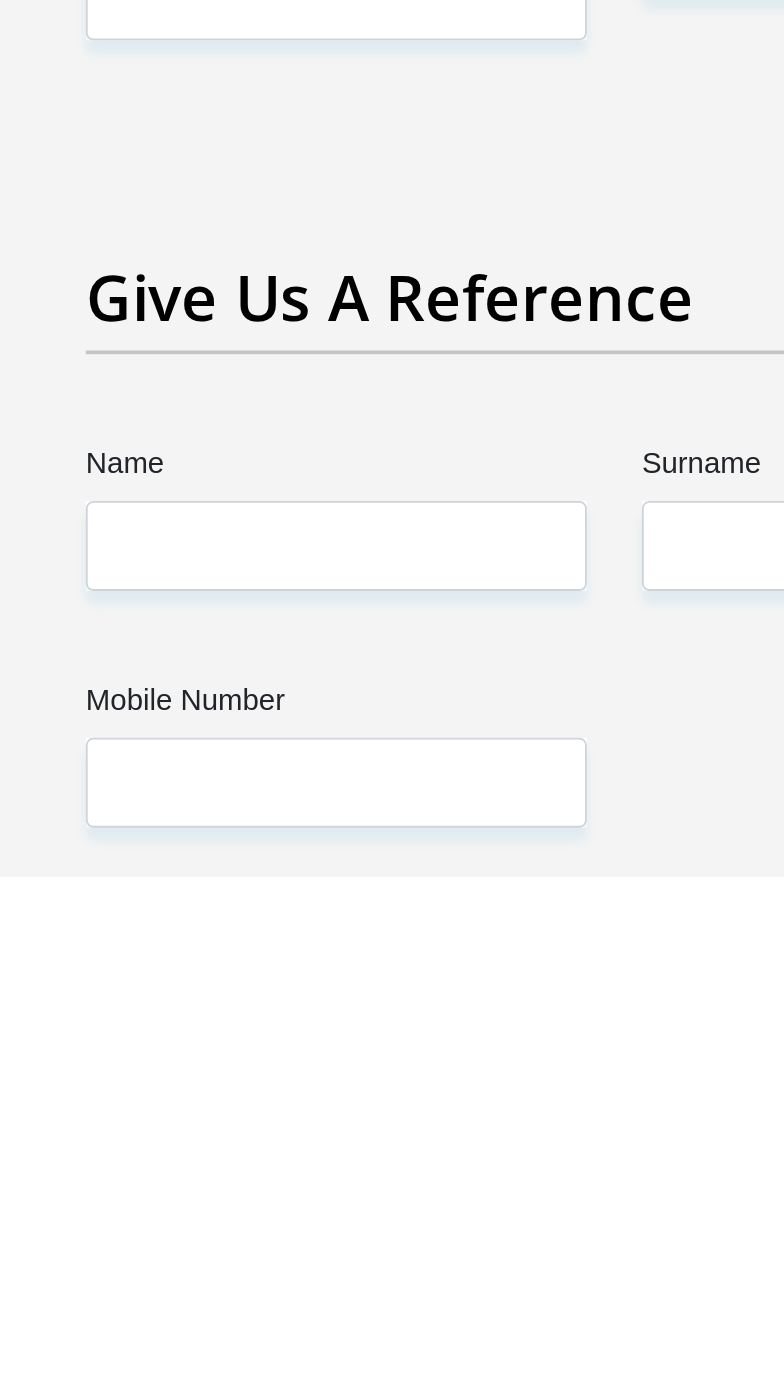 type on "00" 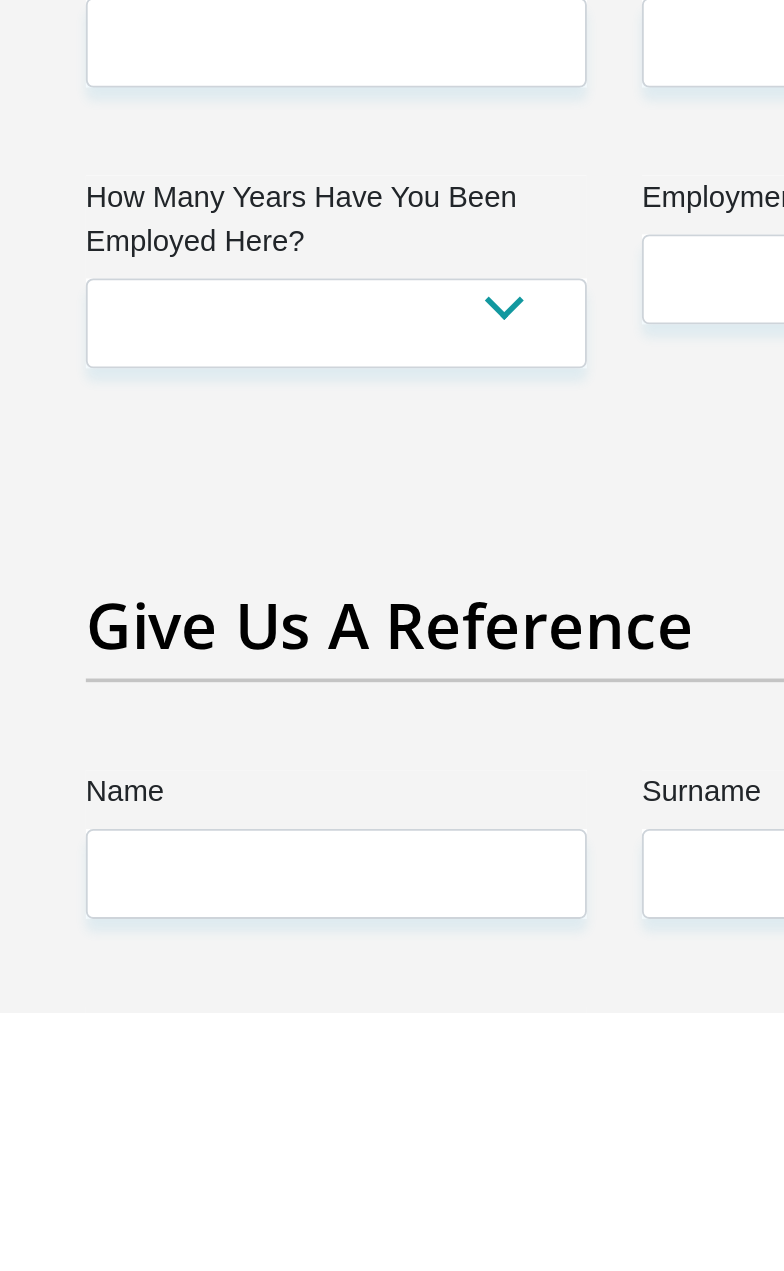 click on "AGRICULTURE
ALCOHOL & TOBACCO
CONSTRUCTION MATERIALS
METALLURGY
EQUIPMENT FOR RENEWABLE ENERGY
SPECIALIZED CONTRACTORS
CAR
GAMING (INCL. INTERNET
OTHER WHOLESALE
UNLICENSED PHARMACEUTICALS
CURRENCY EXCHANGE HOUSES
OTHER FINANCIAL INSTITUTIONS & INSURANCE
REAL ESTATE AGENTS
OIL & GAS
OTHER MATERIALS (E.G. IRON ORE)
PRECIOUS STONES & PRECIOUS METALS
POLITICAL ORGANIZATIONS
RELIGIOUS ORGANIZATIONS(NOT SECTS)
ACTI. HAVING BUSINESS DEAL WITH PUBLIC ADMINISTRATION
LAUNDROMATS" at bounding box center [240, 612] 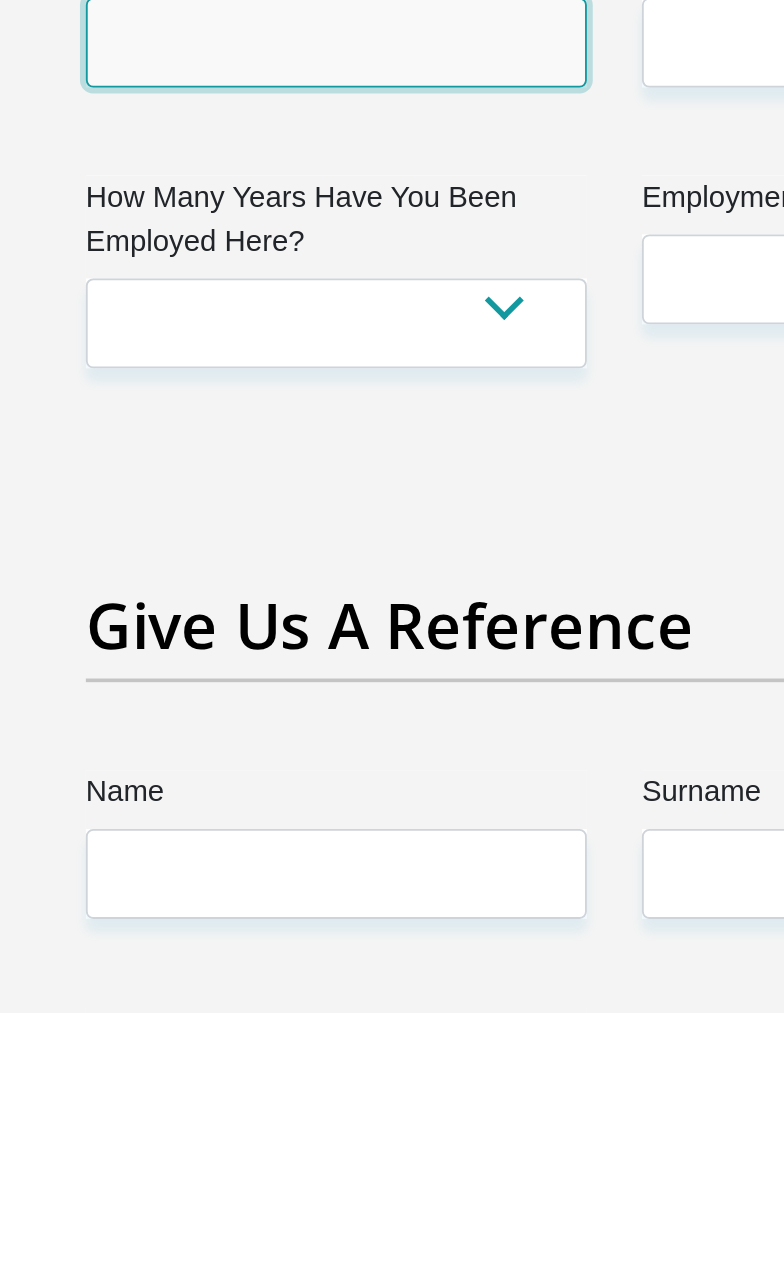 click on "Employer's Name" at bounding box center [240, 742] 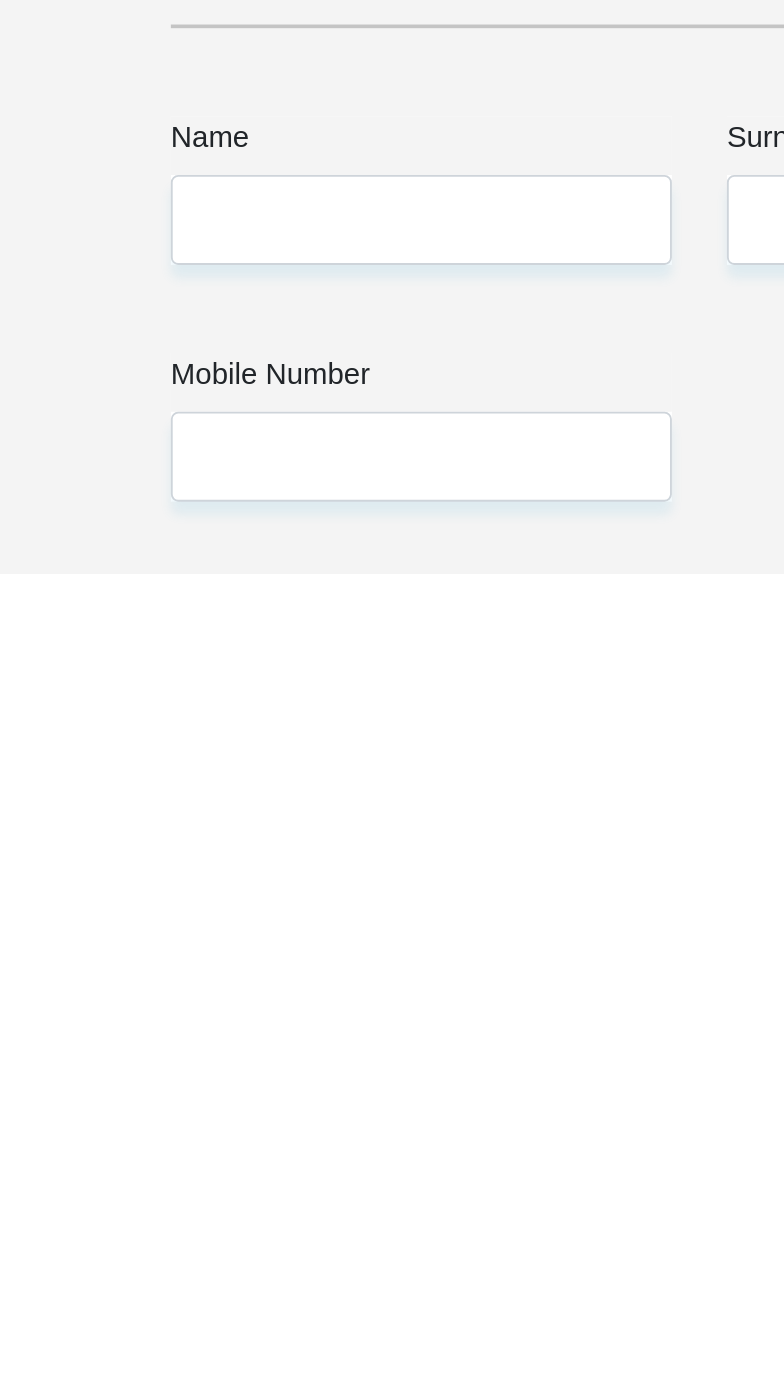 scroll, scrollTop: 3646, scrollLeft: 0, axis: vertical 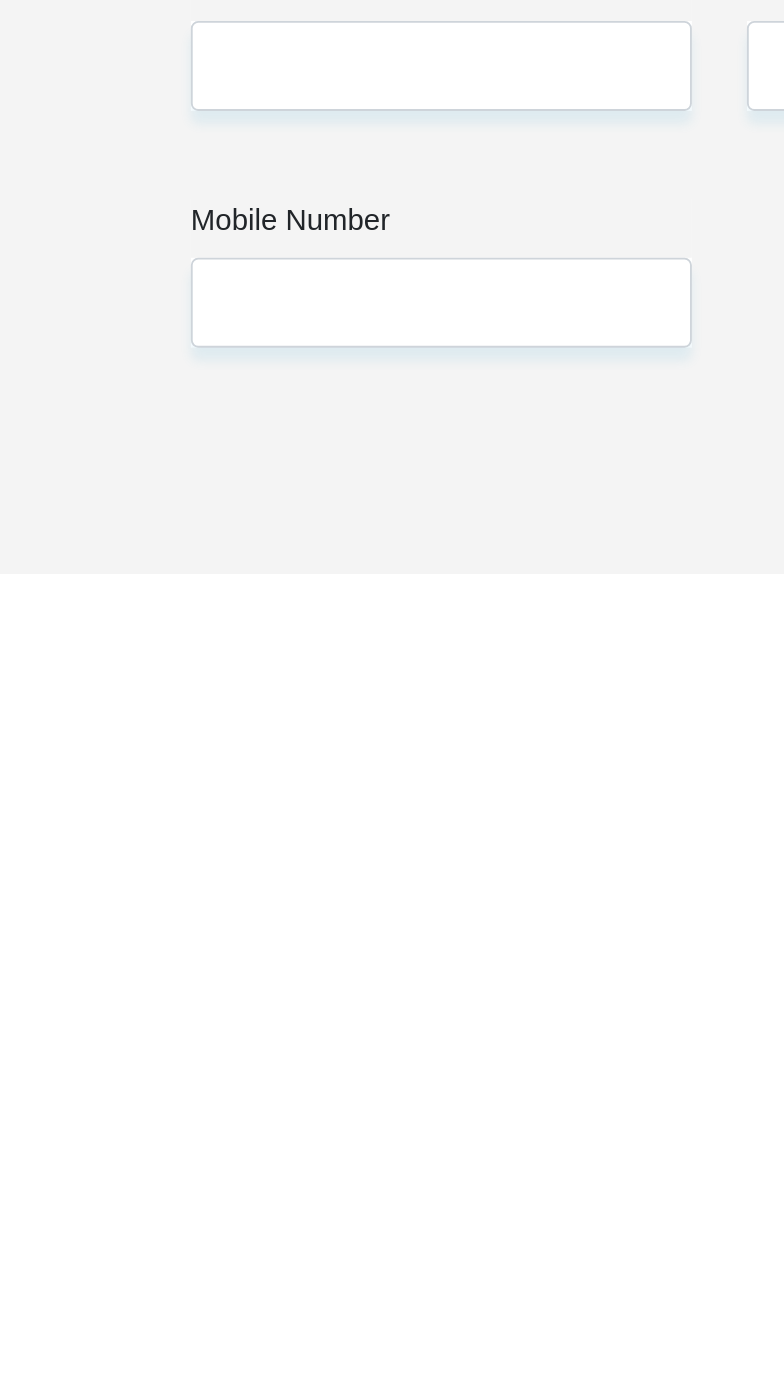 type on "[BRAND]" 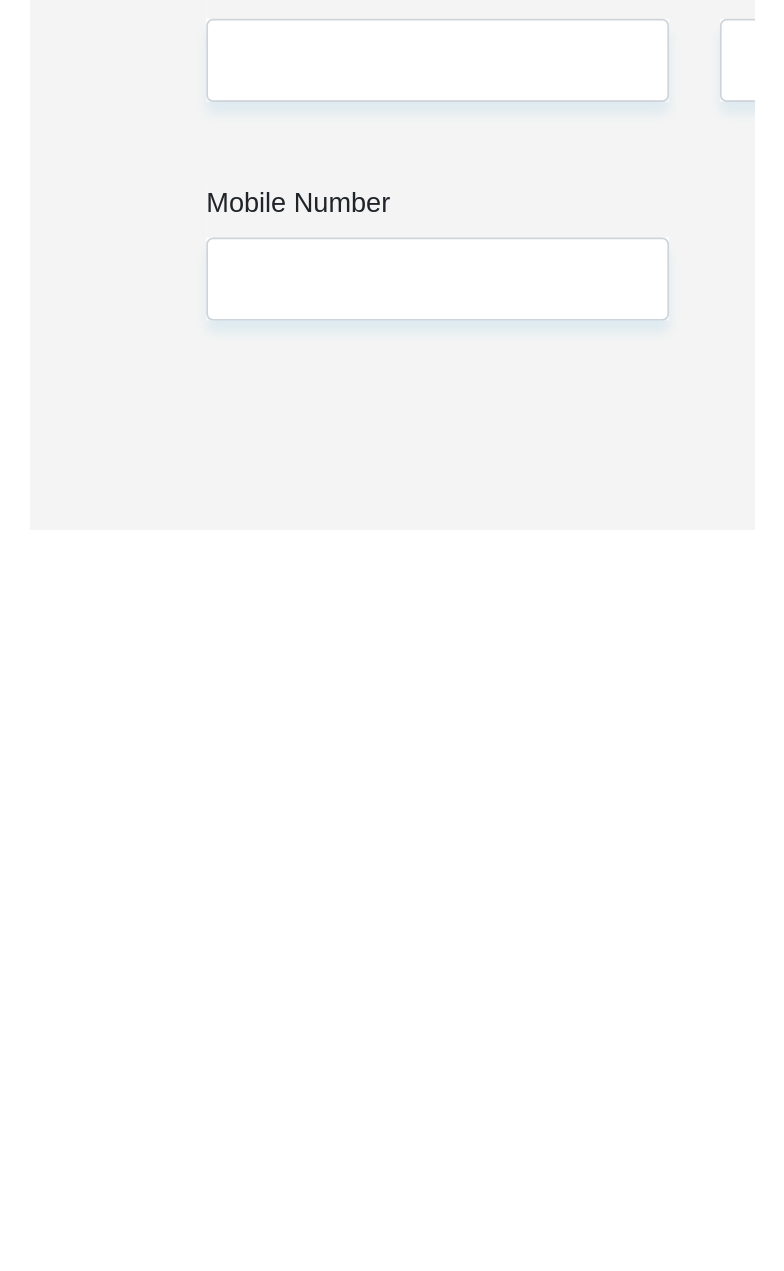 scroll, scrollTop: 3646, scrollLeft: 0, axis: vertical 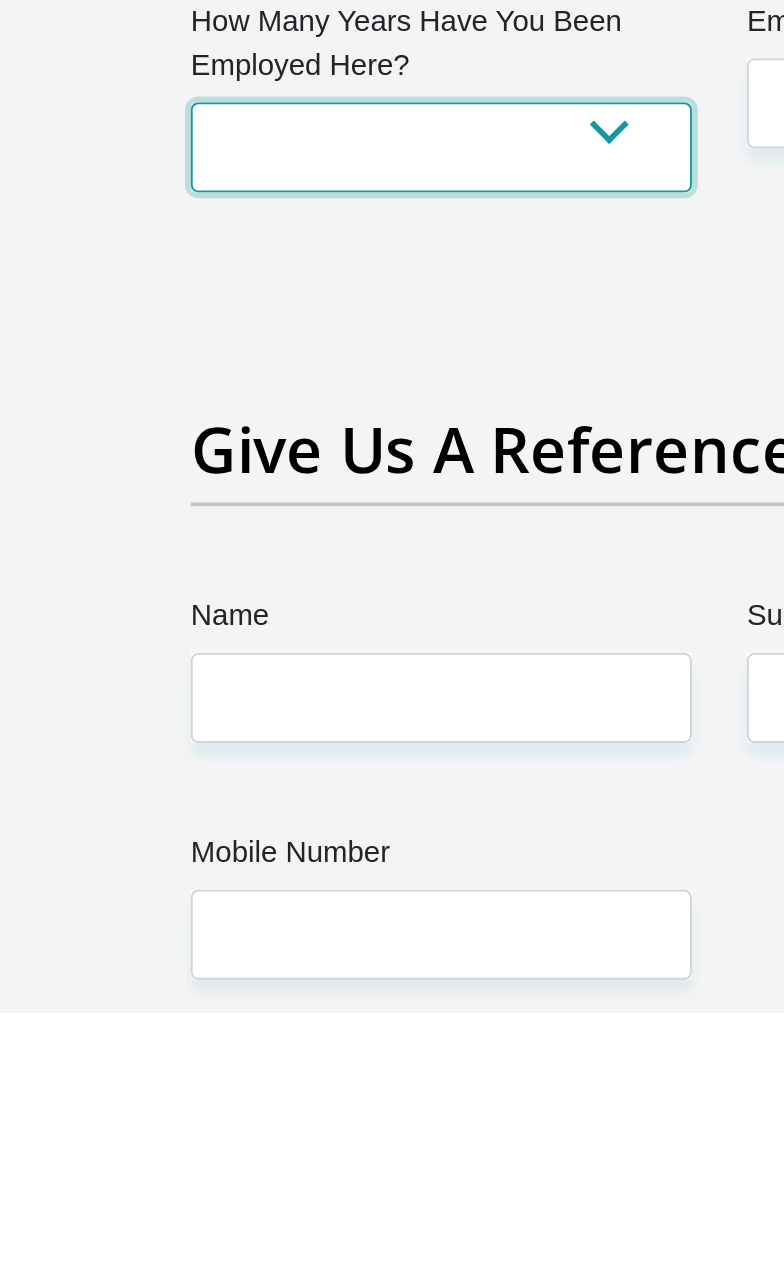 select on "60" 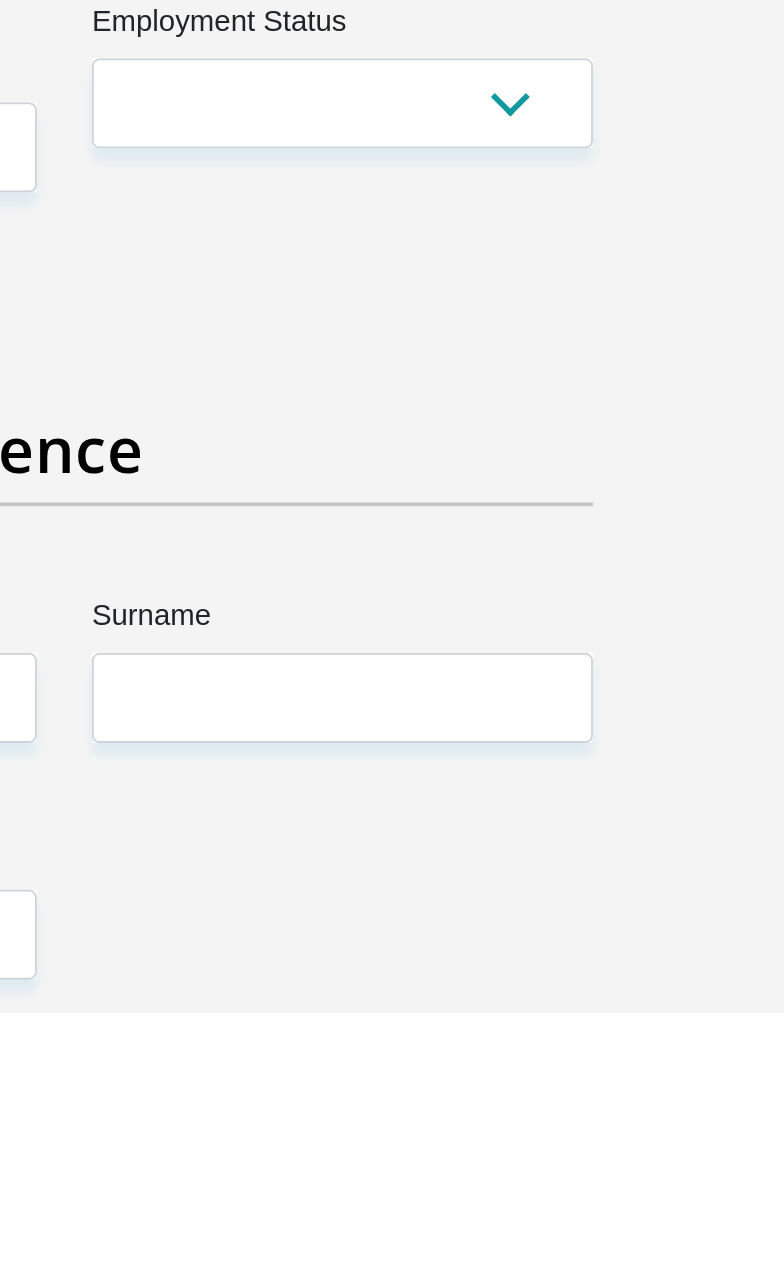 scroll, scrollTop: 3646, scrollLeft: 0, axis: vertical 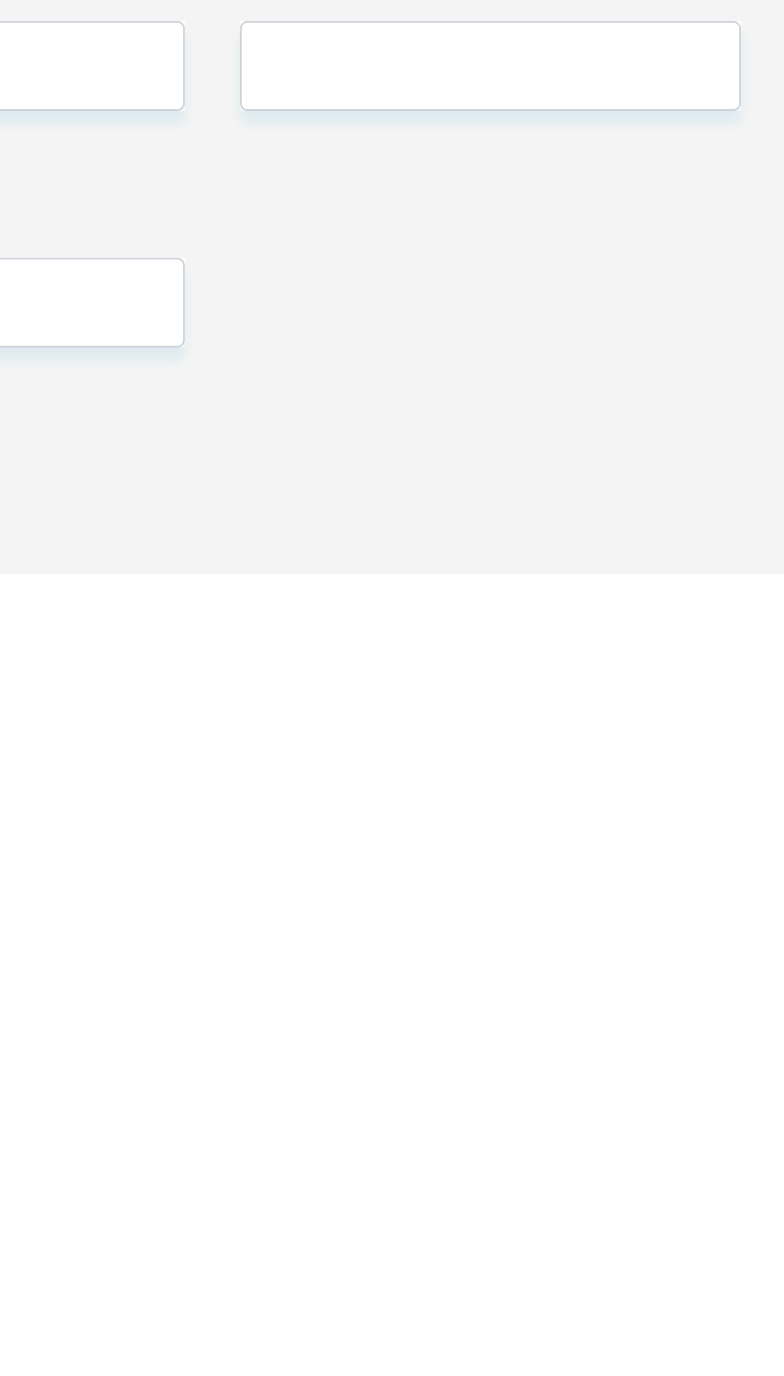 type on "[SSN]" 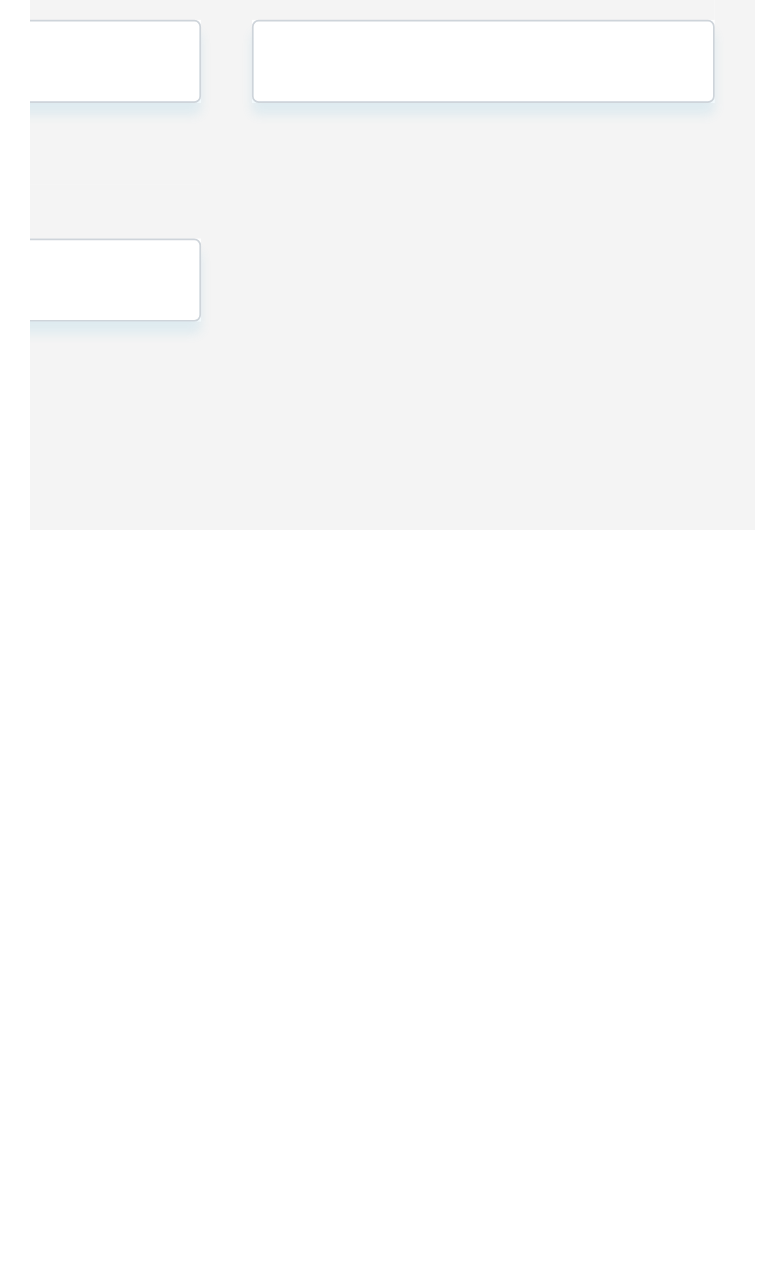 scroll, scrollTop: 3646, scrollLeft: 0, axis: vertical 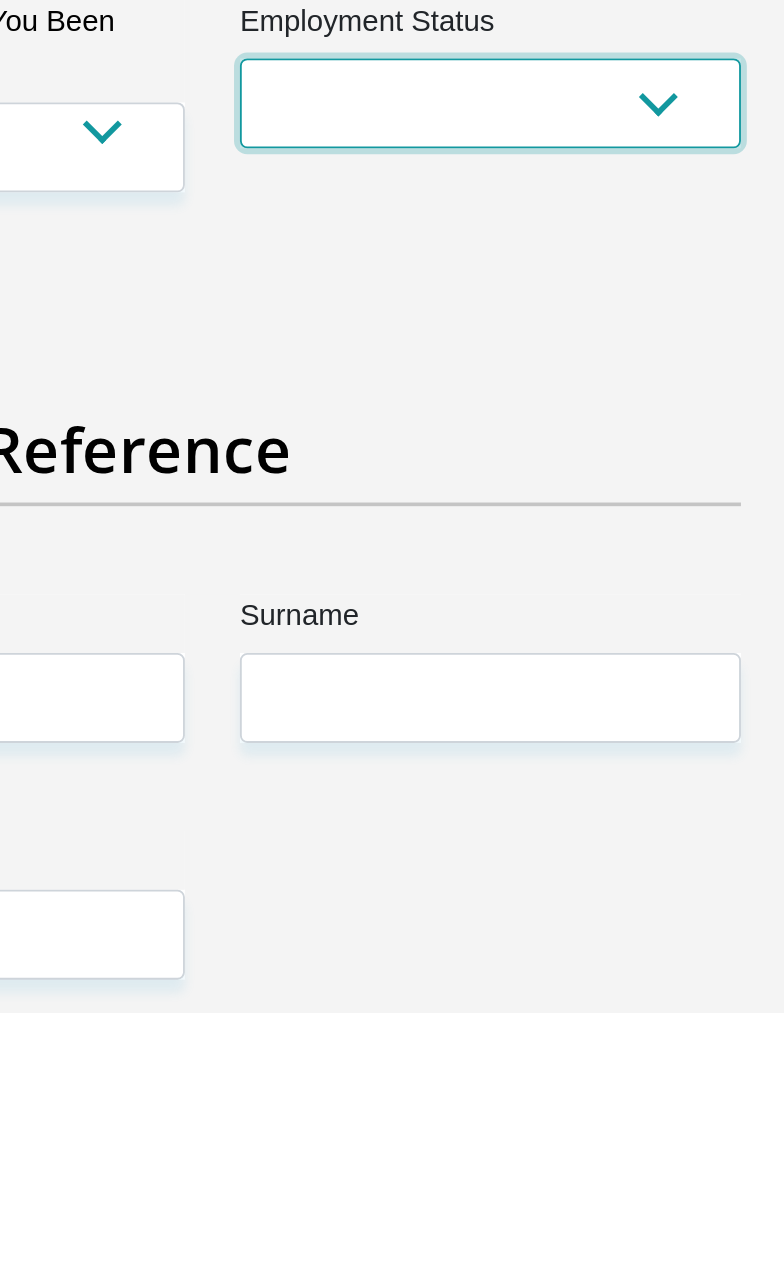 select on "1" 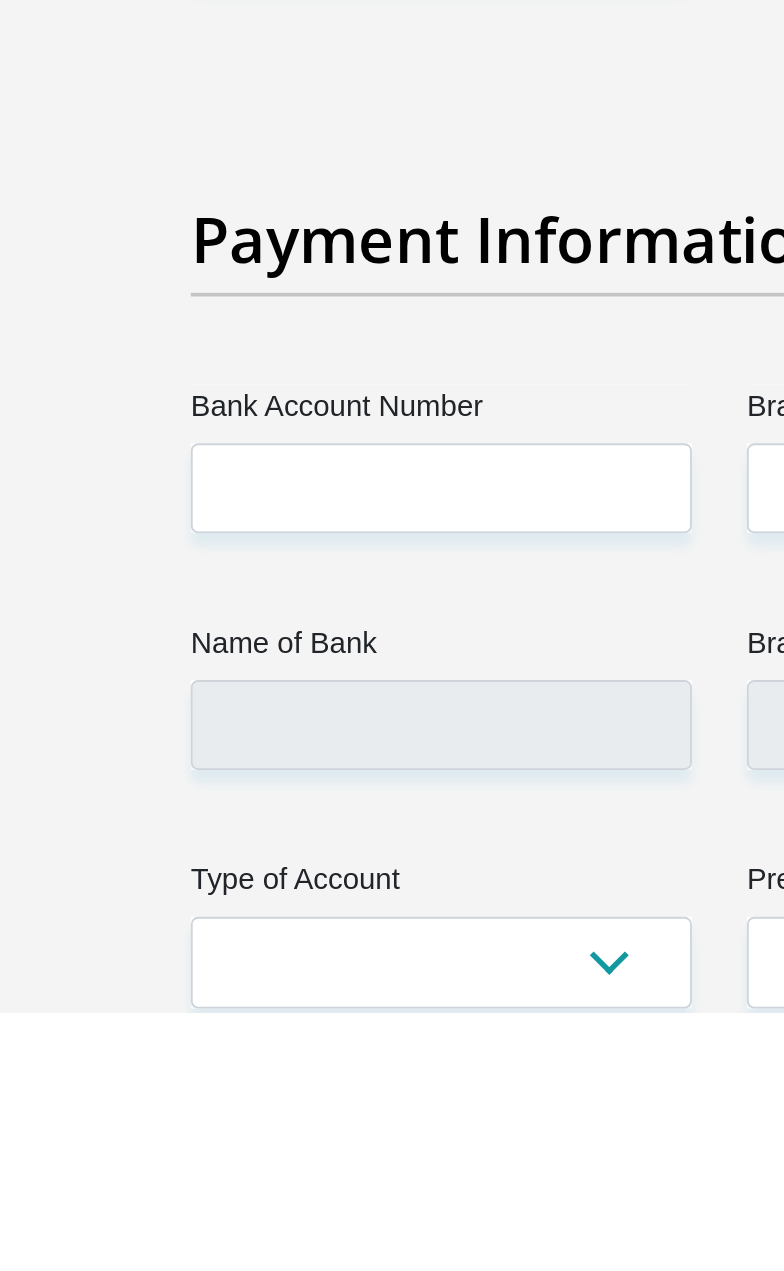 scroll, scrollTop: 4189, scrollLeft: 0, axis: vertical 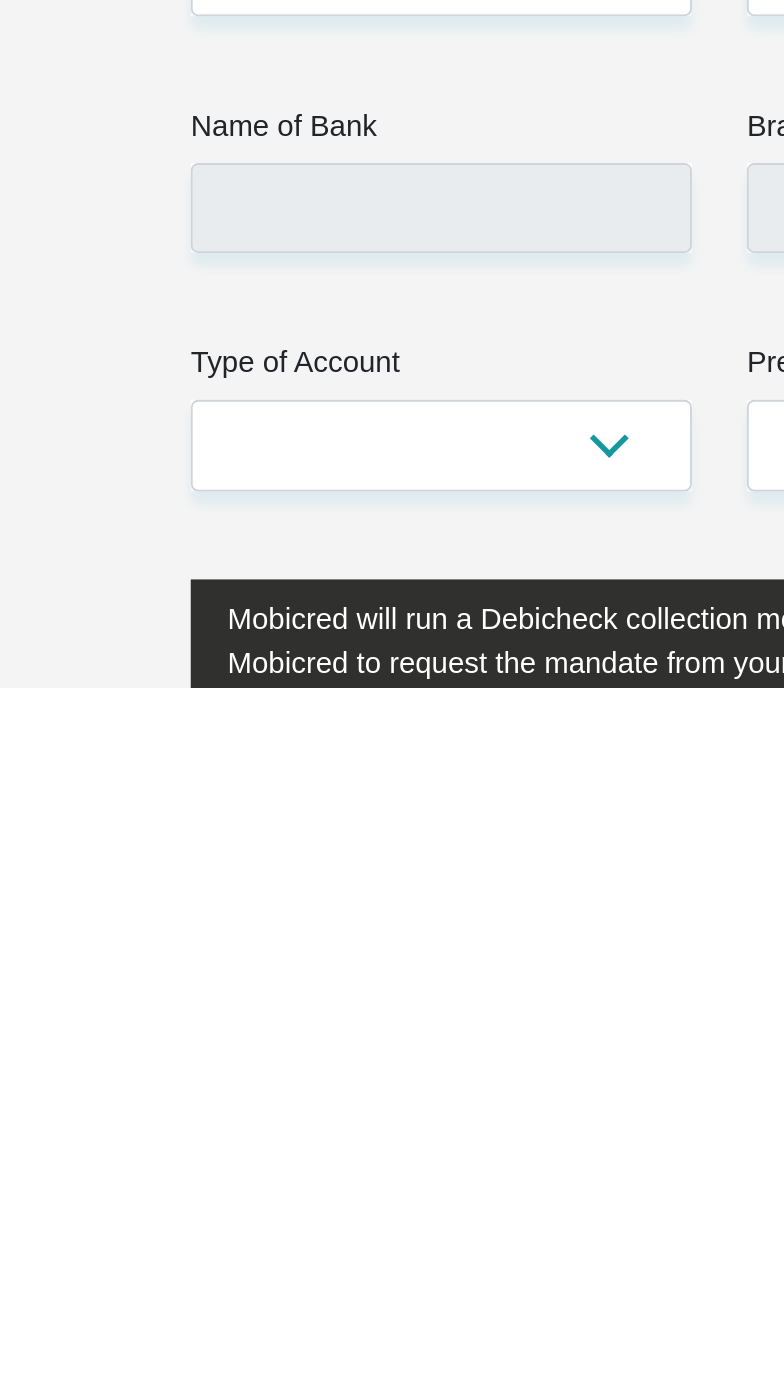 type on "[NAME]" 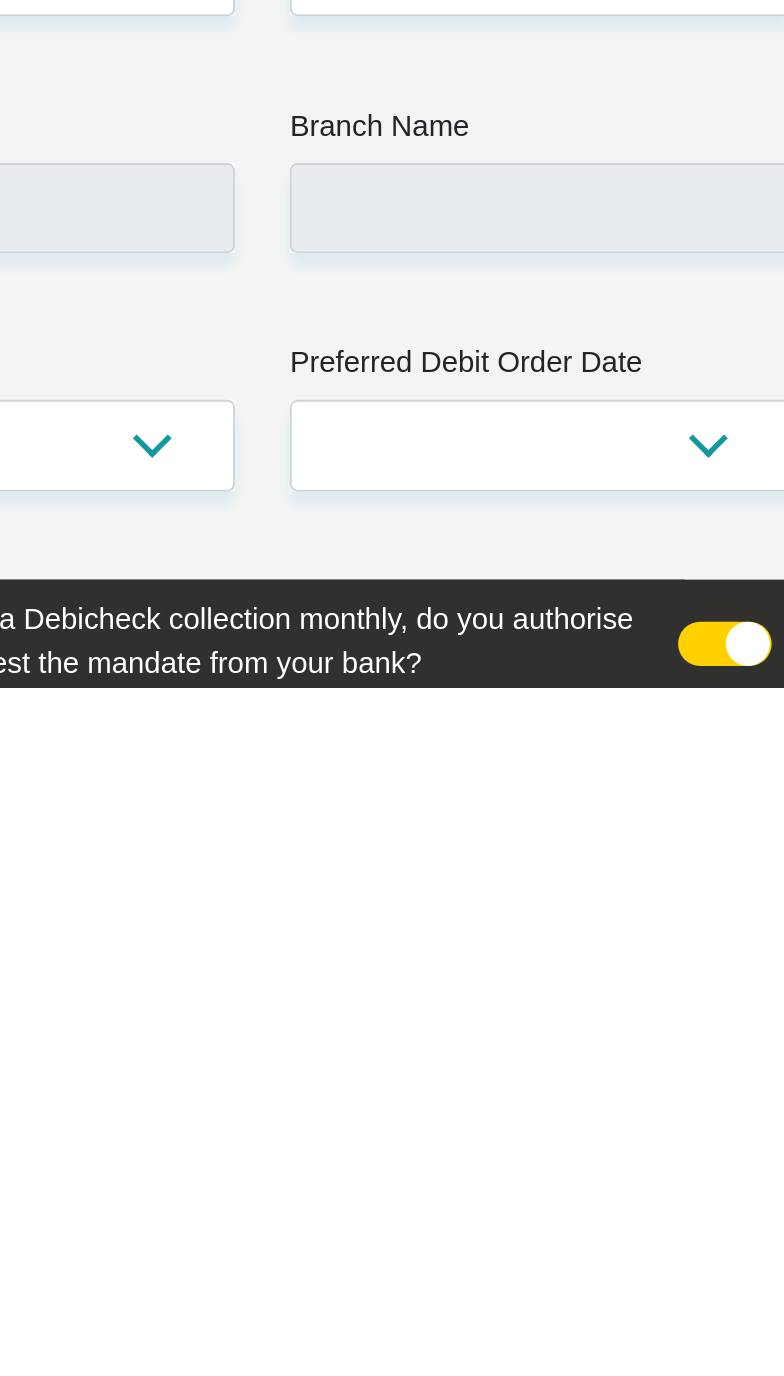 scroll, scrollTop: 4189, scrollLeft: 0, axis: vertical 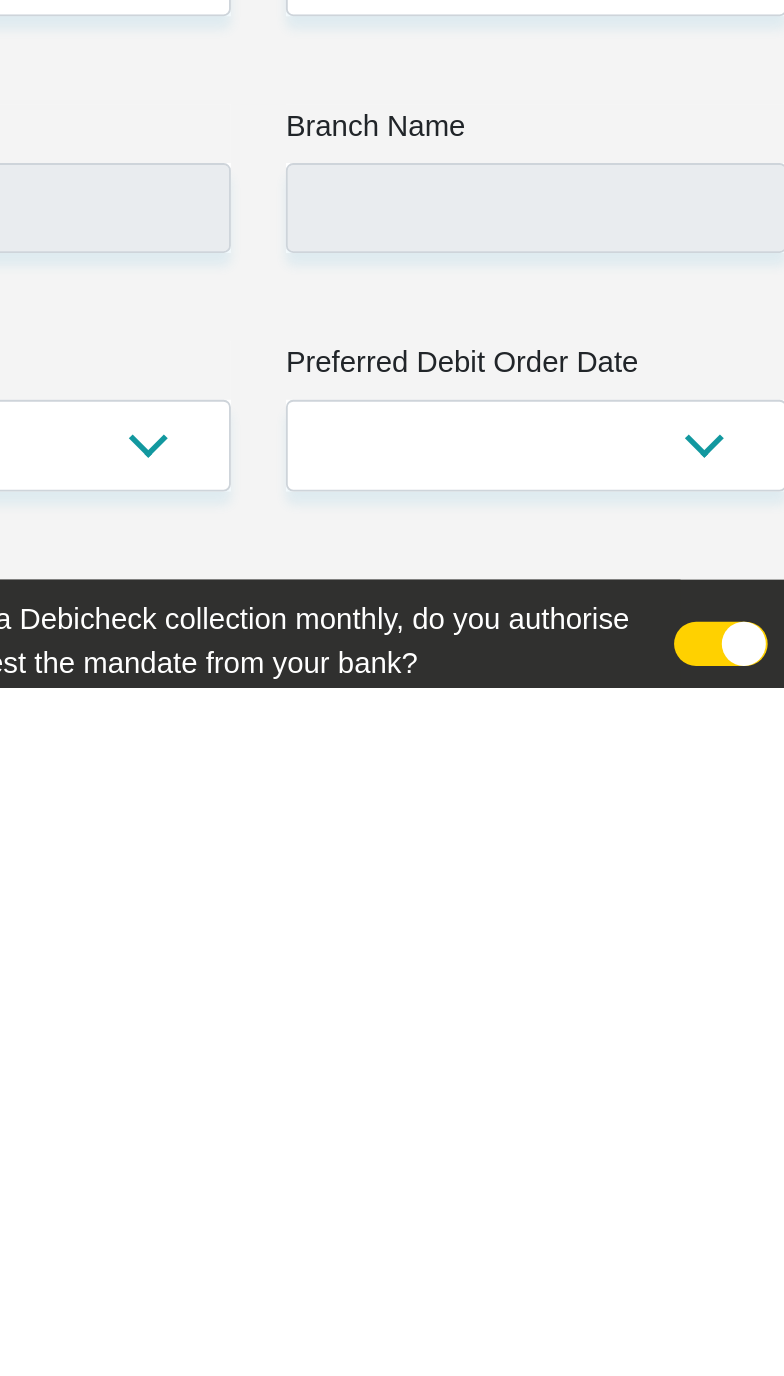 type on "[PHONE]" 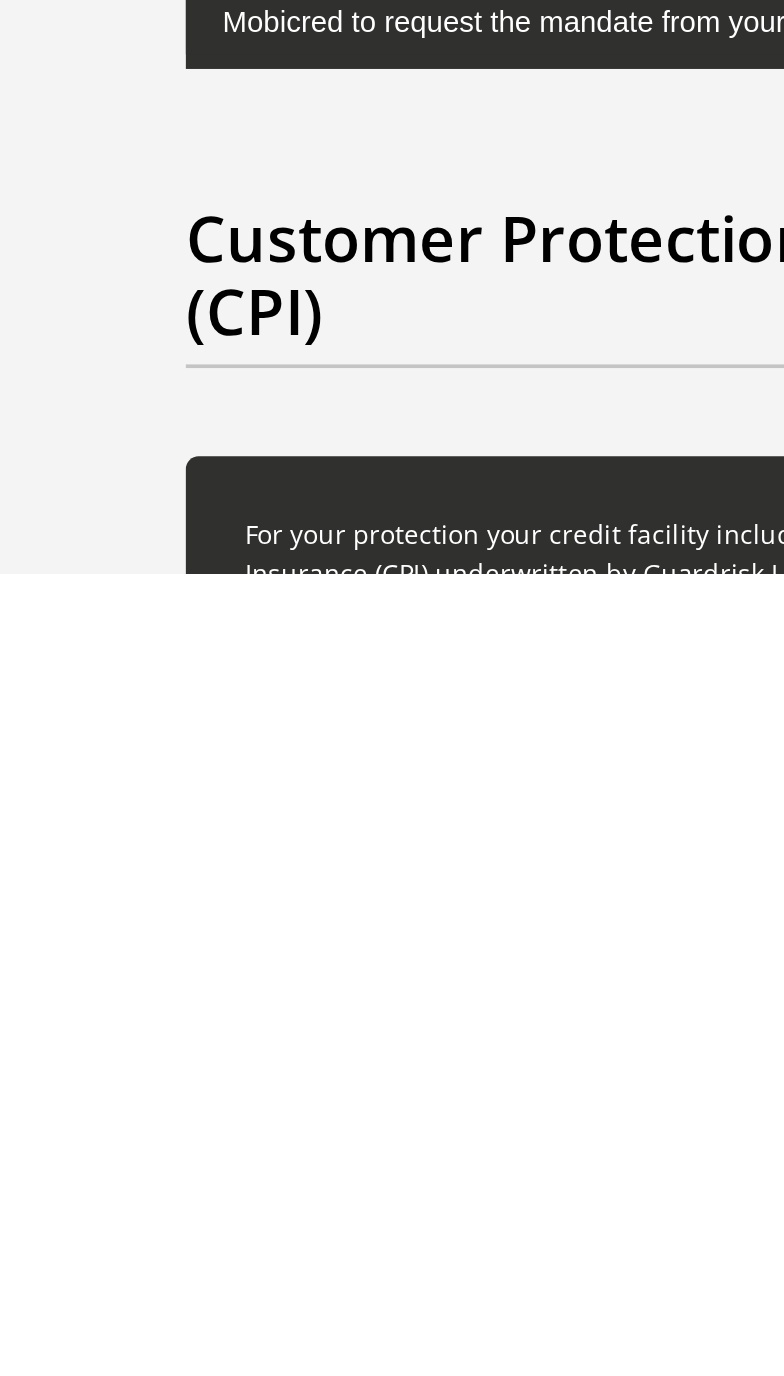 scroll, scrollTop: 4476, scrollLeft: 0, axis: vertical 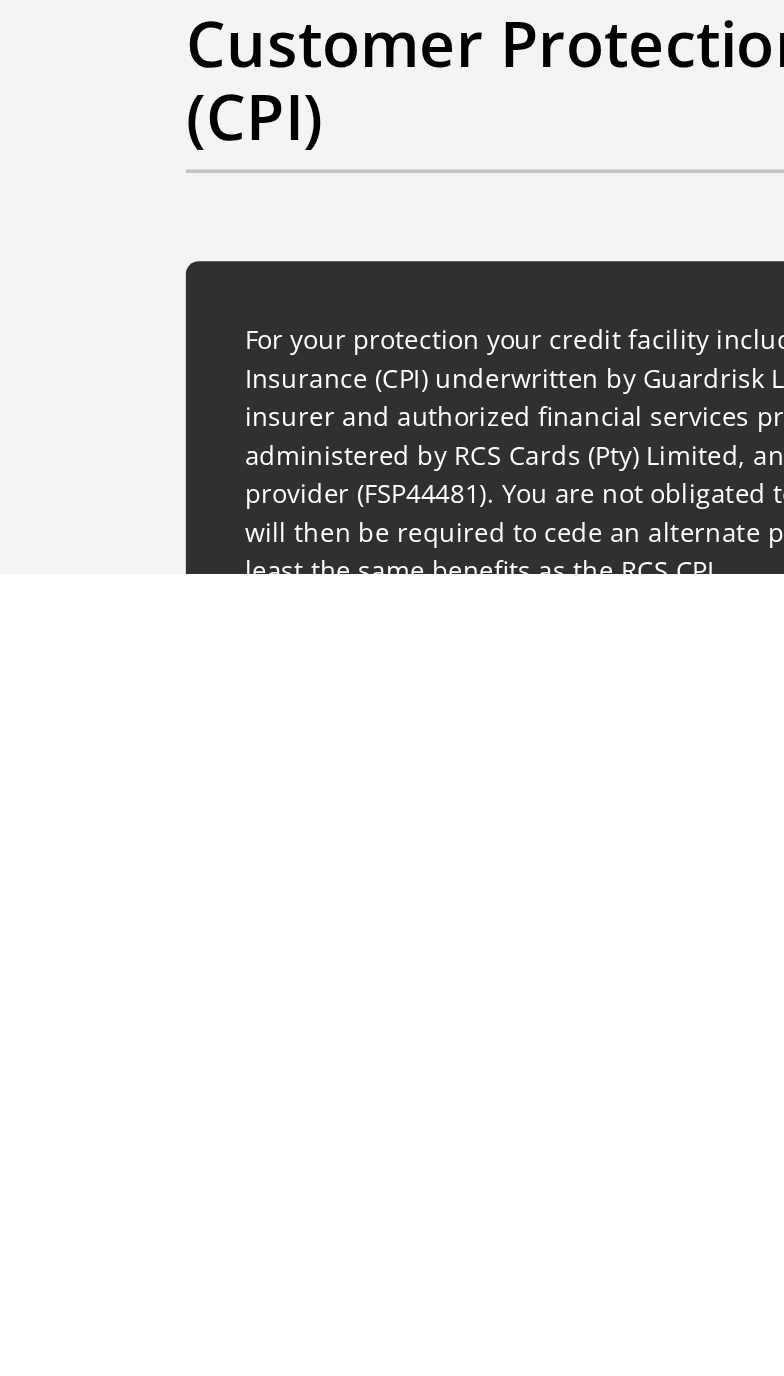 type on "[PHONE]" 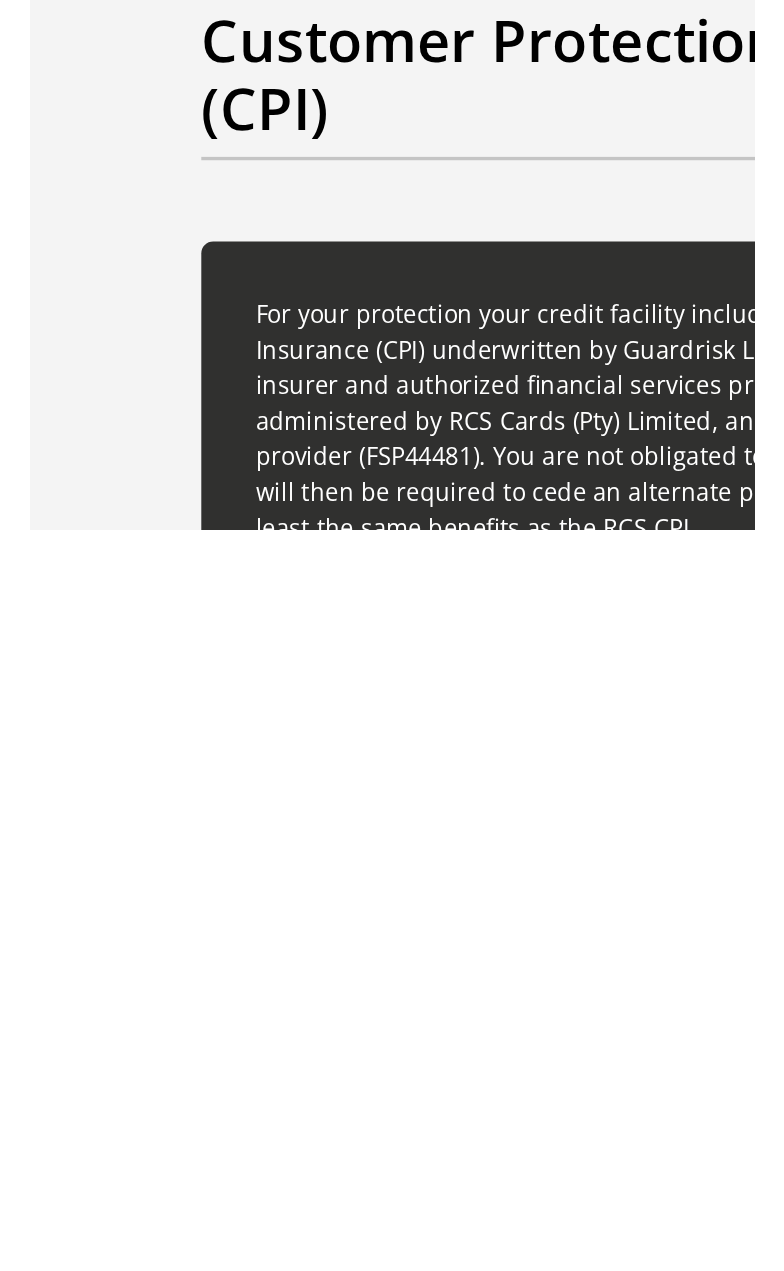 scroll, scrollTop: 4582, scrollLeft: 0, axis: vertical 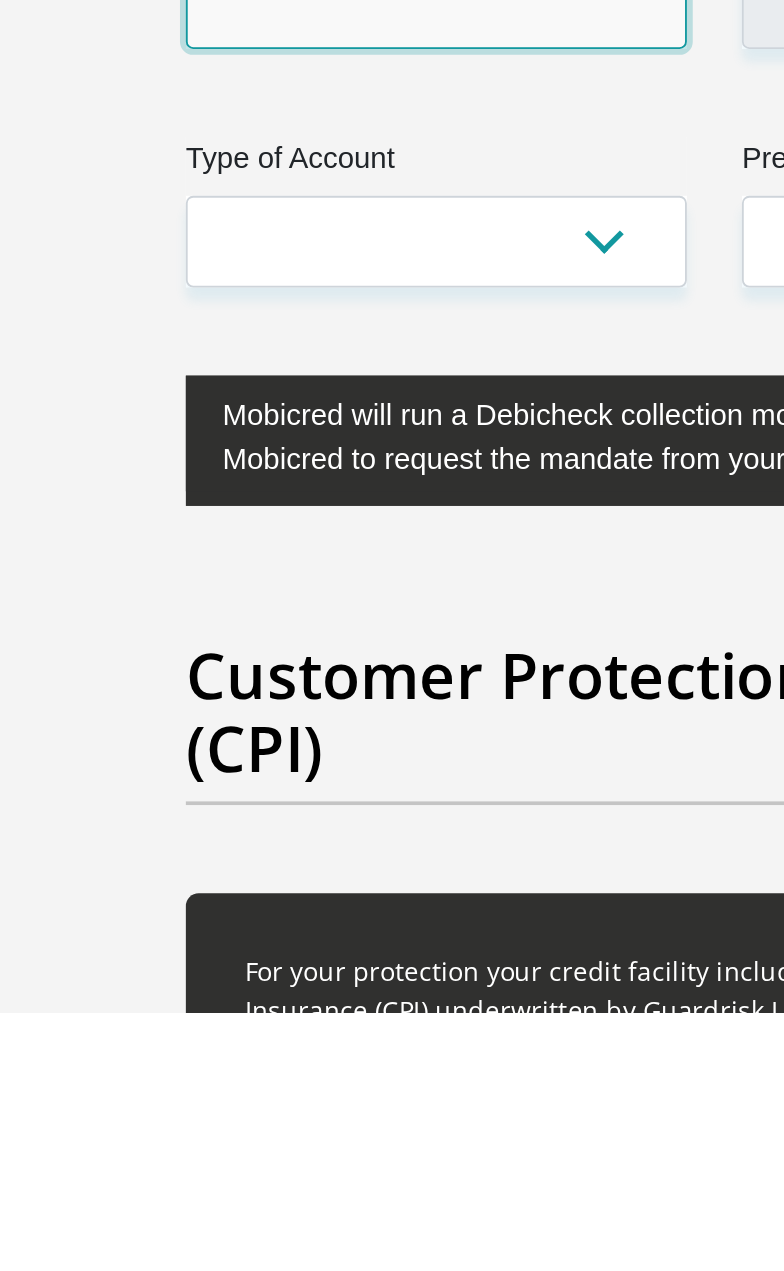 click on "Name of Bank" at bounding box center (240, 721) 